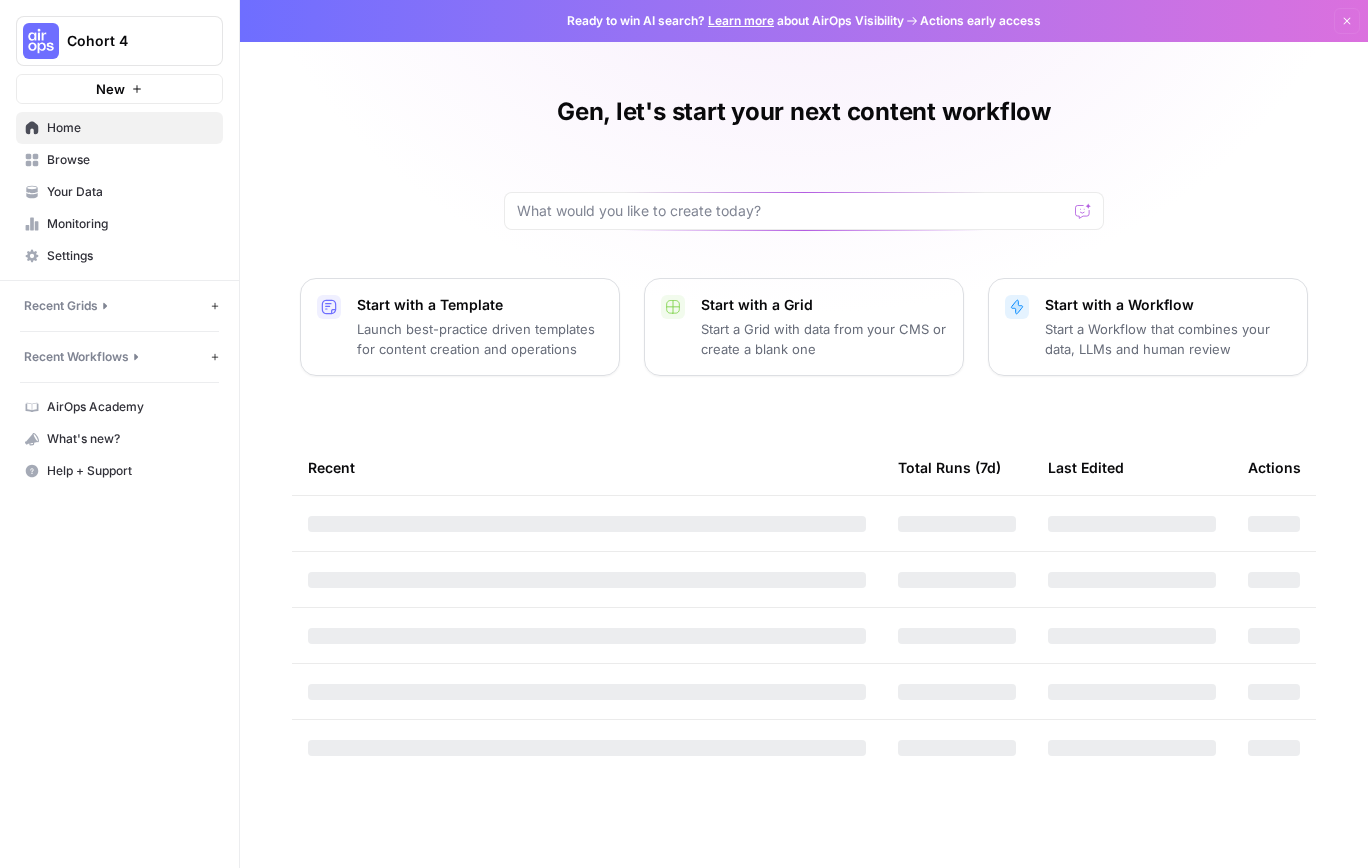 scroll, scrollTop: 0, scrollLeft: 0, axis: both 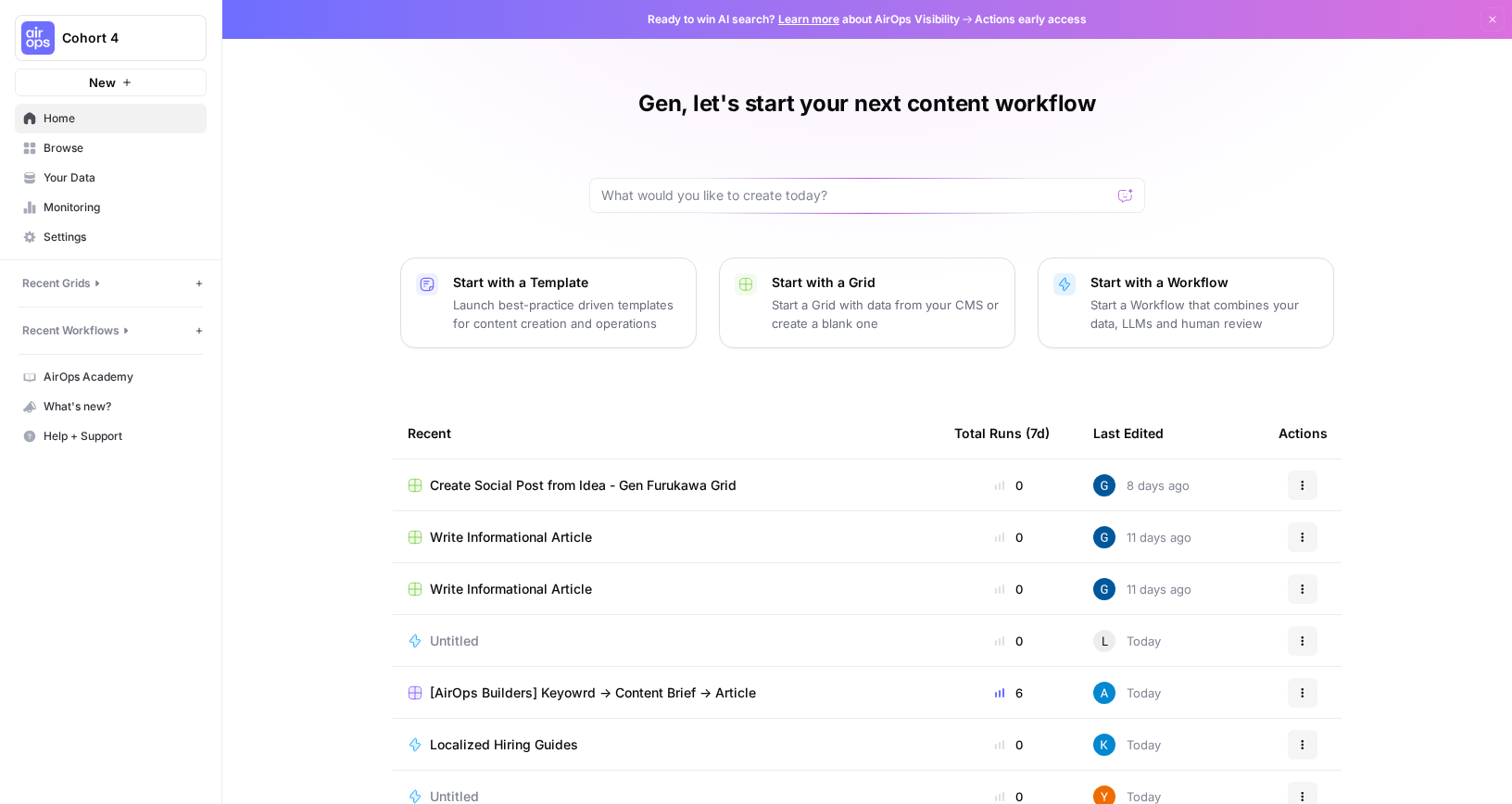 click on "Browse" at bounding box center (120, 148) 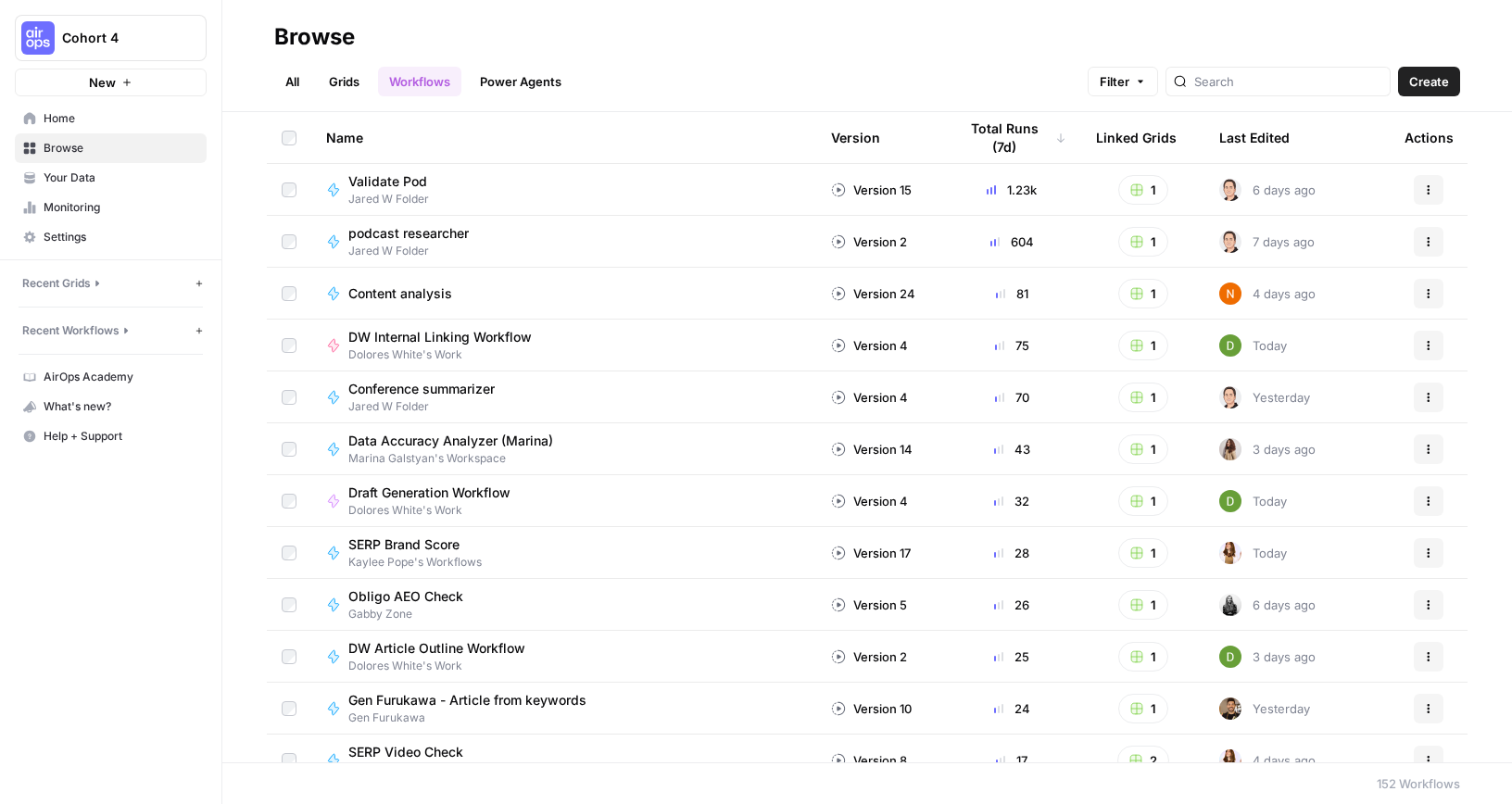 scroll, scrollTop: 0, scrollLeft: 0, axis: both 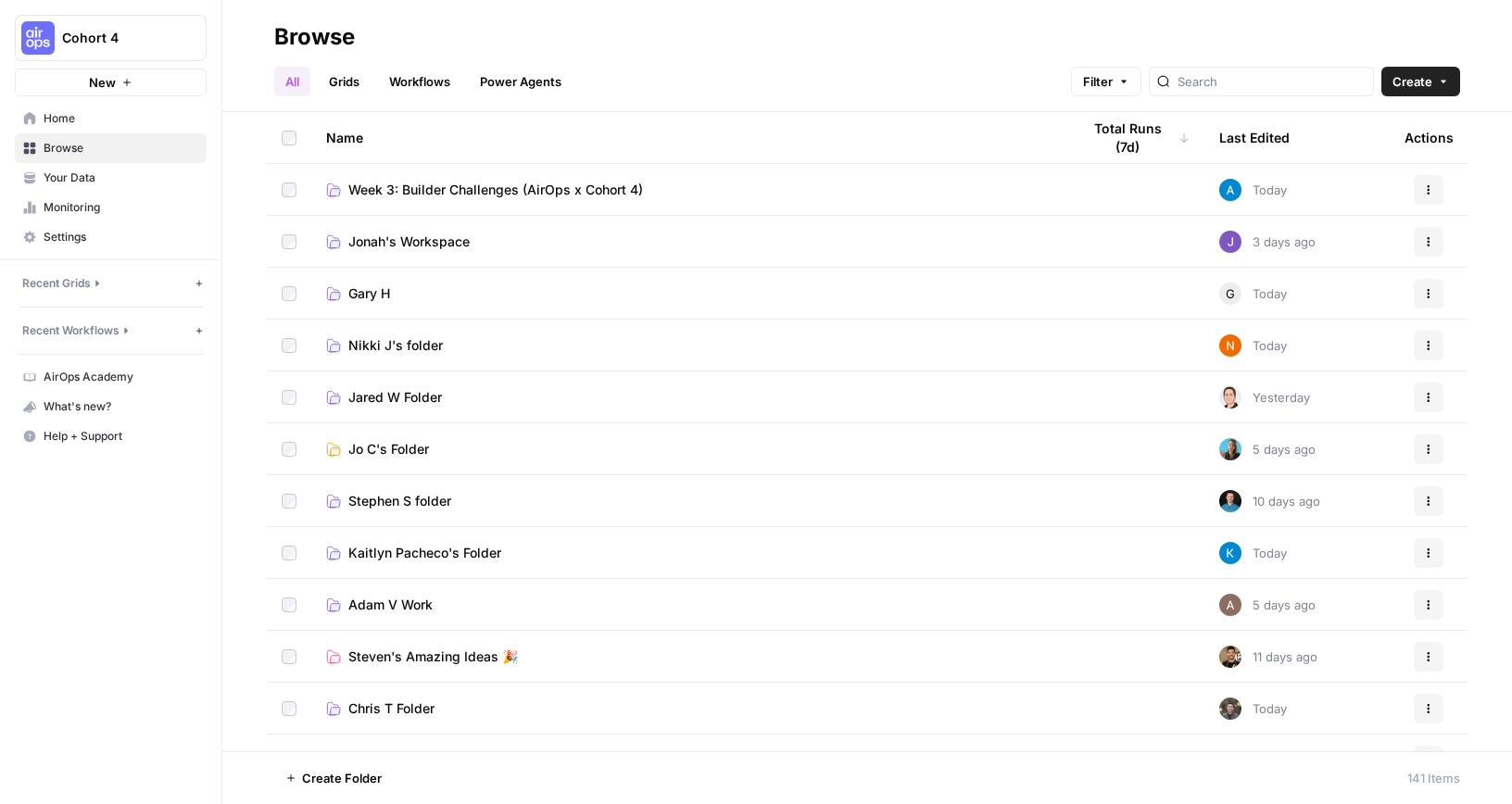 click on "Week 3: Builder Challenges (AirOps x Cohort 4)" at bounding box center [496, 190] 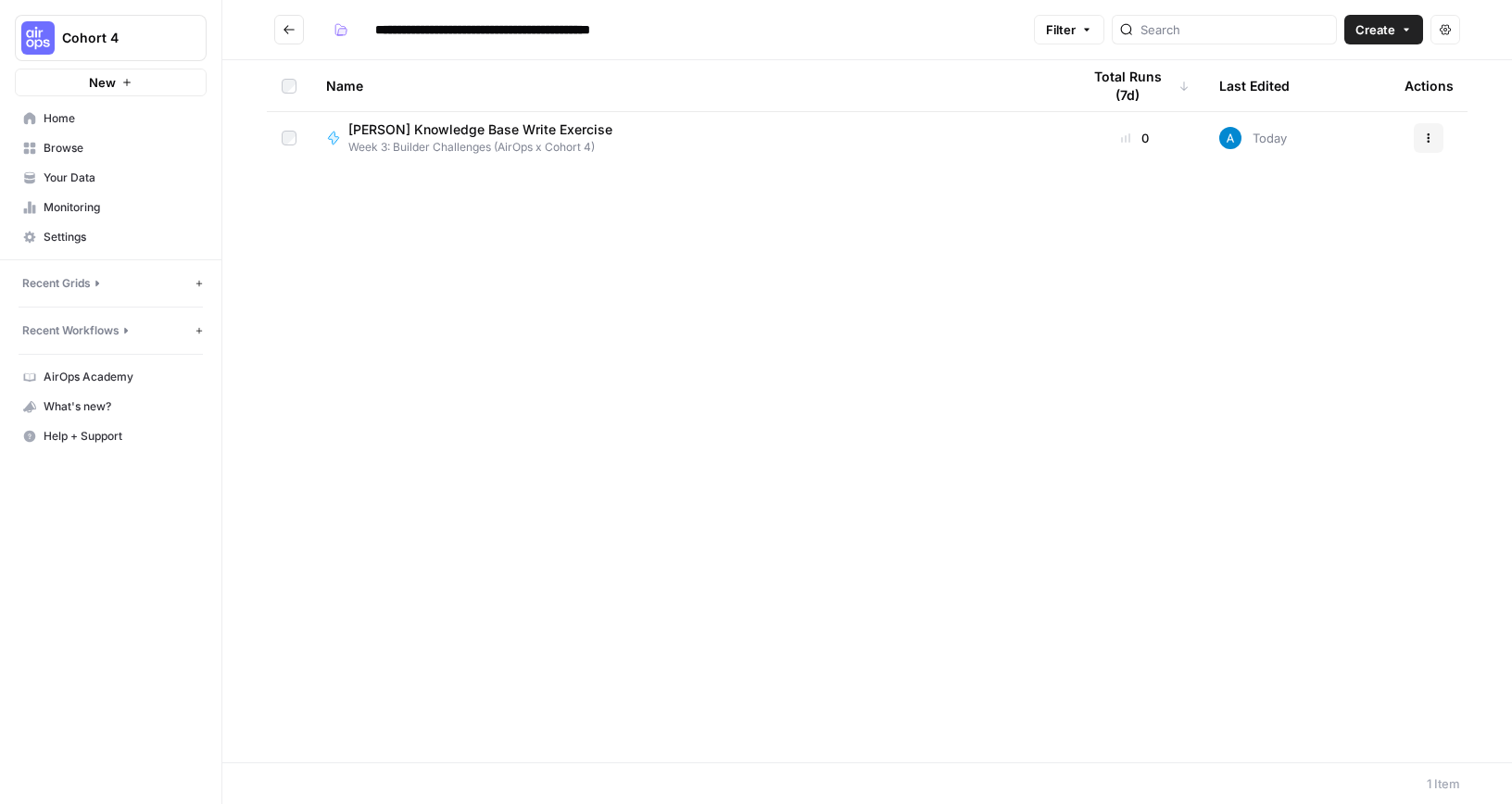 scroll, scrollTop: 0, scrollLeft: 0, axis: both 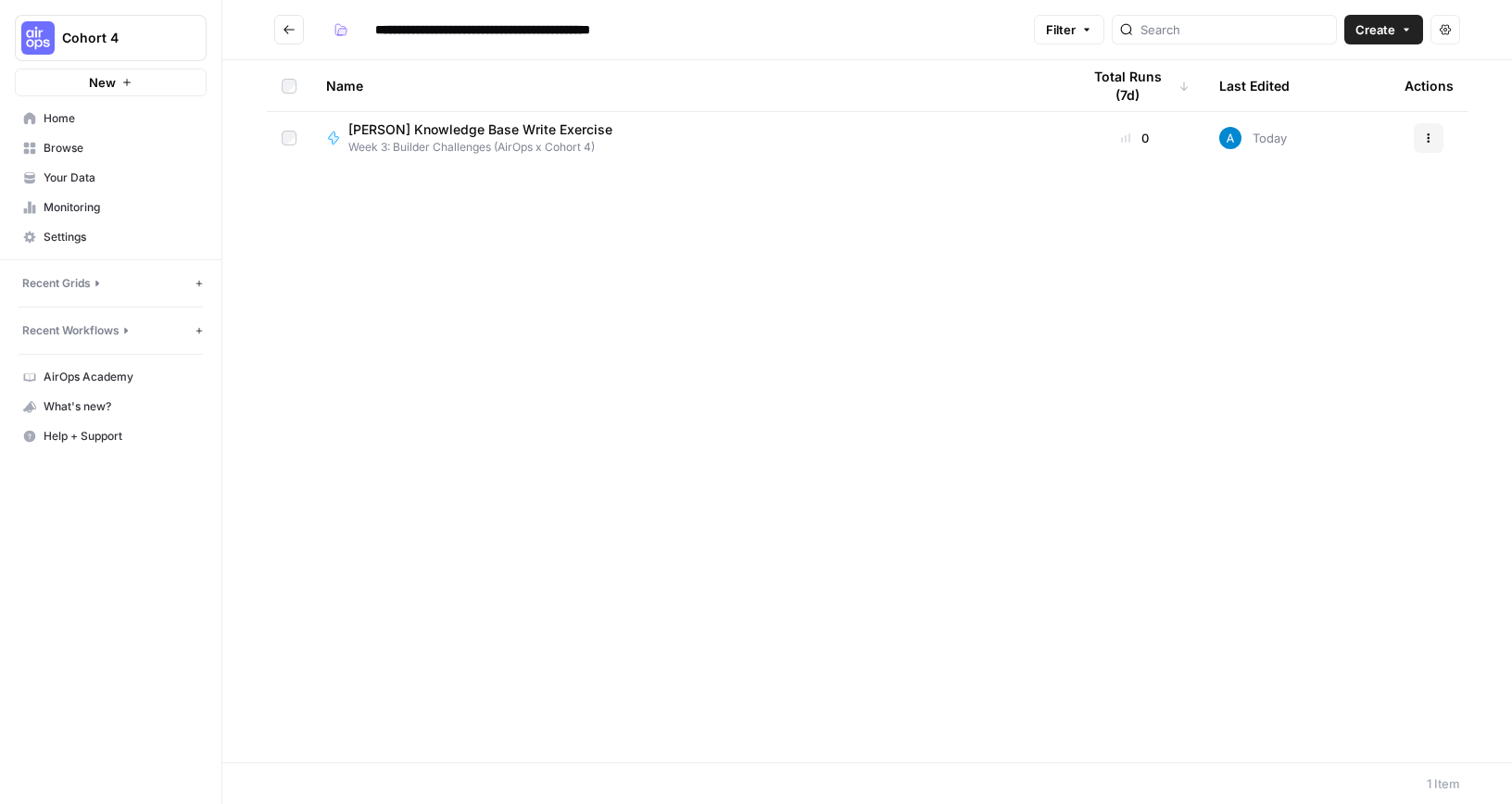 click 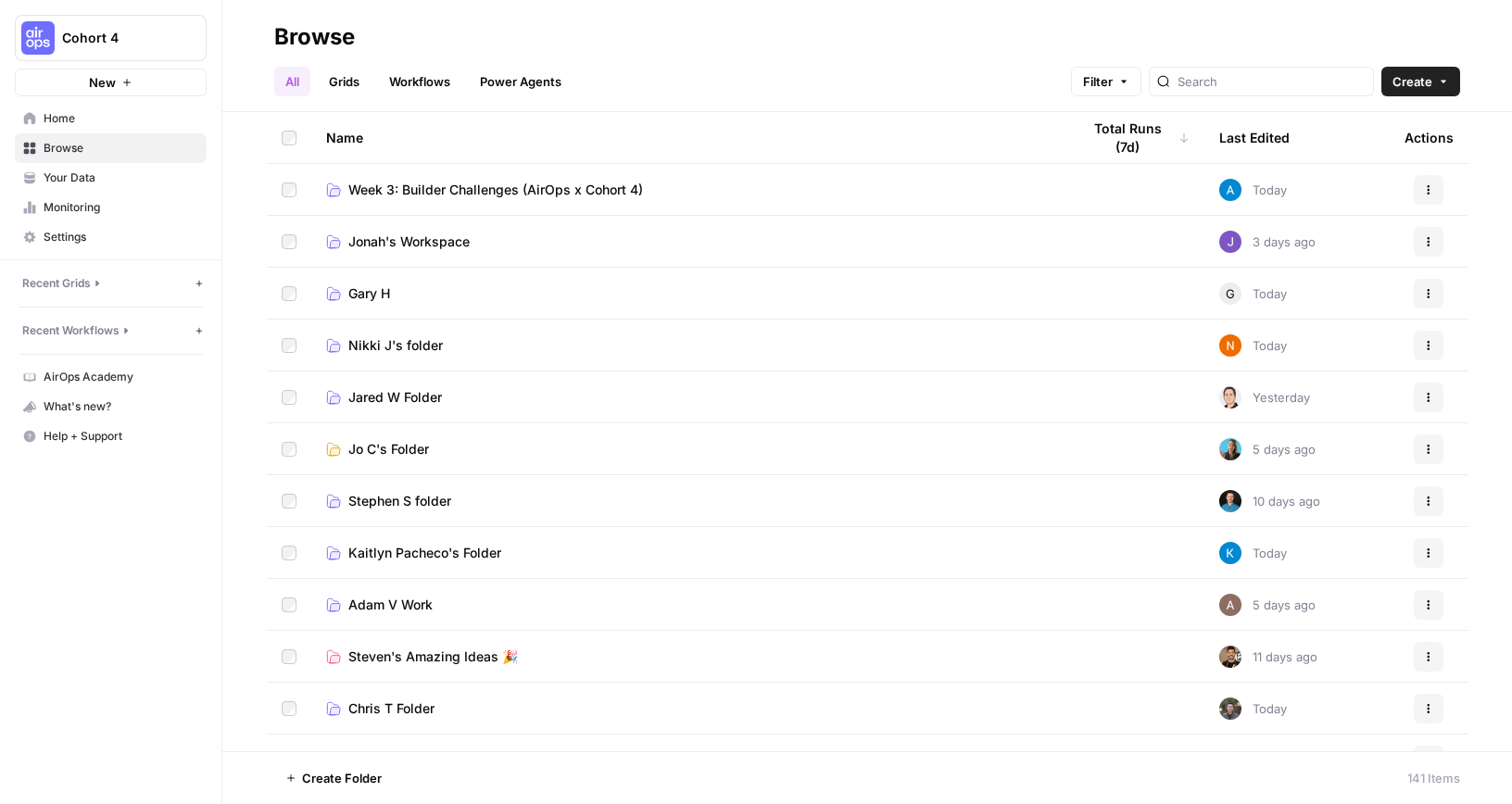 scroll, scrollTop: 0, scrollLeft: 0, axis: both 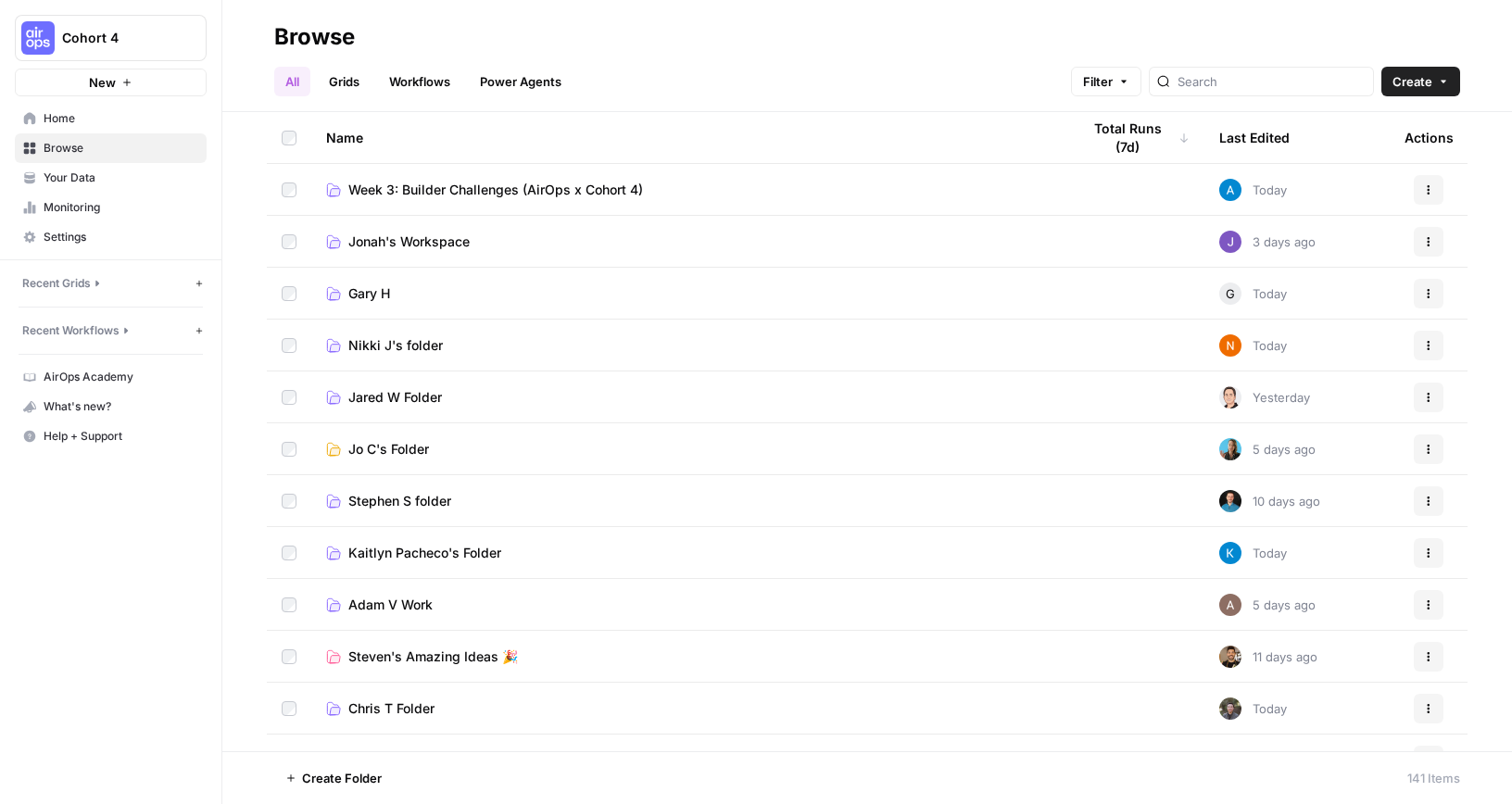 click on "Grids" at bounding box center [344, 82] 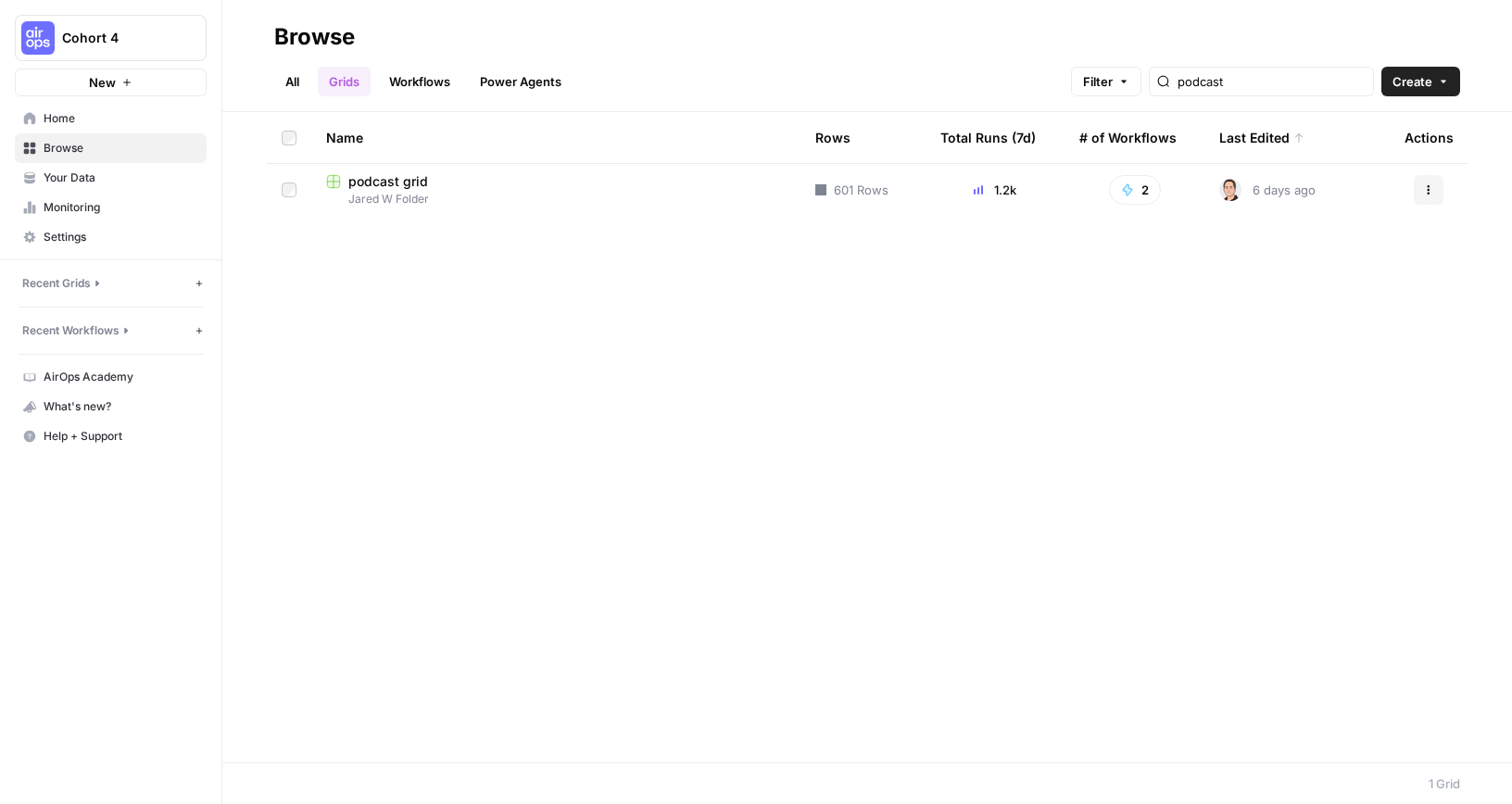 scroll, scrollTop: 0, scrollLeft: 0, axis: both 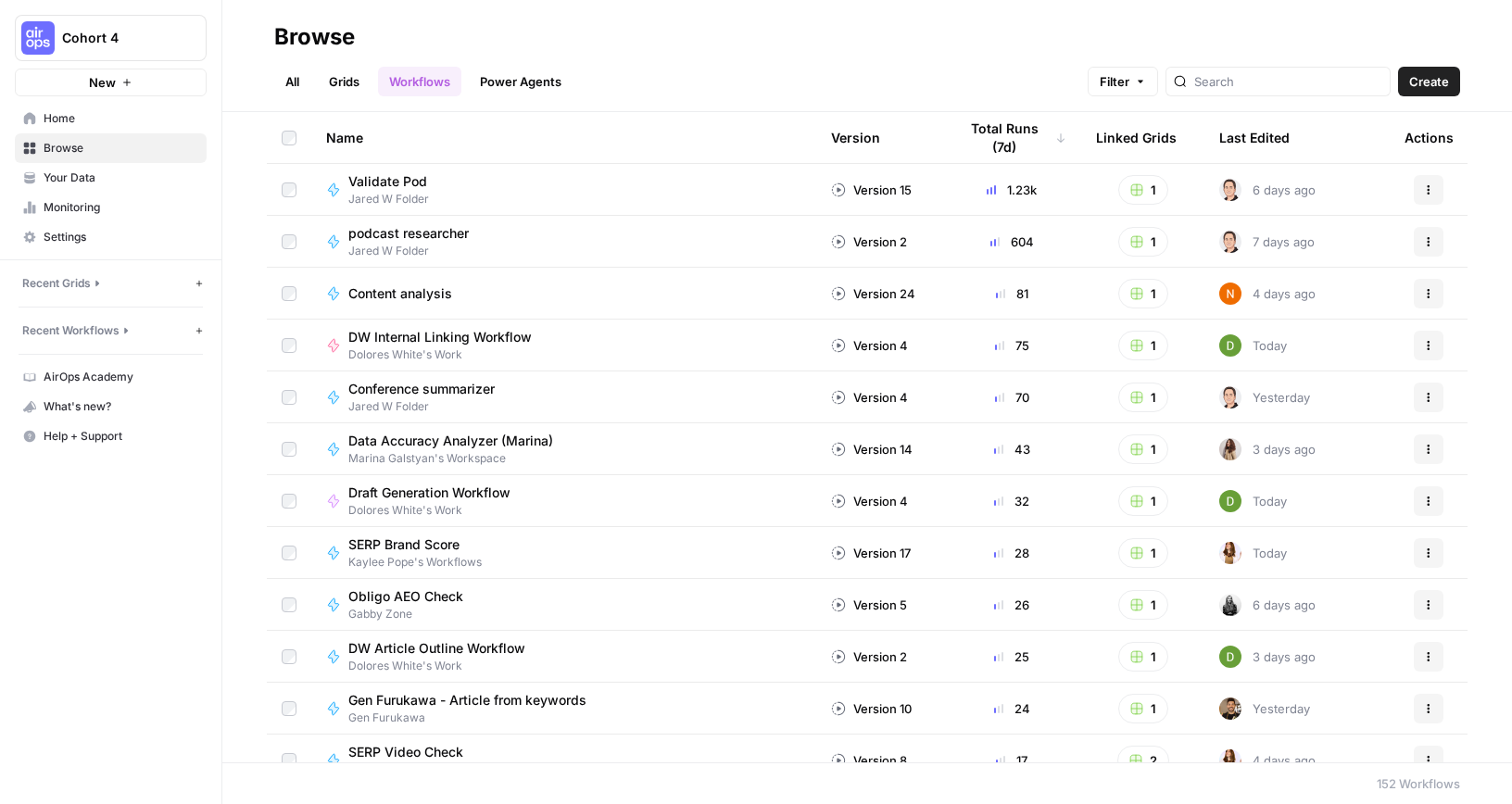 click on "Power Agents" at bounding box center [521, 82] 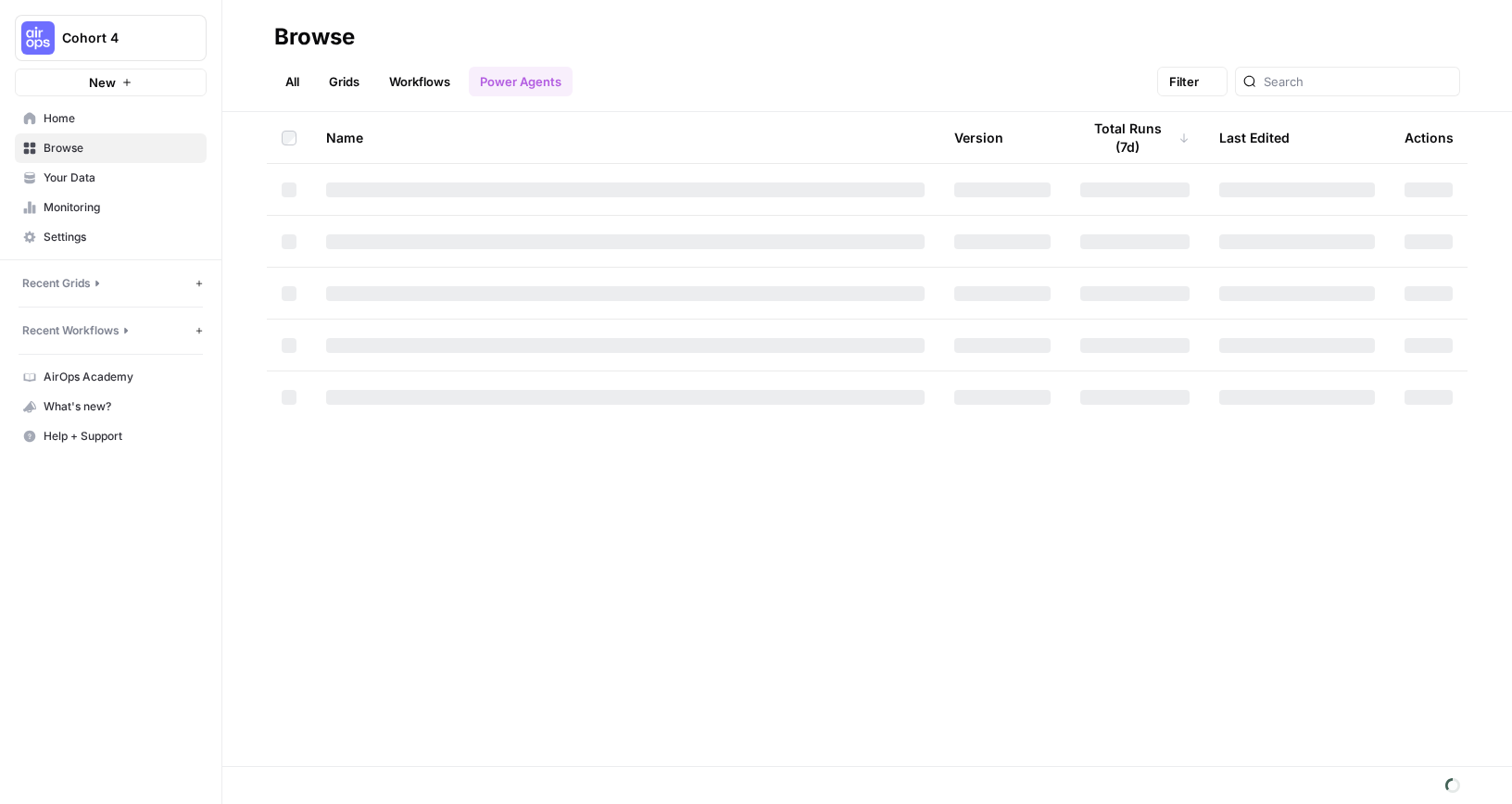 scroll, scrollTop: 0, scrollLeft: 0, axis: both 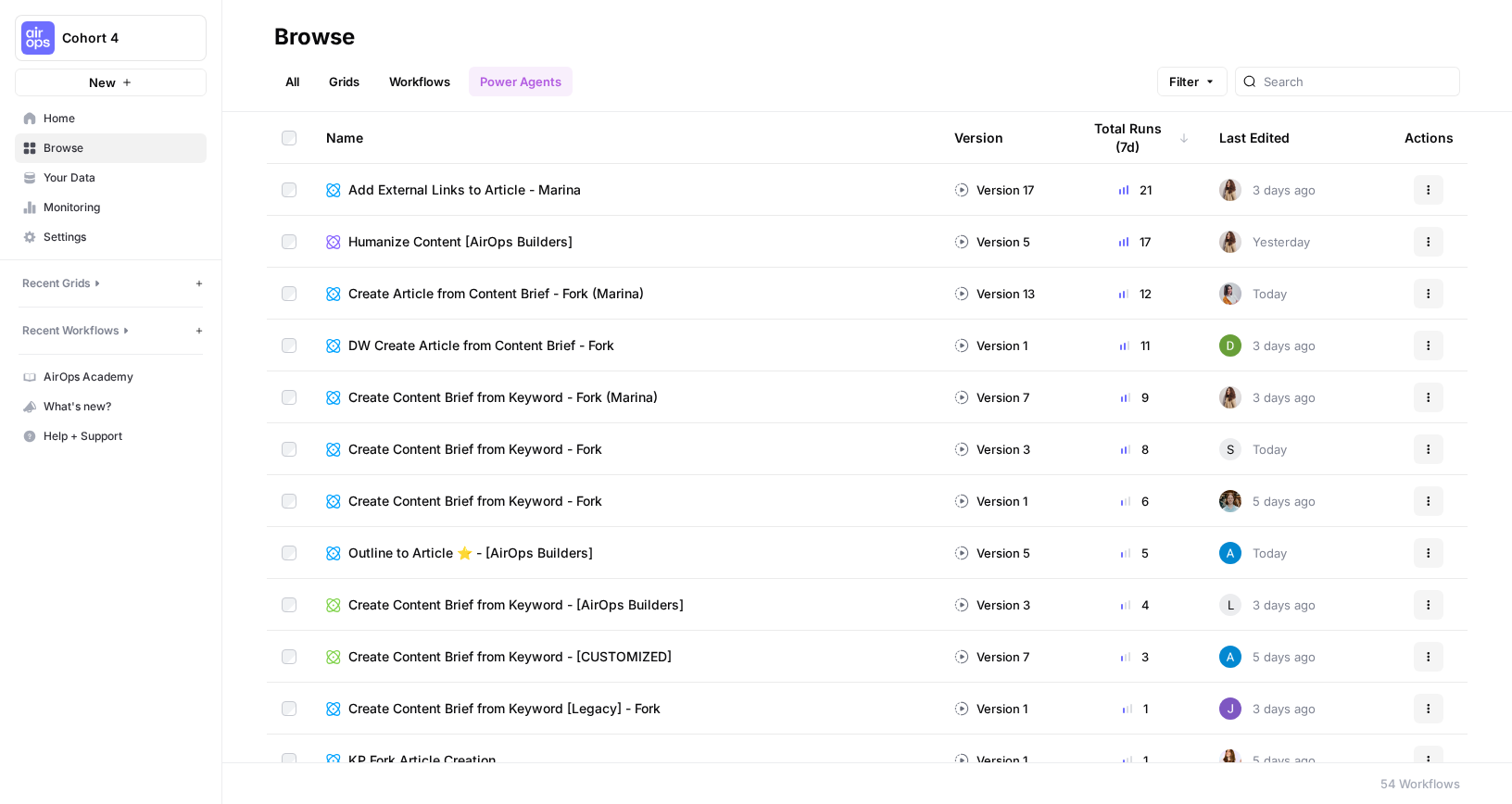 click on "All" at bounding box center (292, 82) 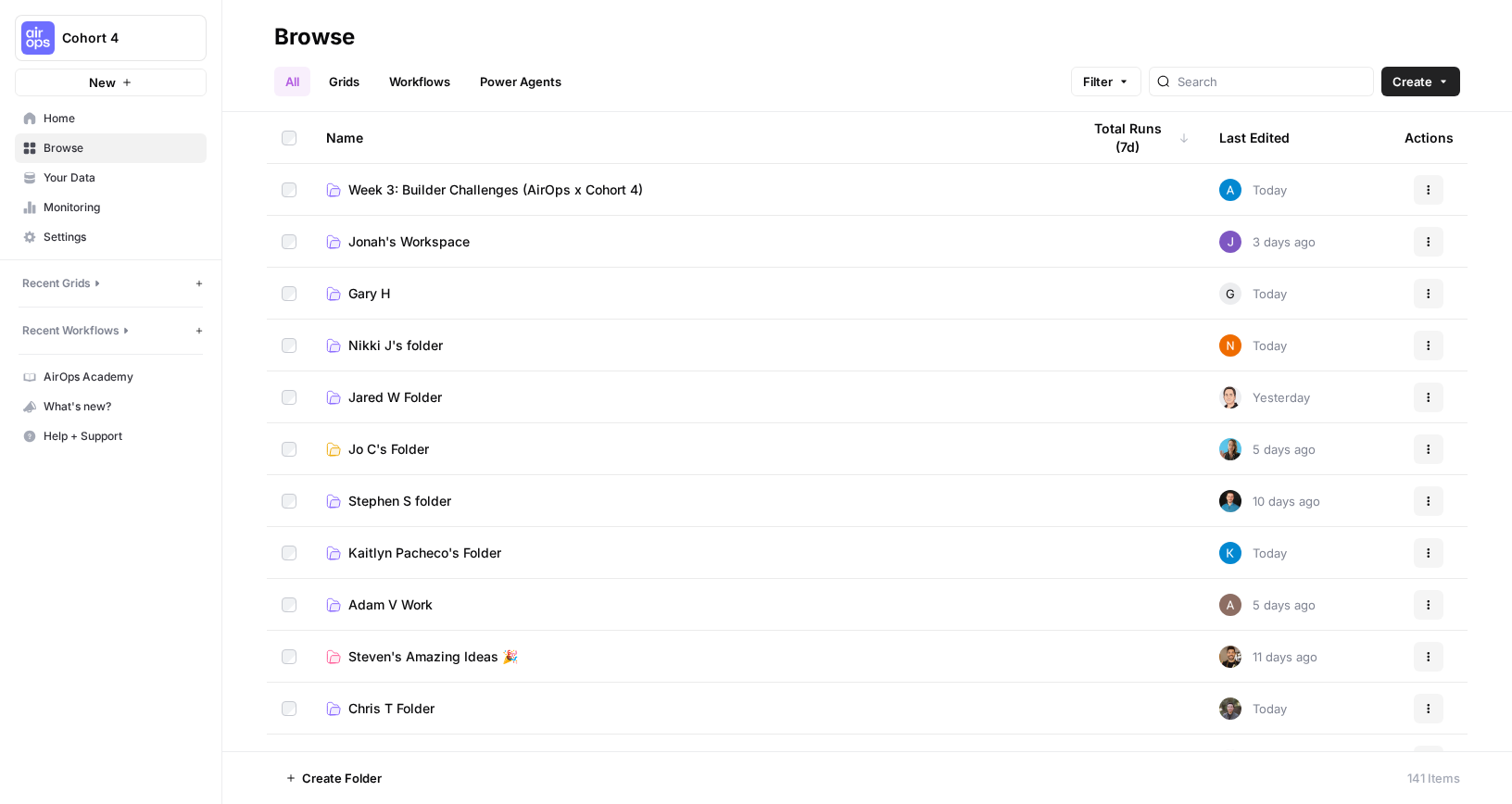 scroll, scrollTop: 0, scrollLeft: 0, axis: both 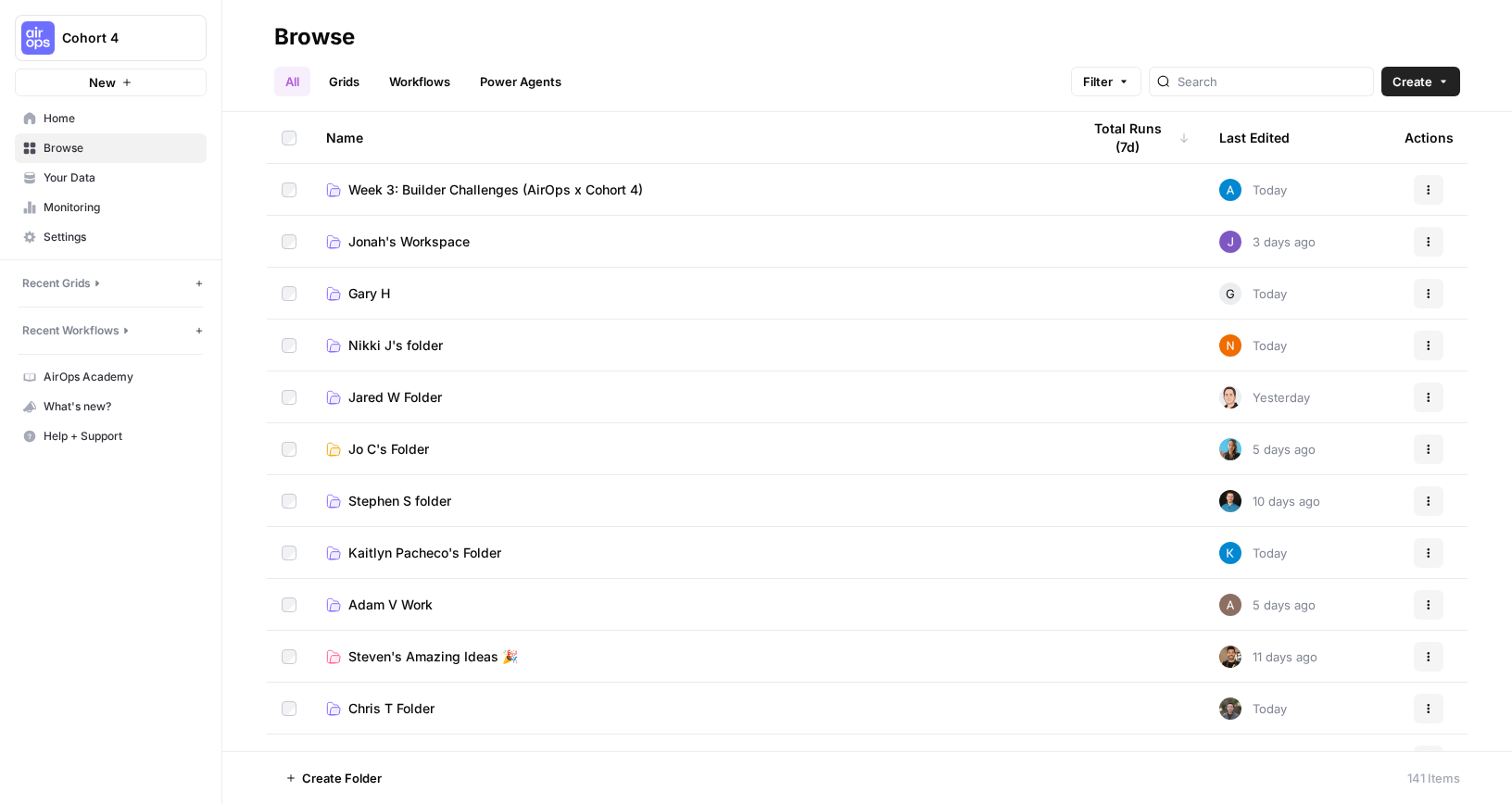click on "Week 3: Builder Challenges (AirOps x Cohort 4)" at bounding box center (496, 190) 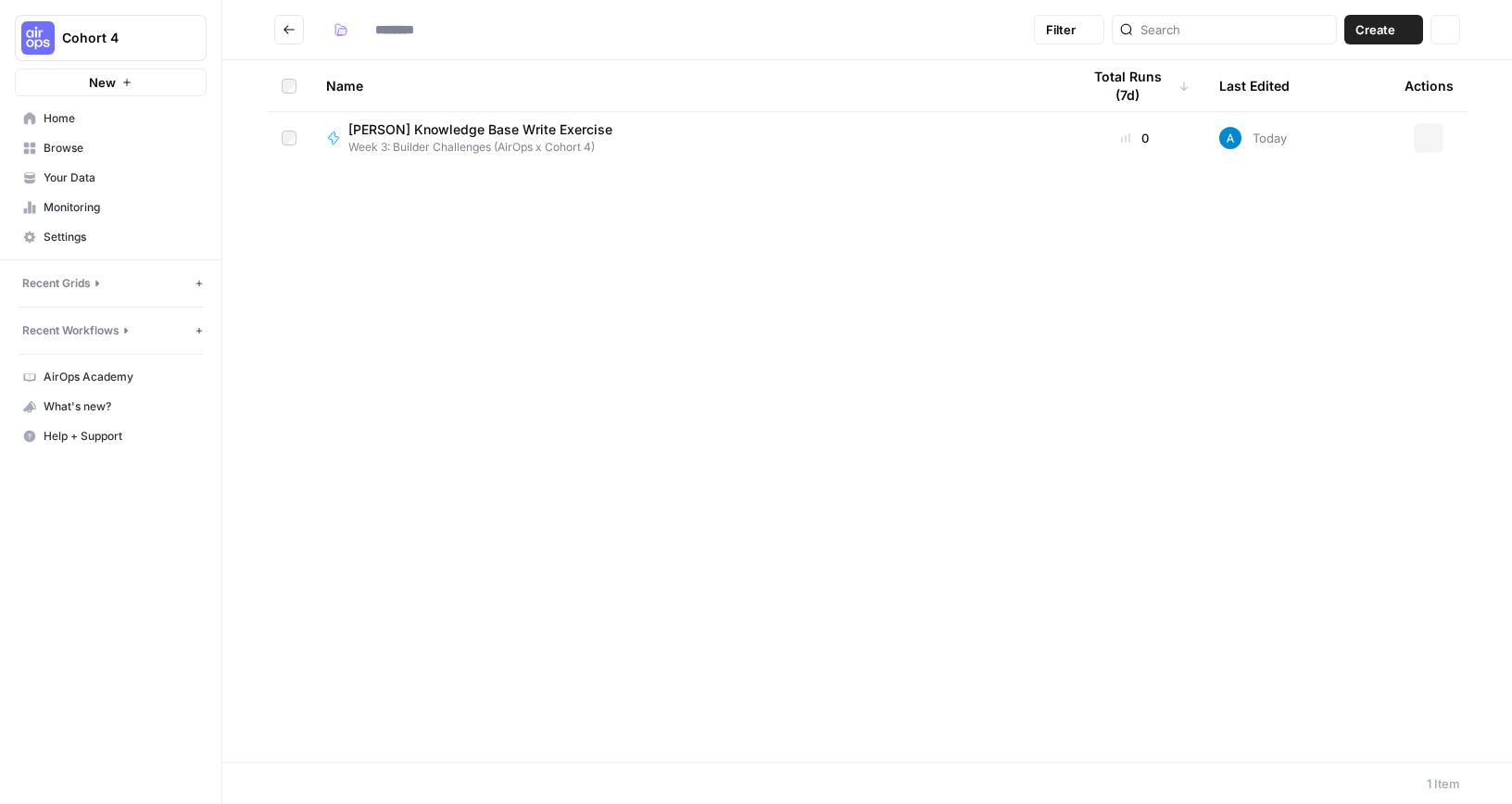type on "**********" 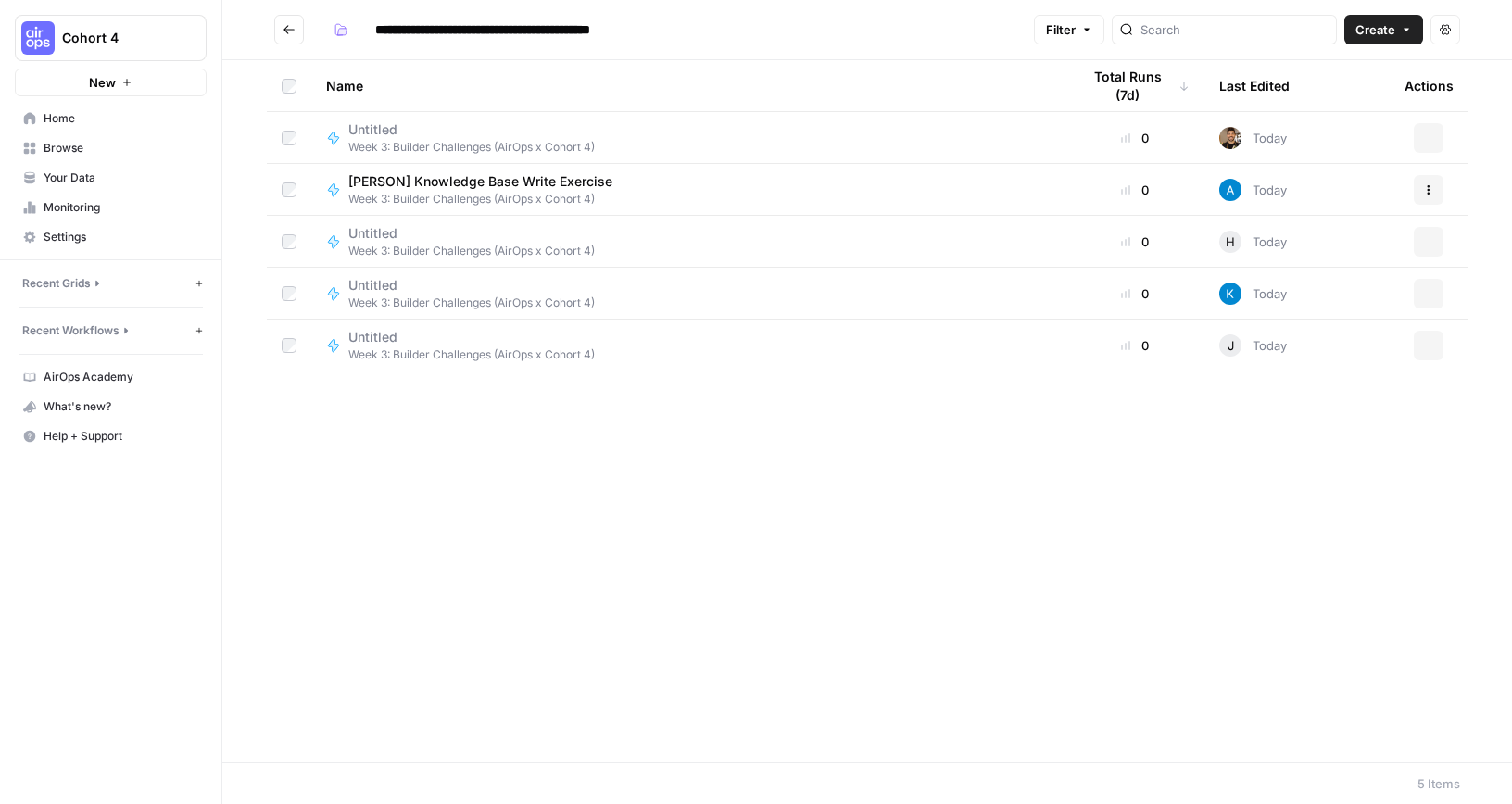 scroll, scrollTop: 0, scrollLeft: 0, axis: both 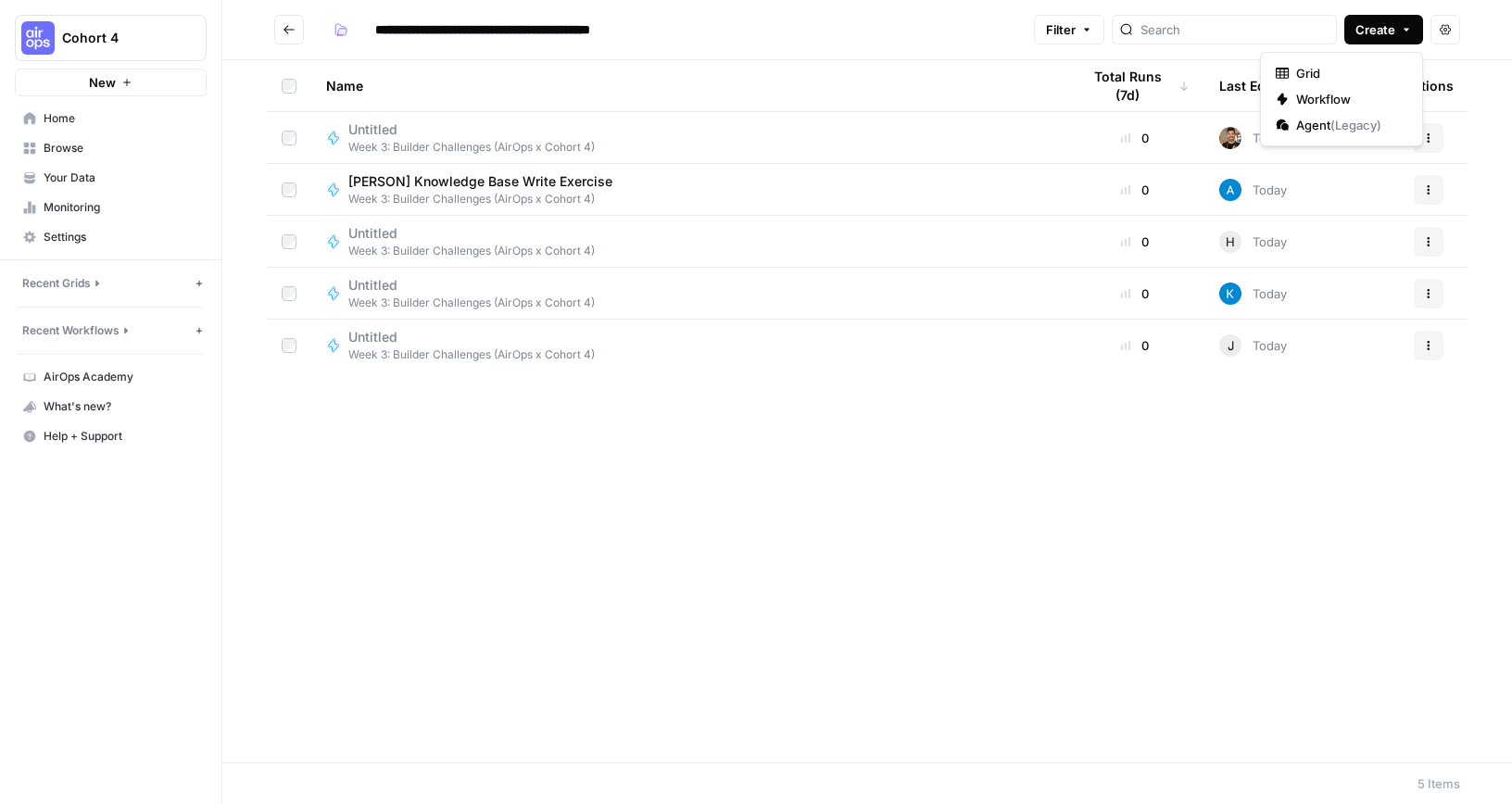 click on "Create" at bounding box center (1375, 30) 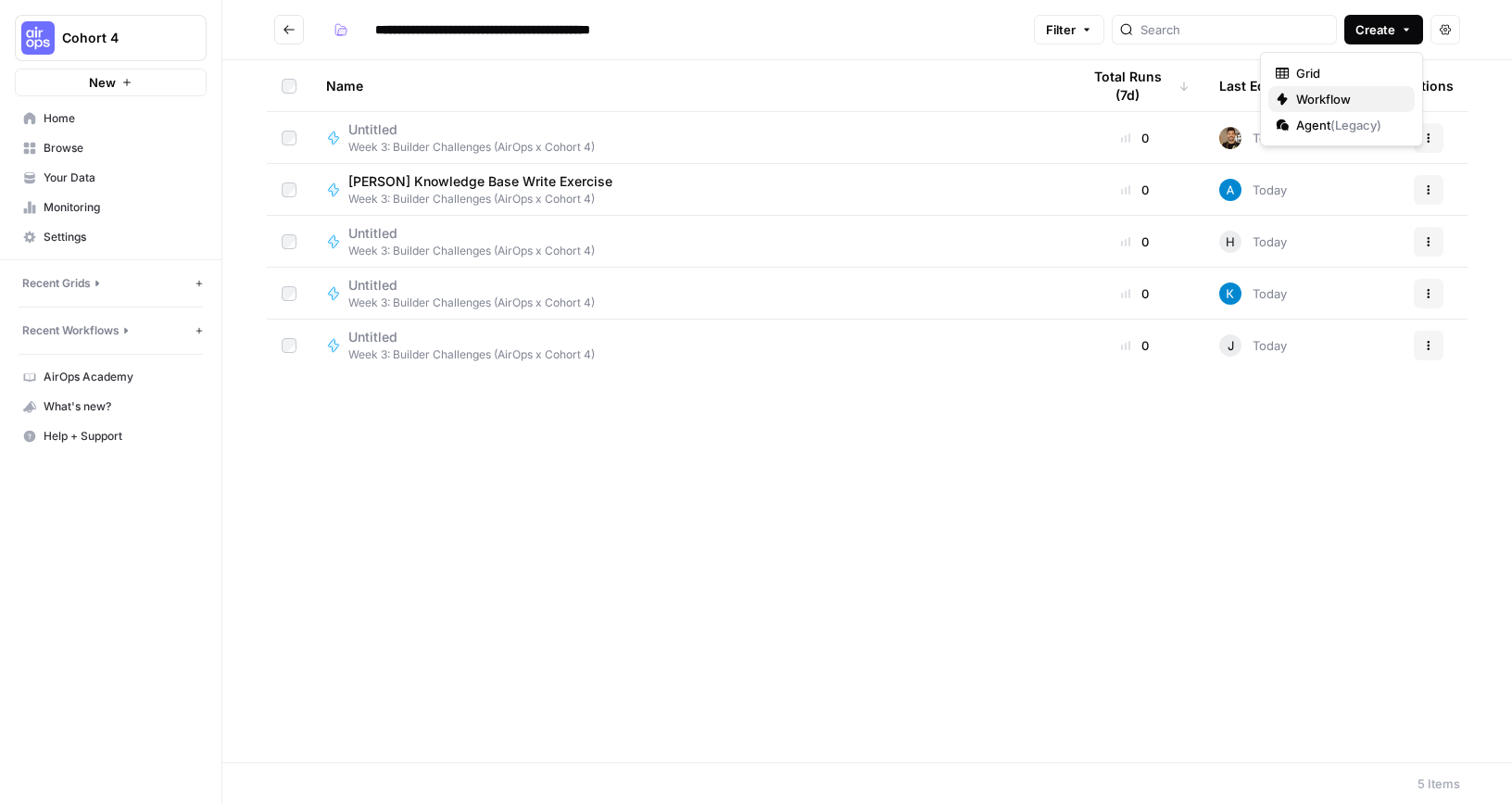 click on "Workflow" at bounding box center [1348, 99] 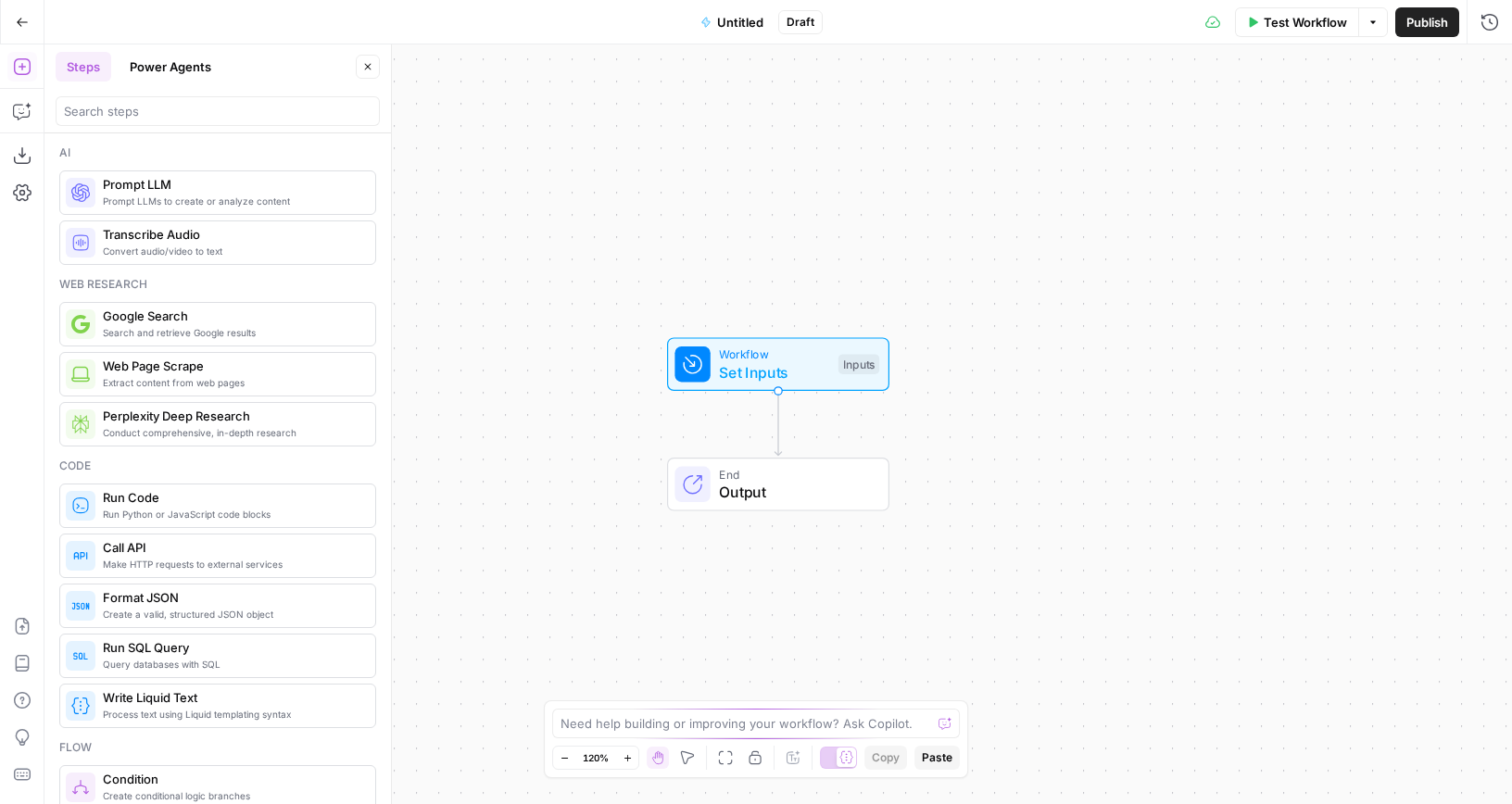 scroll, scrollTop: 0, scrollLeft: 0, axis: both 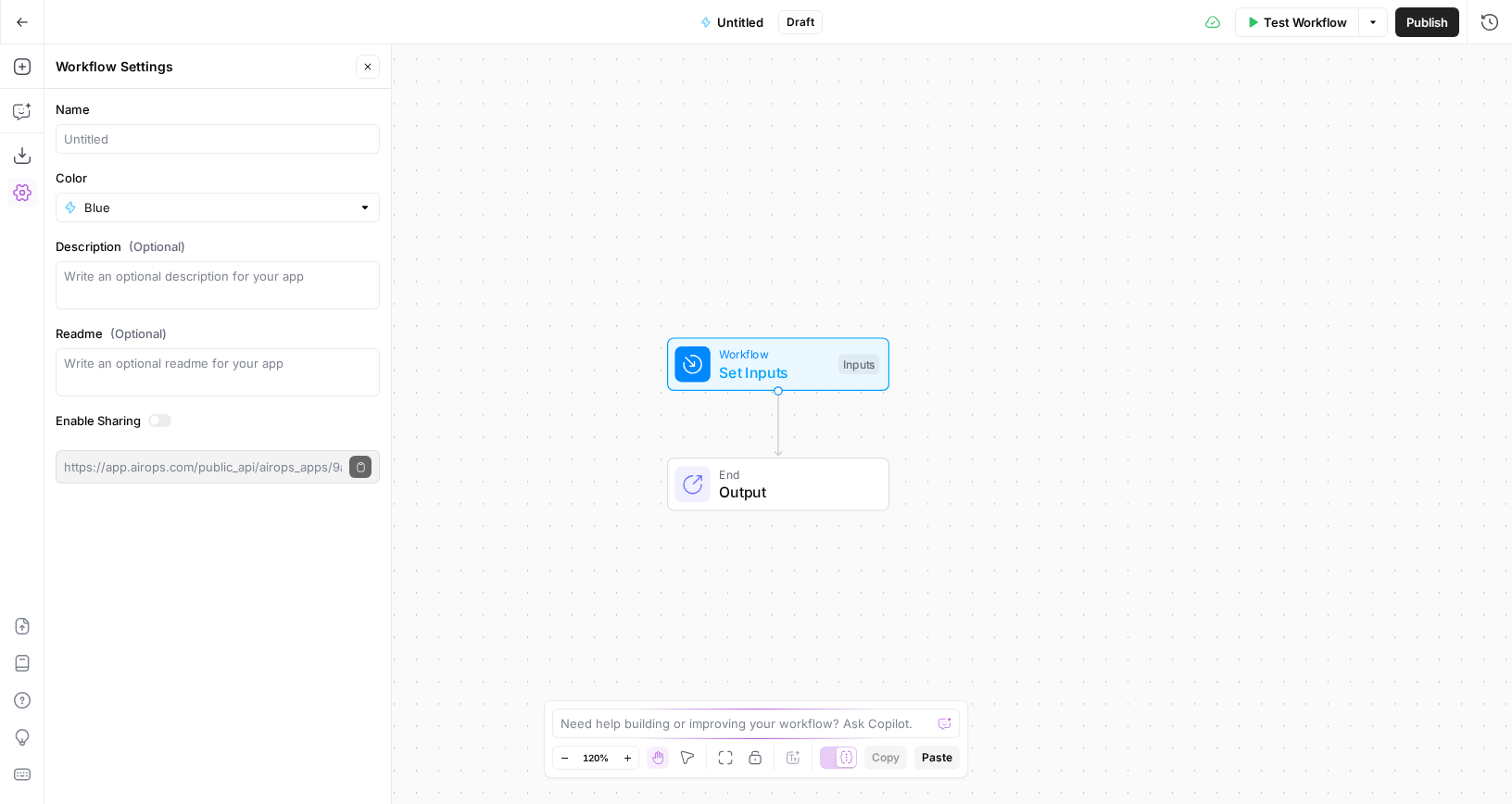 click on "Name" at bounding box center (218, 127) 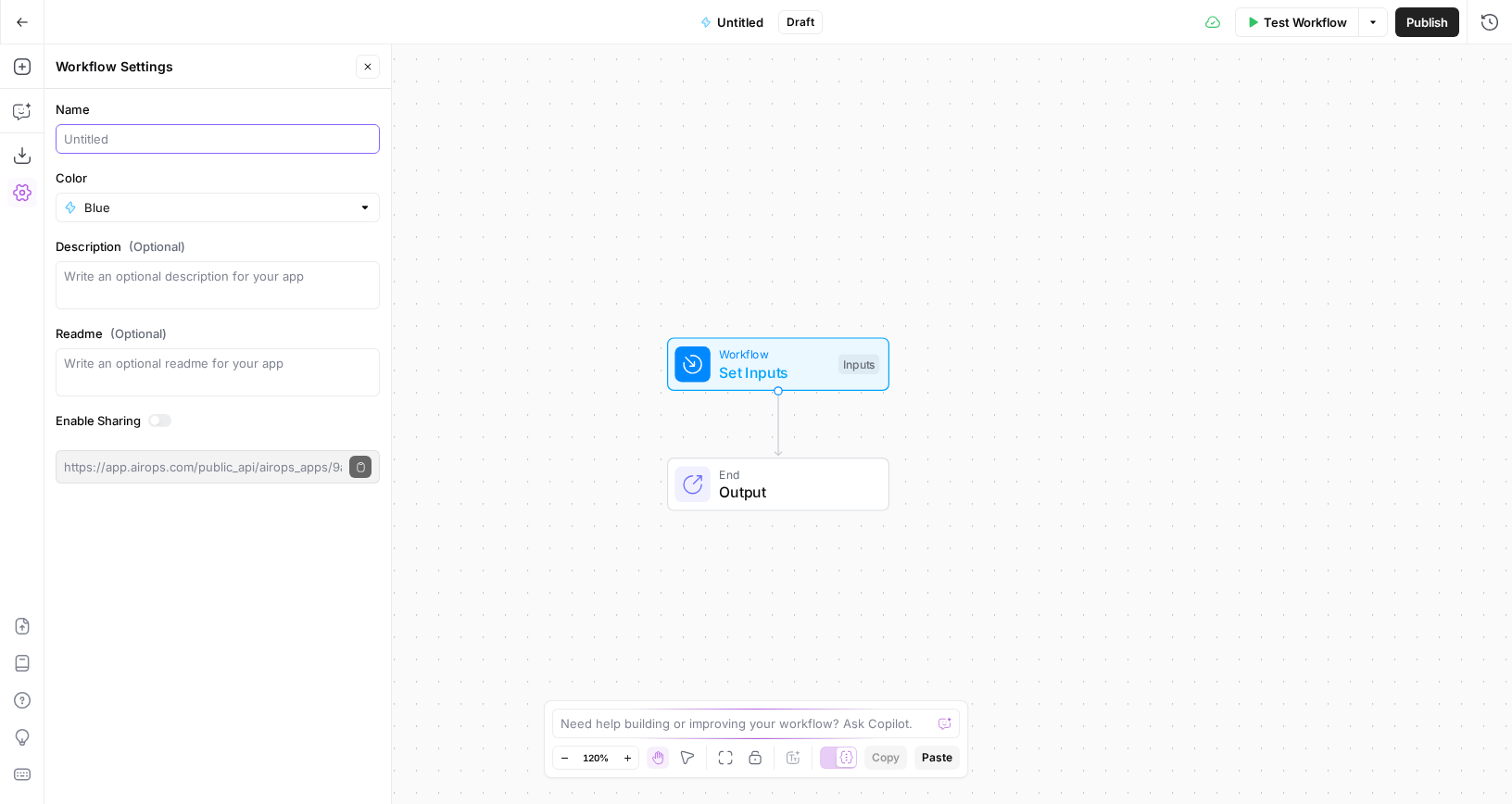 click on "Name" at bounding box center [218, 139] 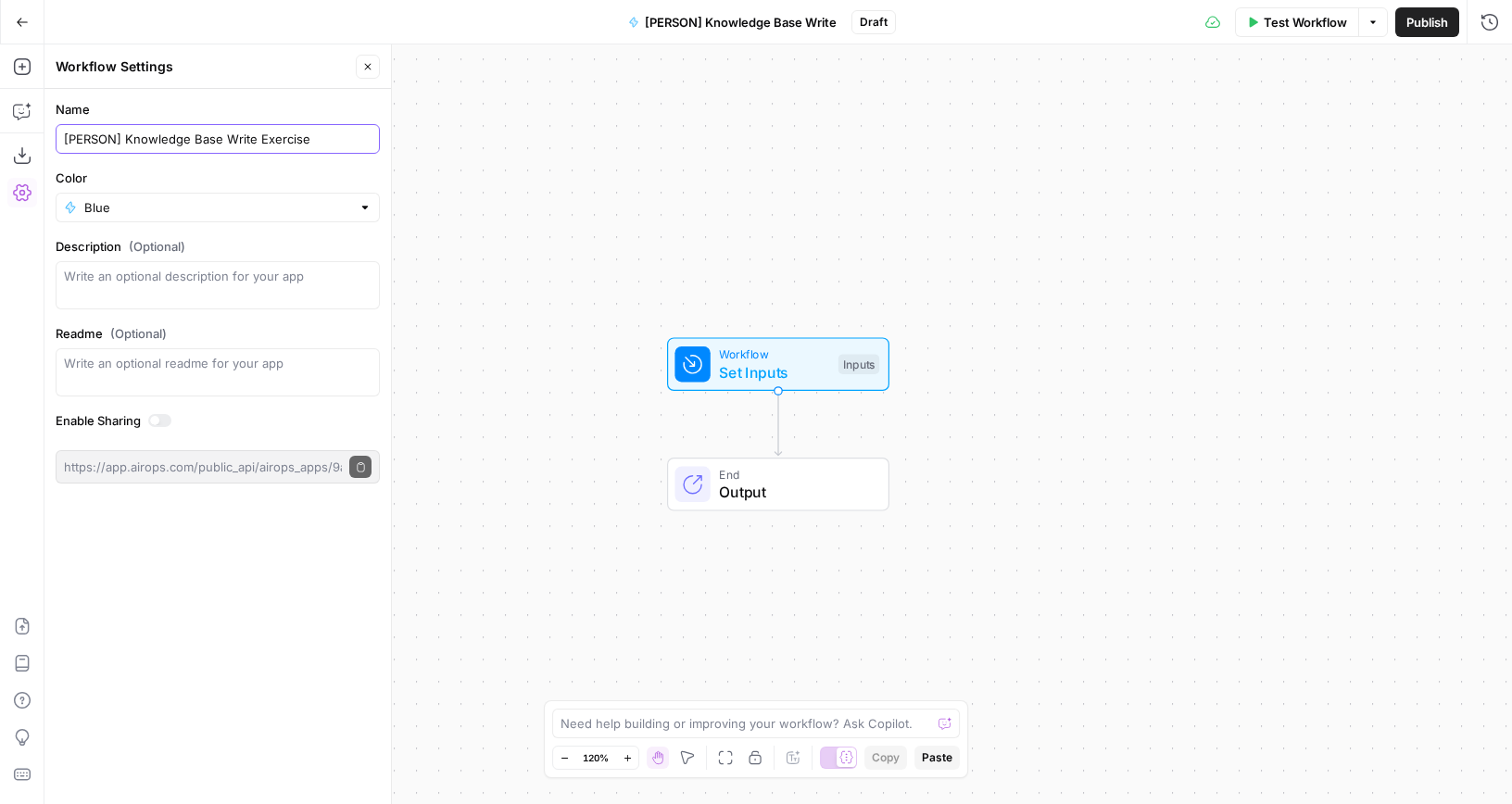 type on "[PERSON] Knowledge Base Write Exercise" 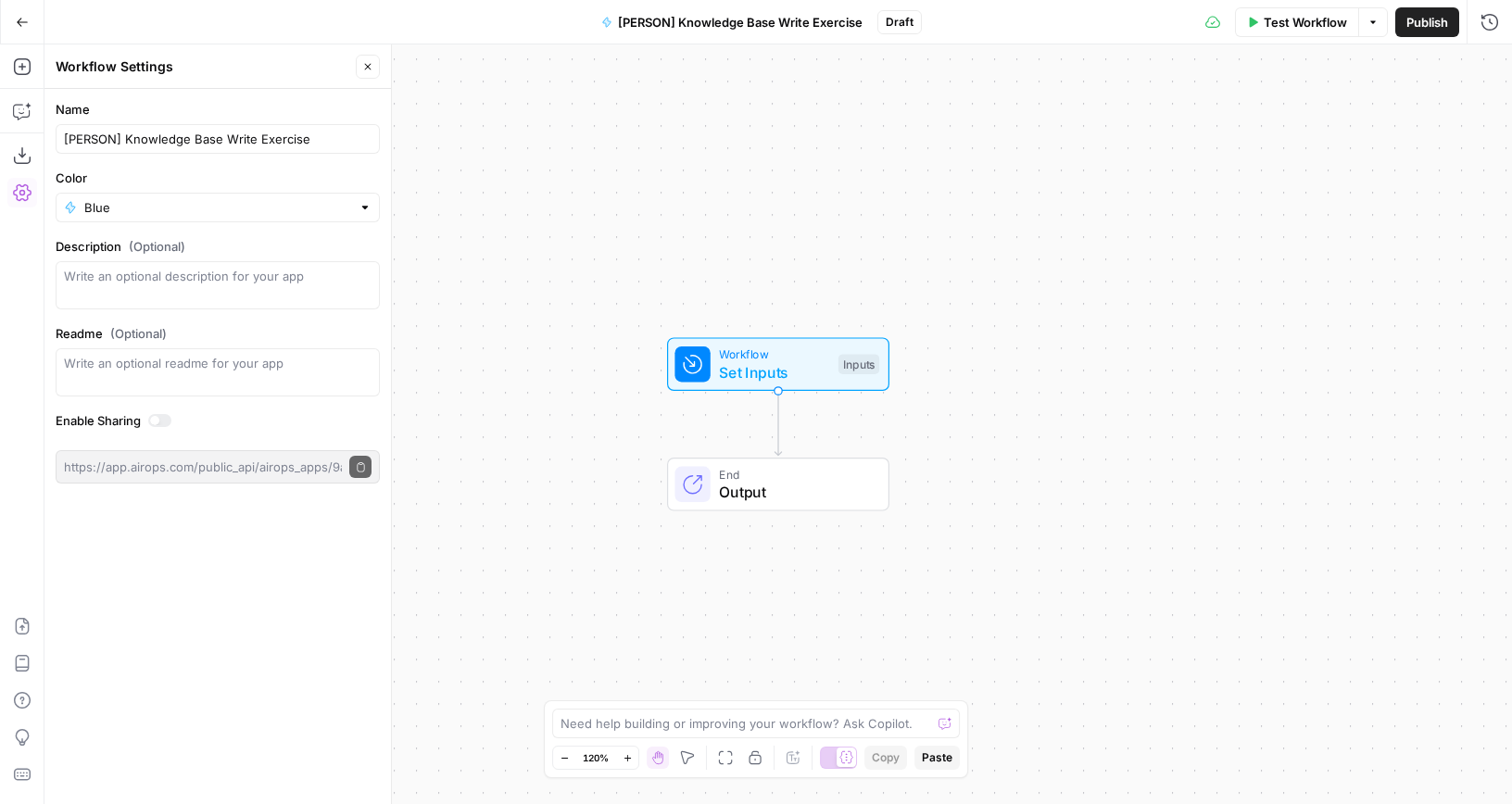 click on "Publish" at bounding box center (1427, 22) 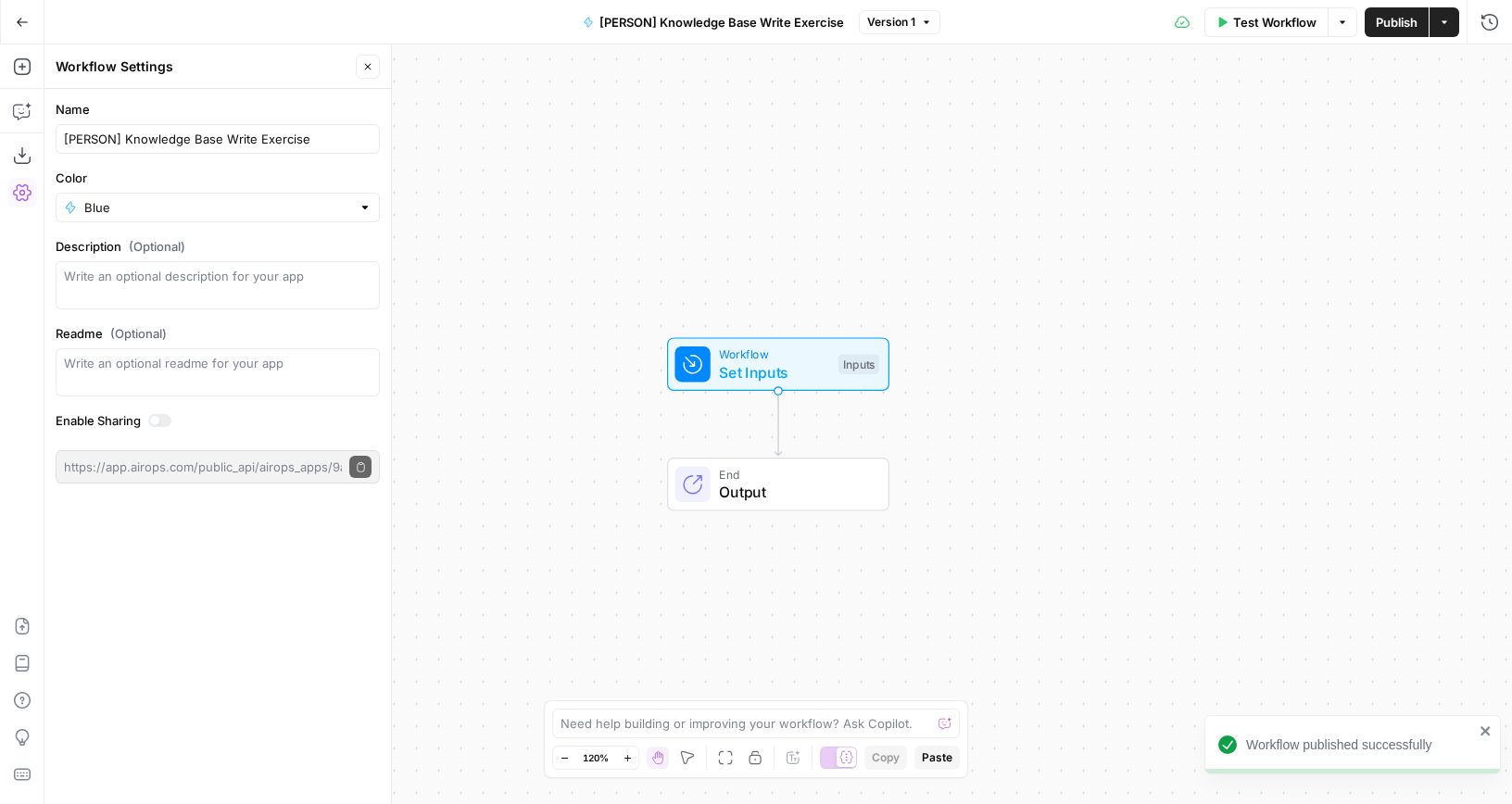 click 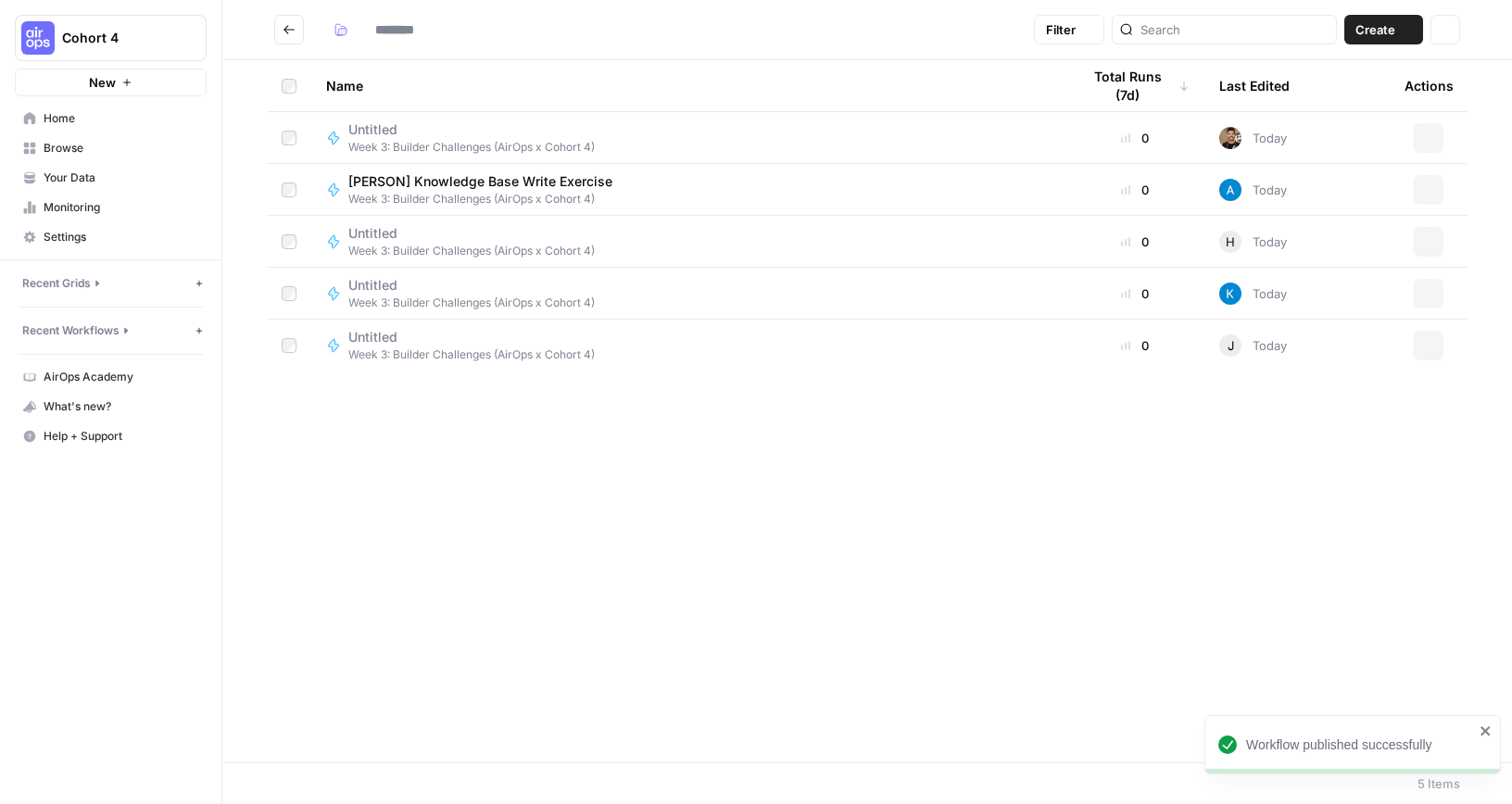 type on "**********" 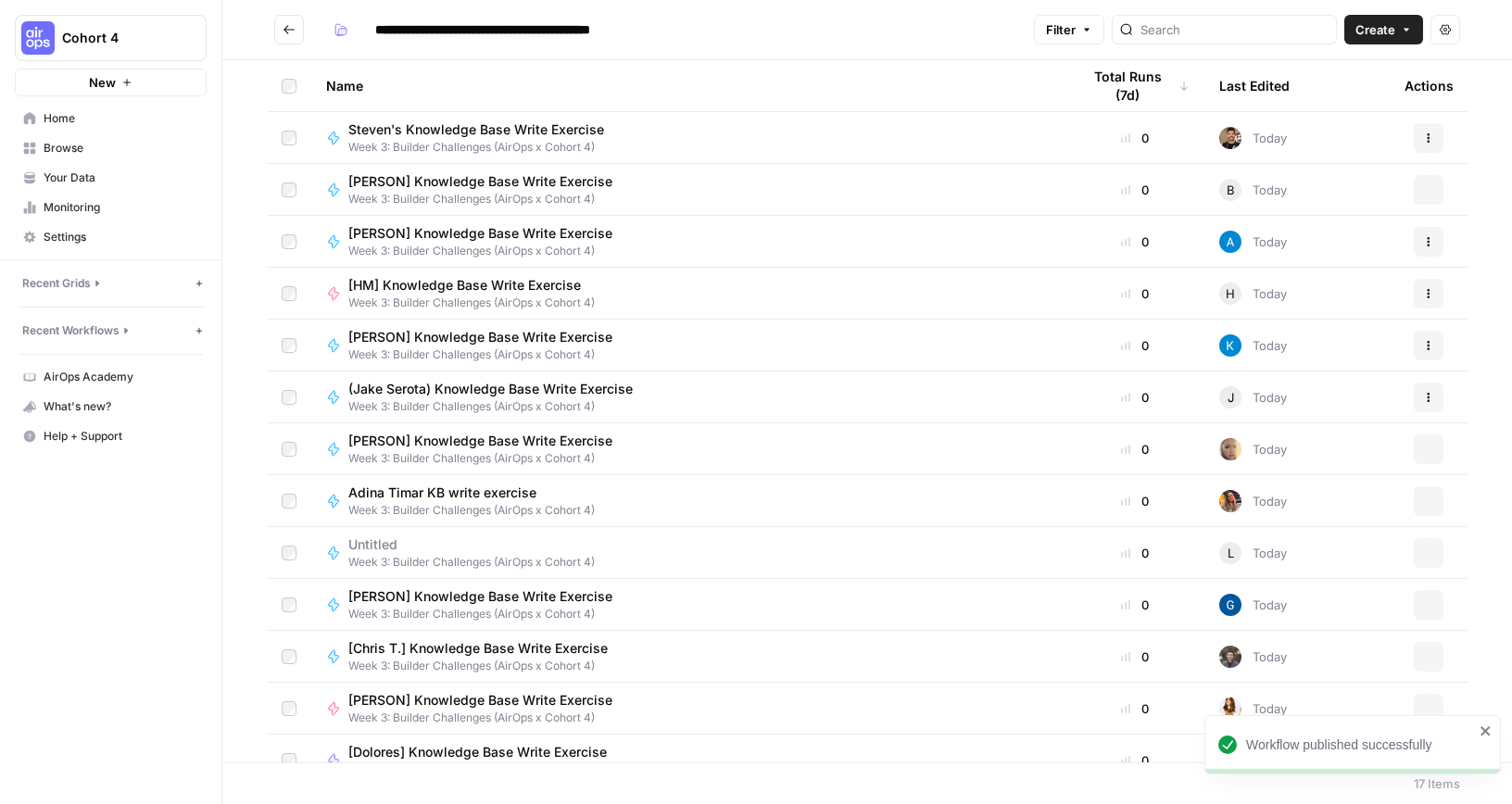 scroll, scrollTop: 0, scrollLeft: 0, axis: both 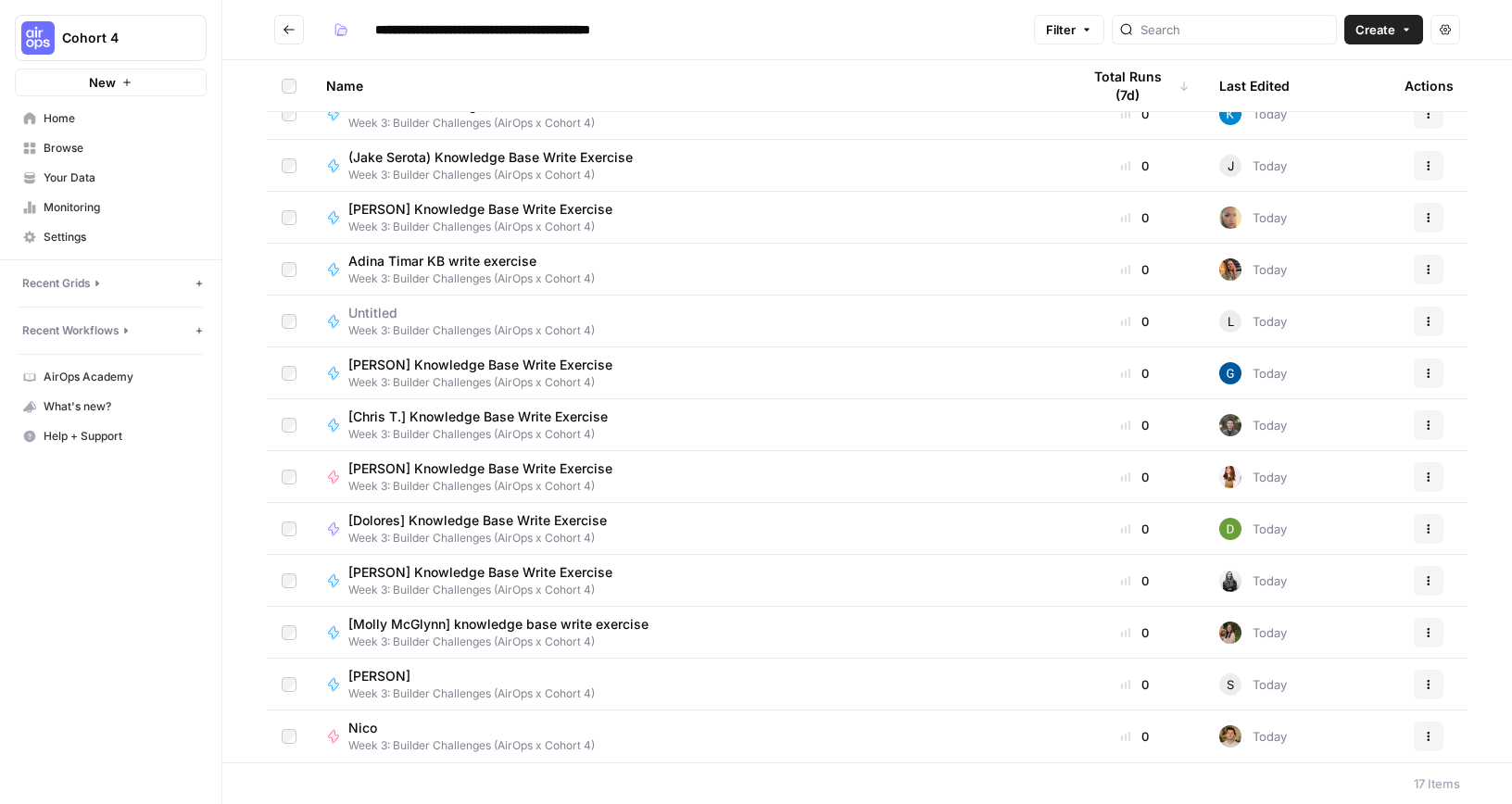 click on "[PERSON] Knowledge Base Write Exercise" at bounding box center [480, 365] 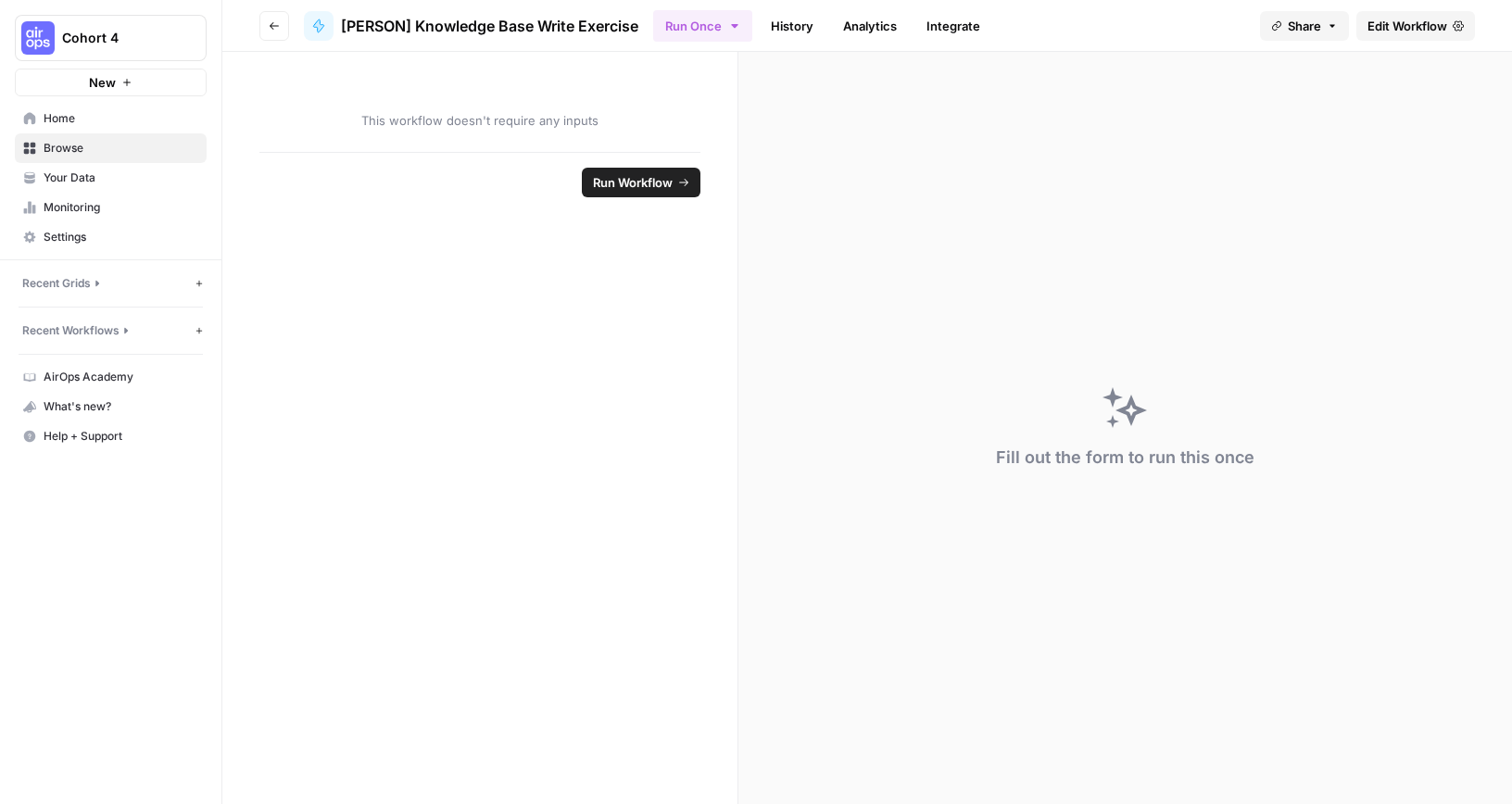 scroll, scrollTop: 0, scrollLeft: 0, axis: both 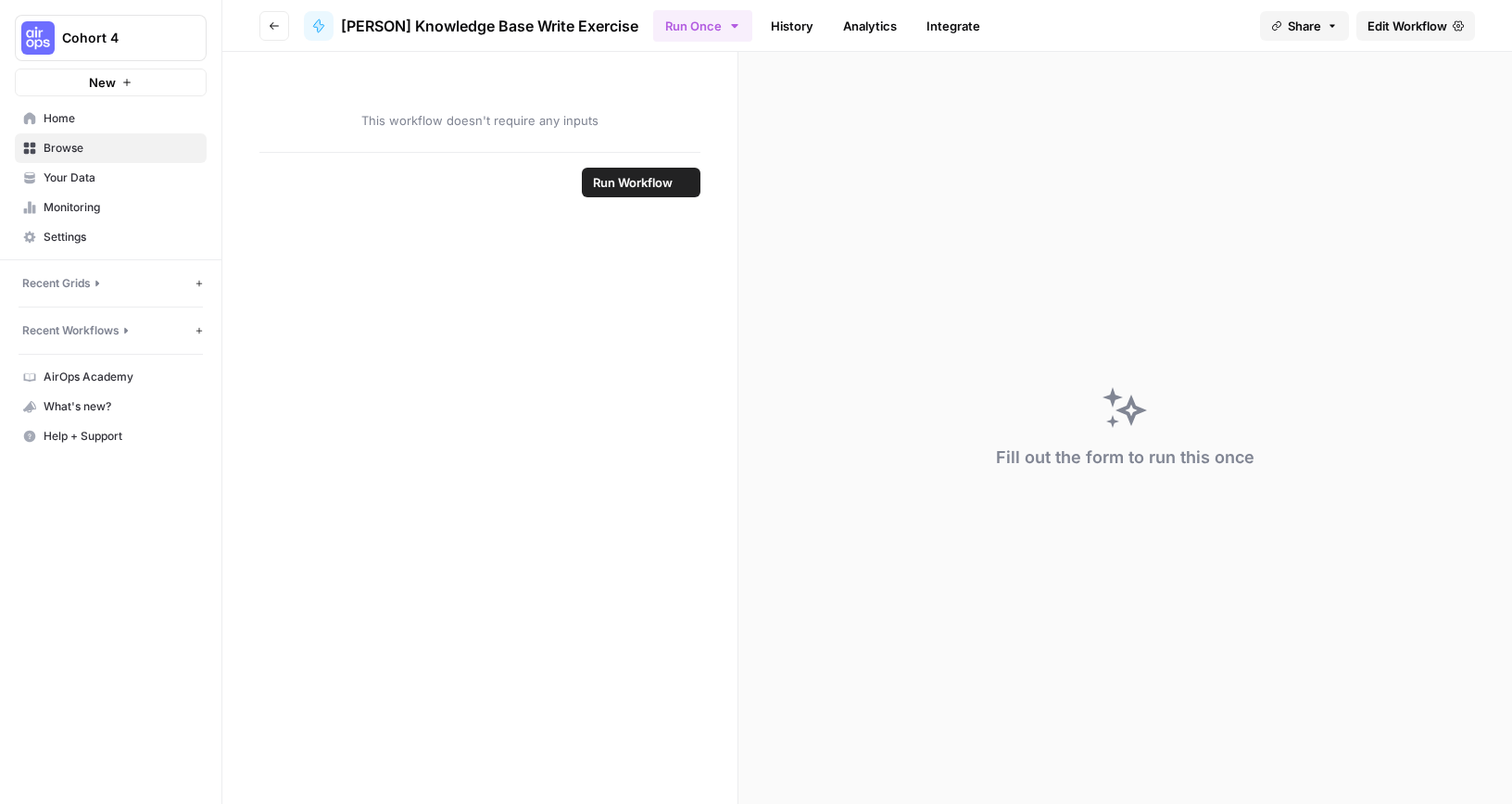click on "[PERSON] Knowledge Base Write Exercise" at bounding box center (489, 26) 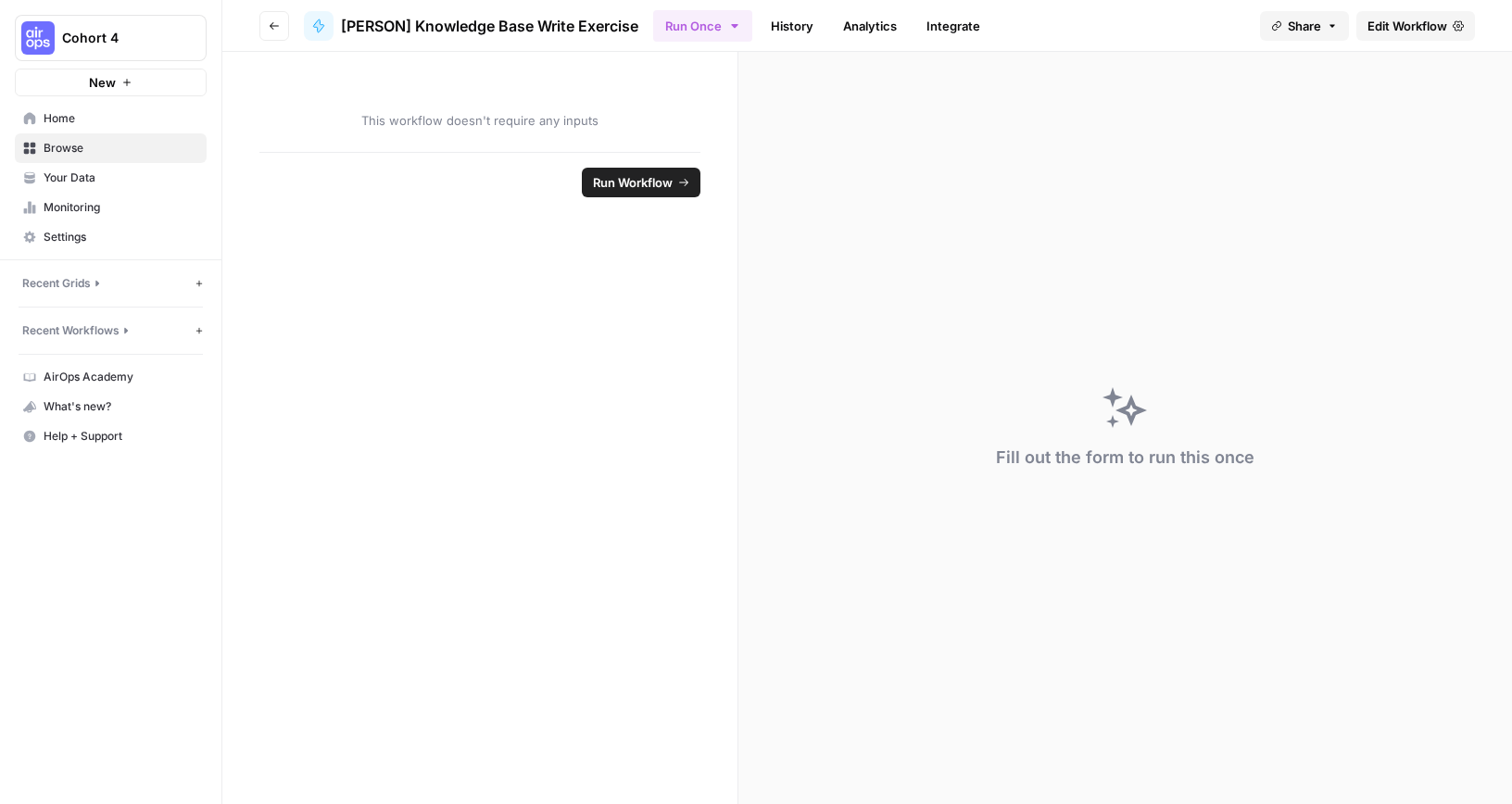 click on "Edit Workflow" at bounding box center [1407, 26] 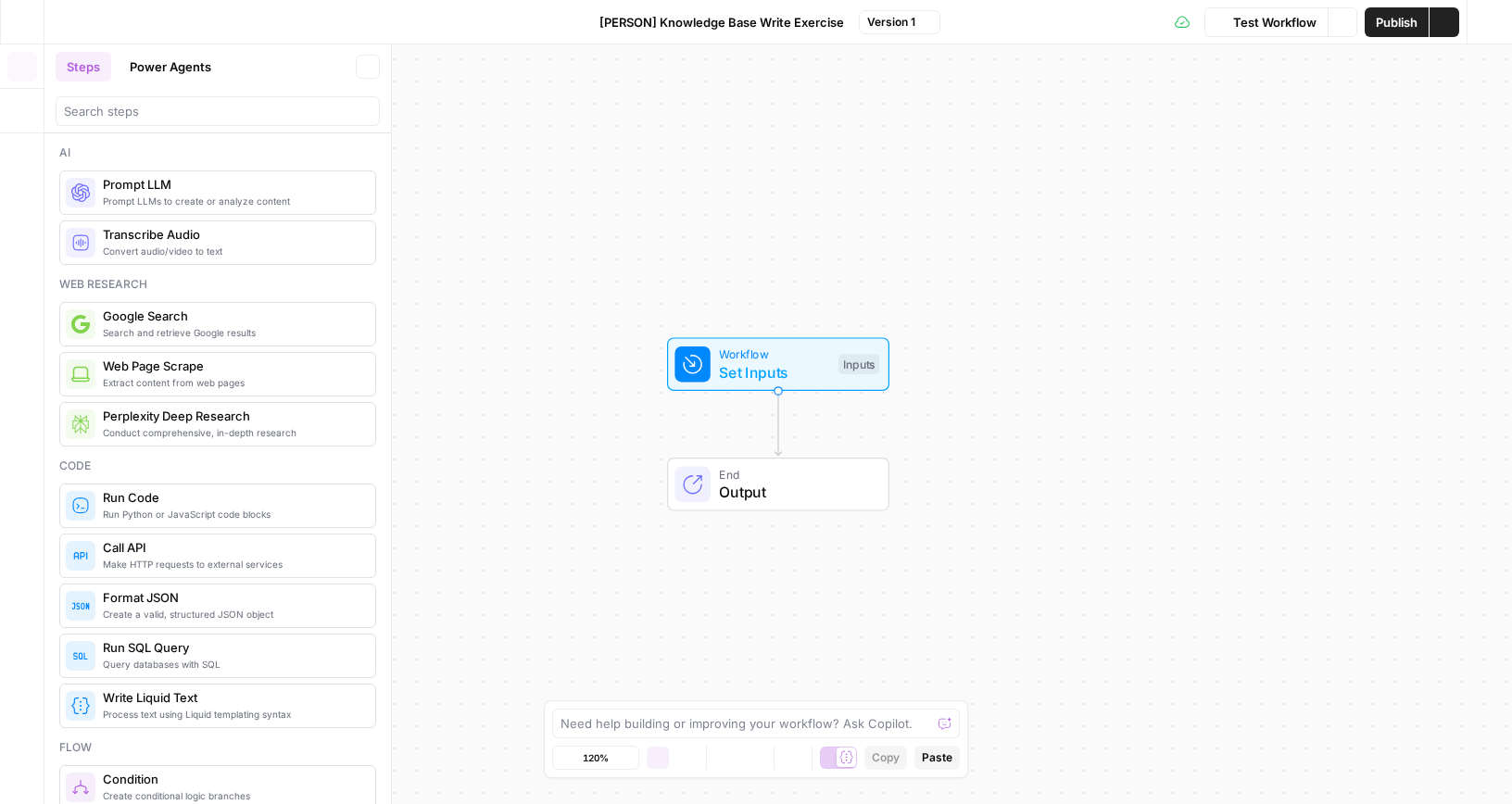 scroll, scrollTop: 0, scrollLeft: 0, axis: both 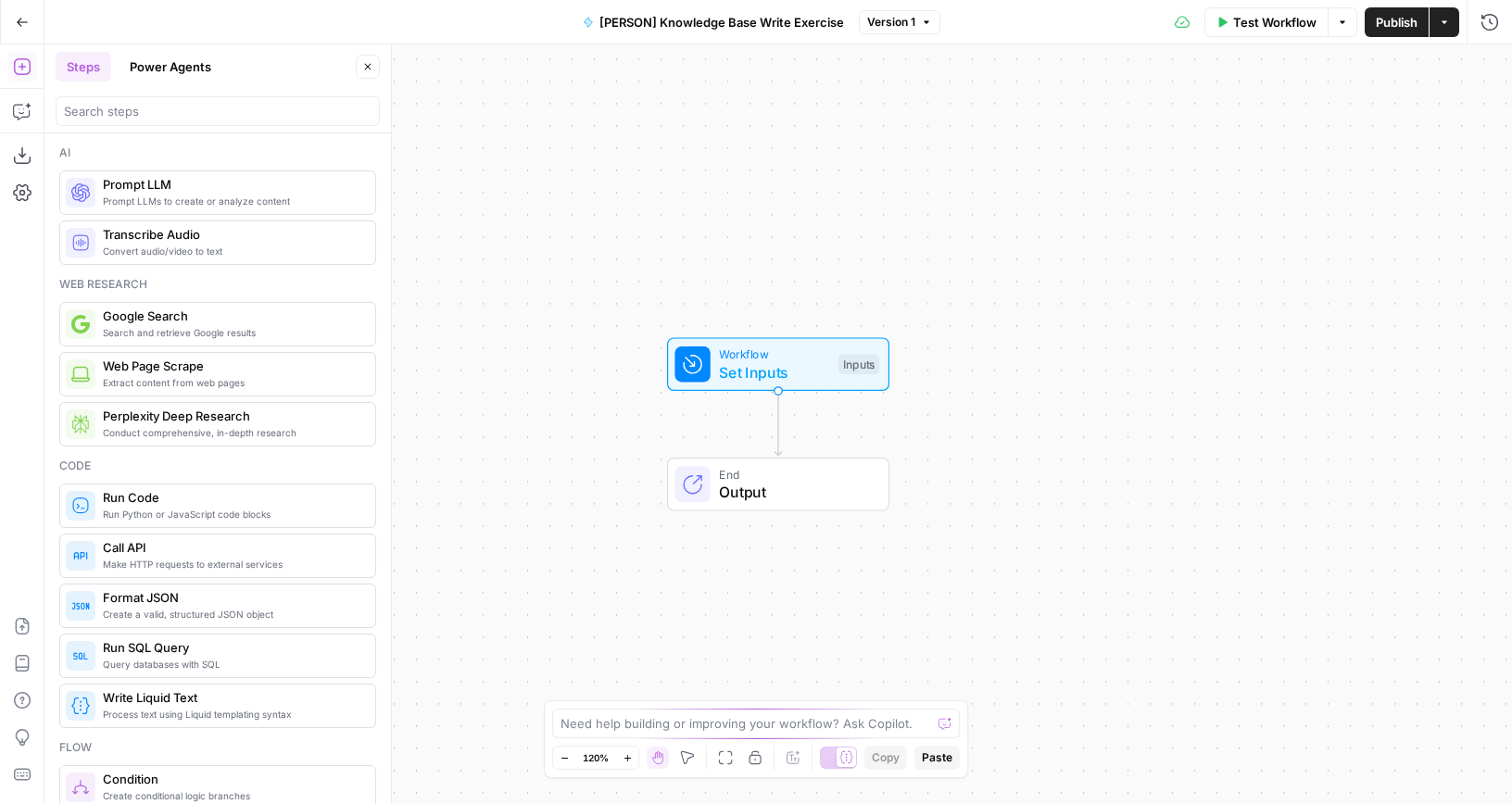 click on "[PERSON] Knowledge Base Write Exercise" at bounding box center (722, 22) 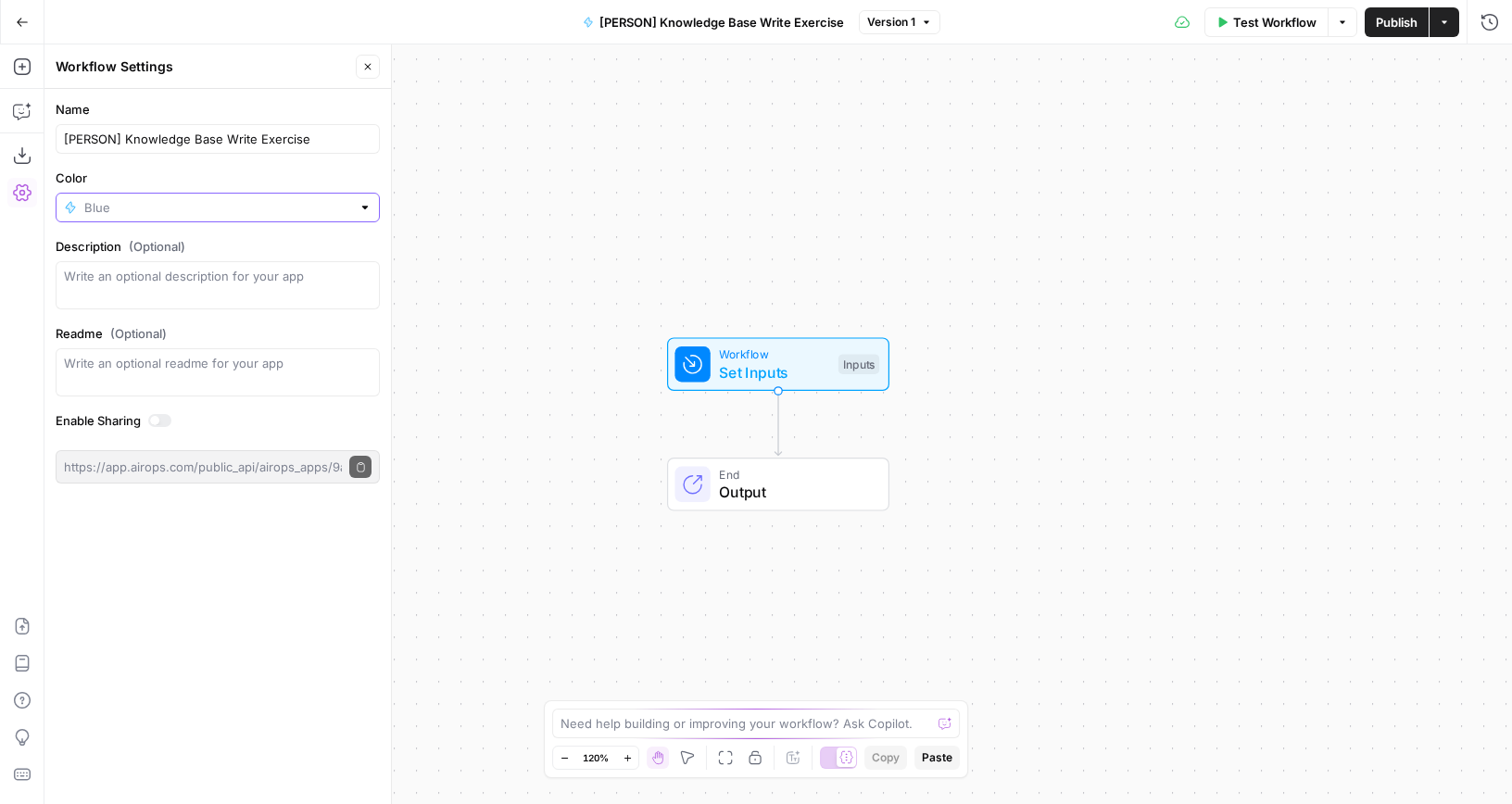 click on "Color" at bounding box center (218, 207) 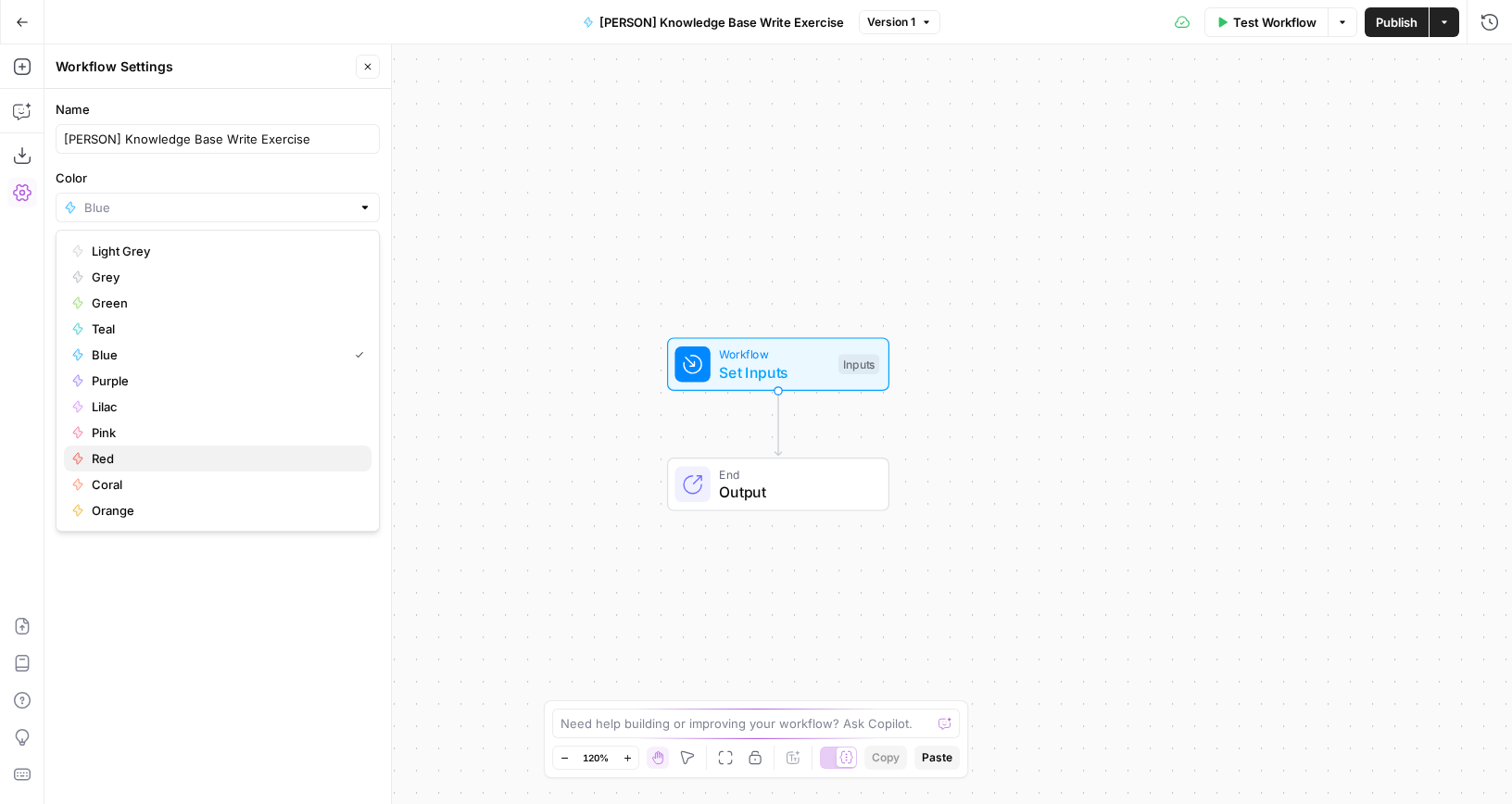 click on "Red" at bounding box center [224, 459] 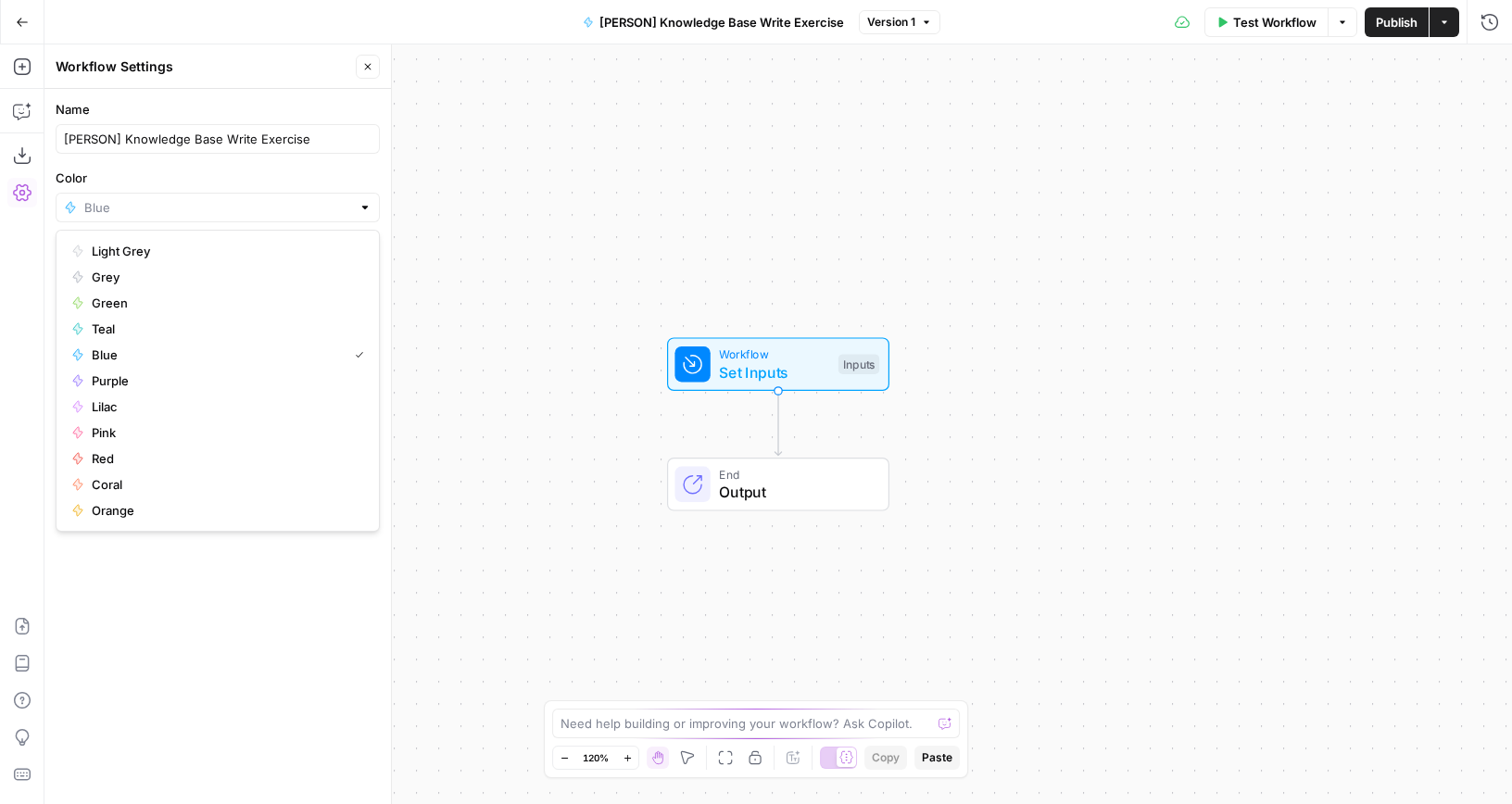 type on "Red" 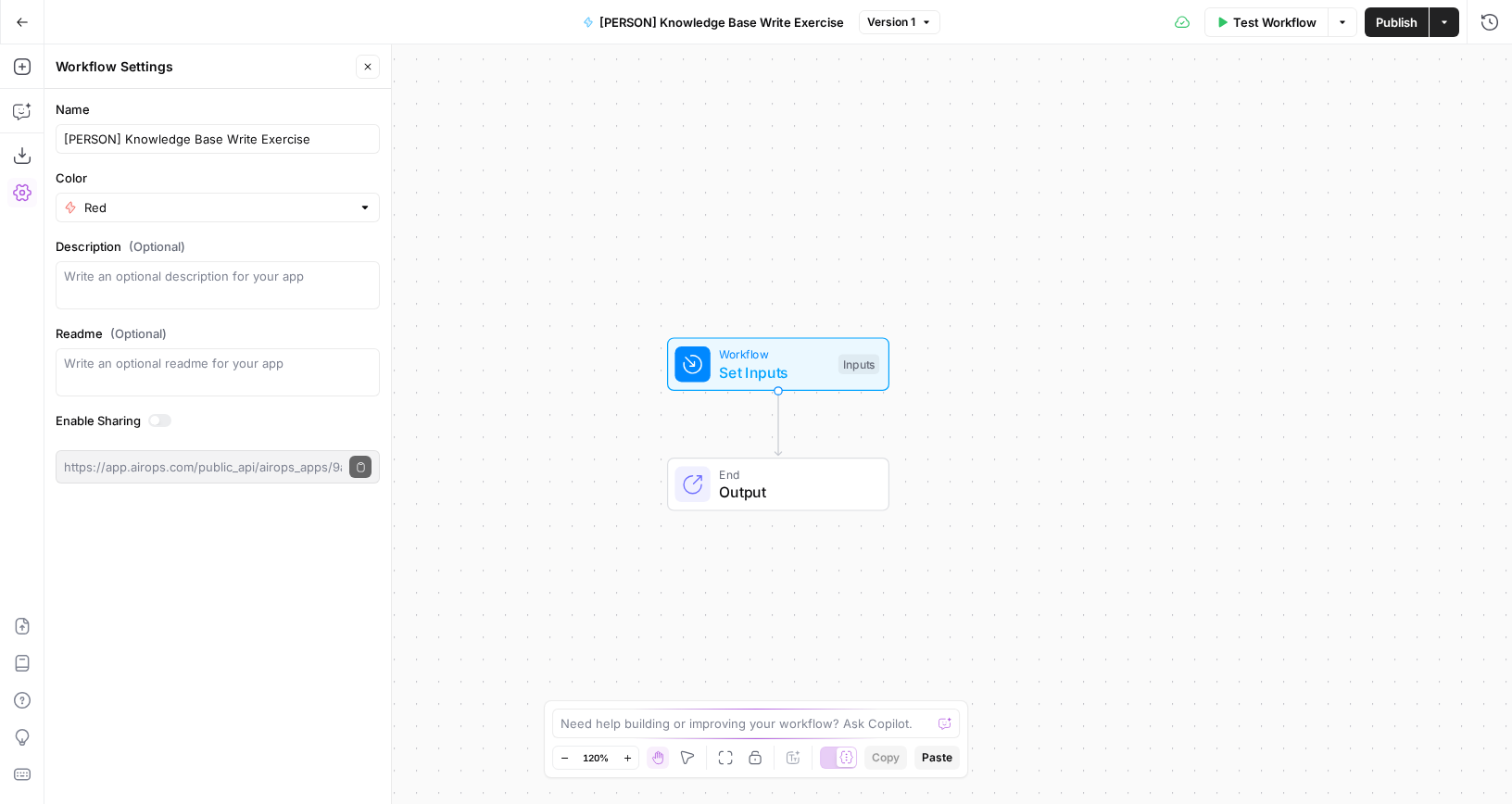click on "Workflow Set Inputs Inputs End Output" at bounding box center (778, 424) 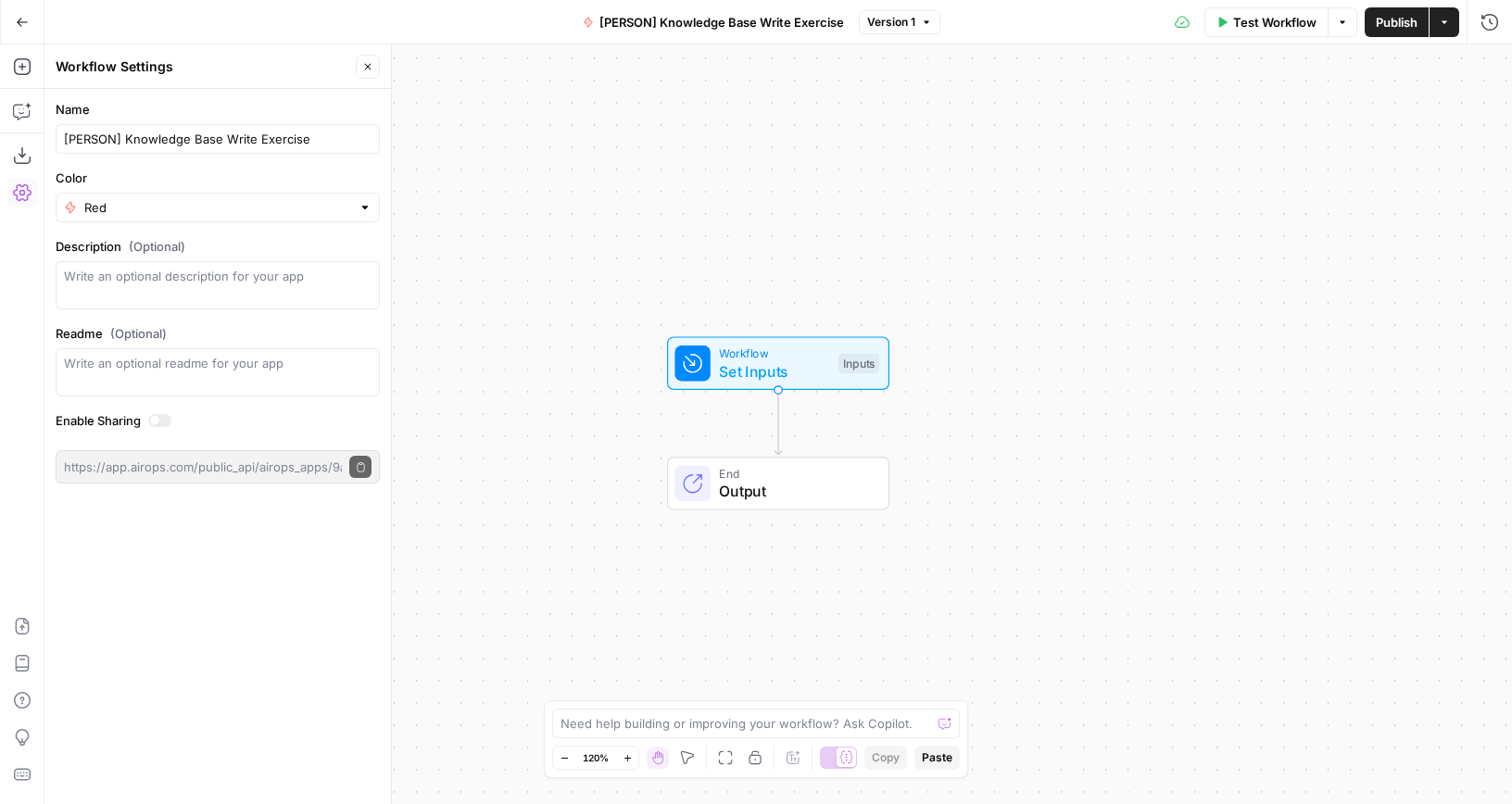 click on "Set Inputs" at bounding box center (774, 371) 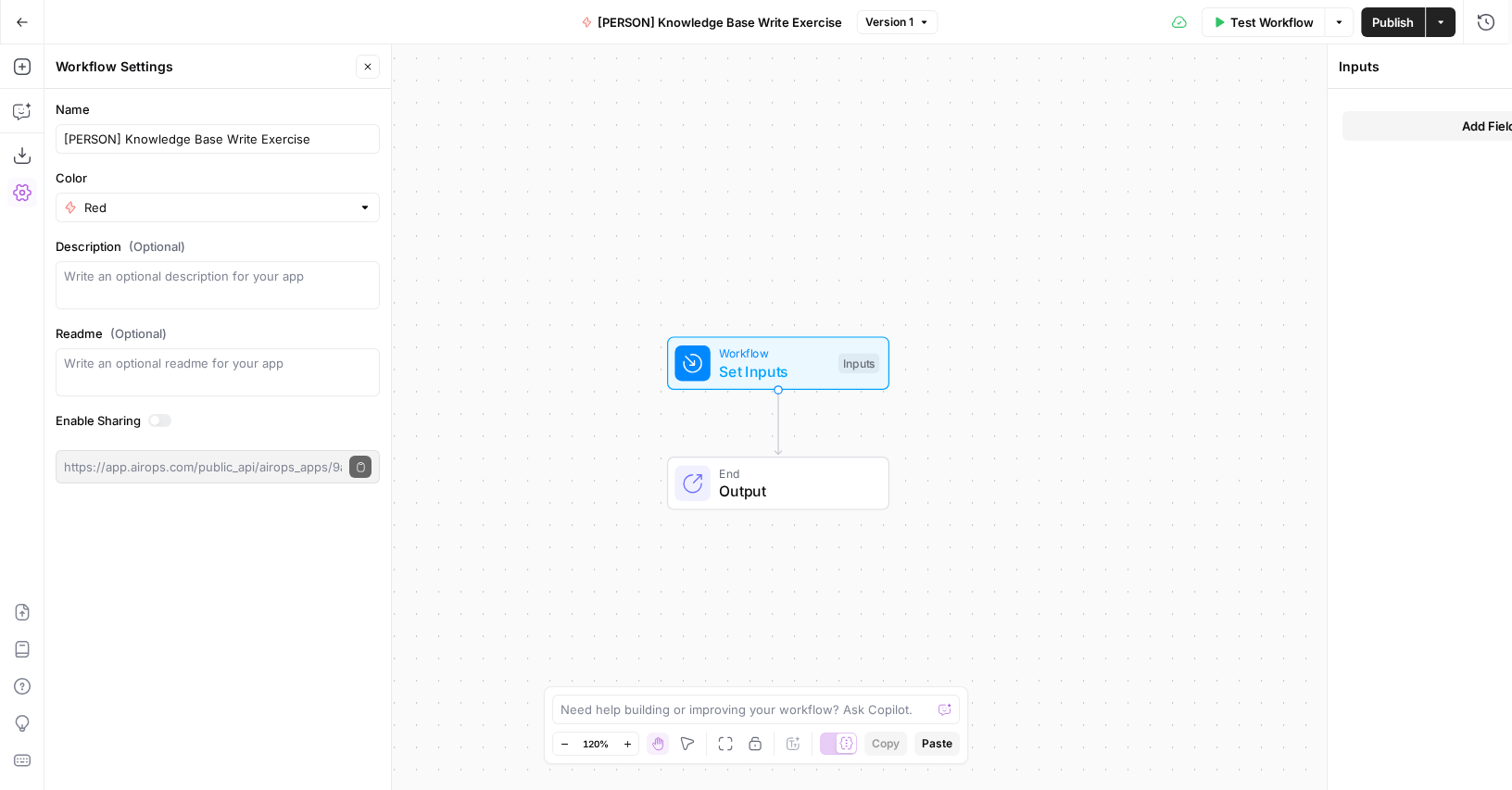 click on "Set Inputs" at bounding box center (774, 371) 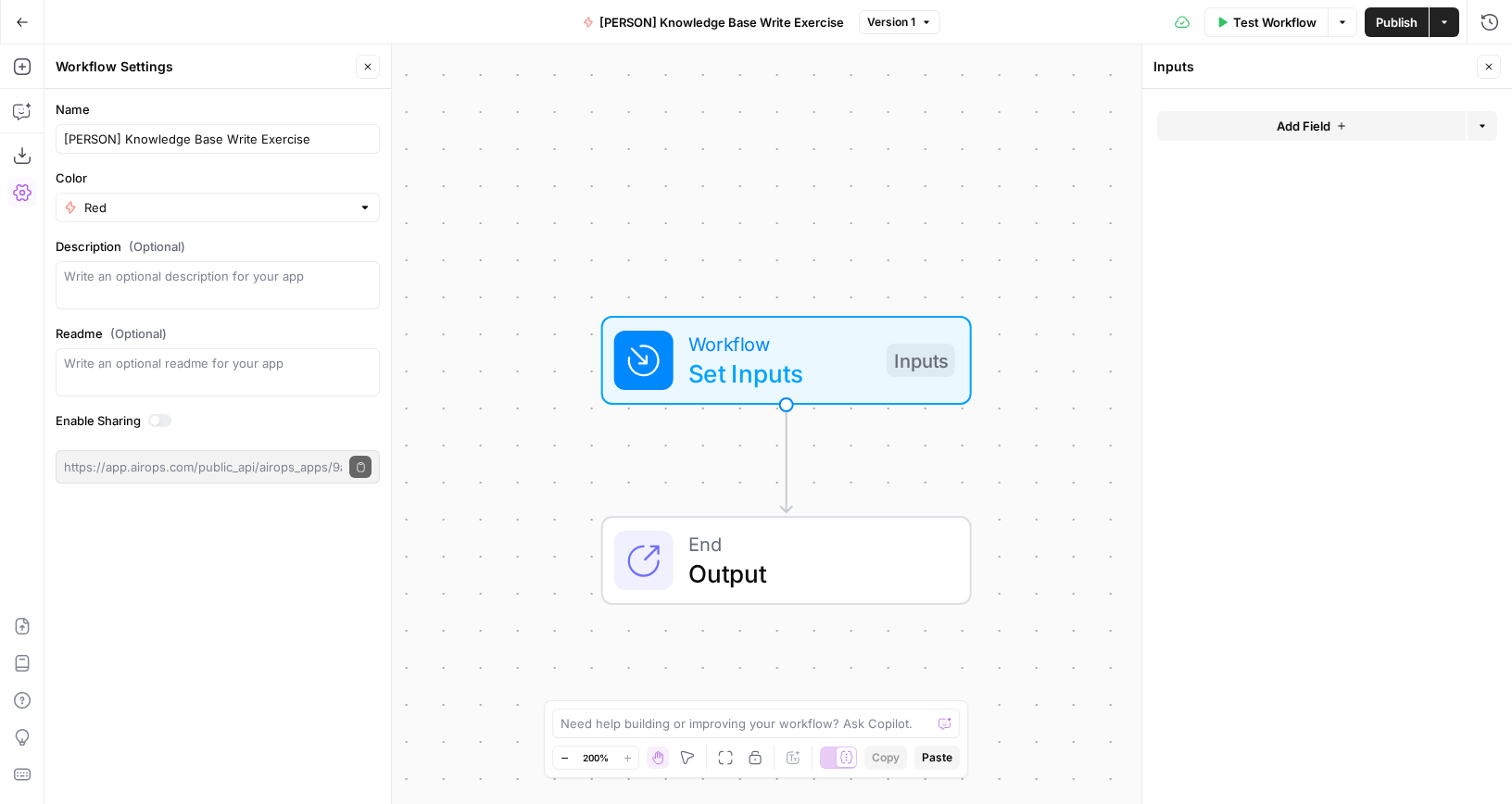 click on "Add Field" at bounding box center [1311, 126] 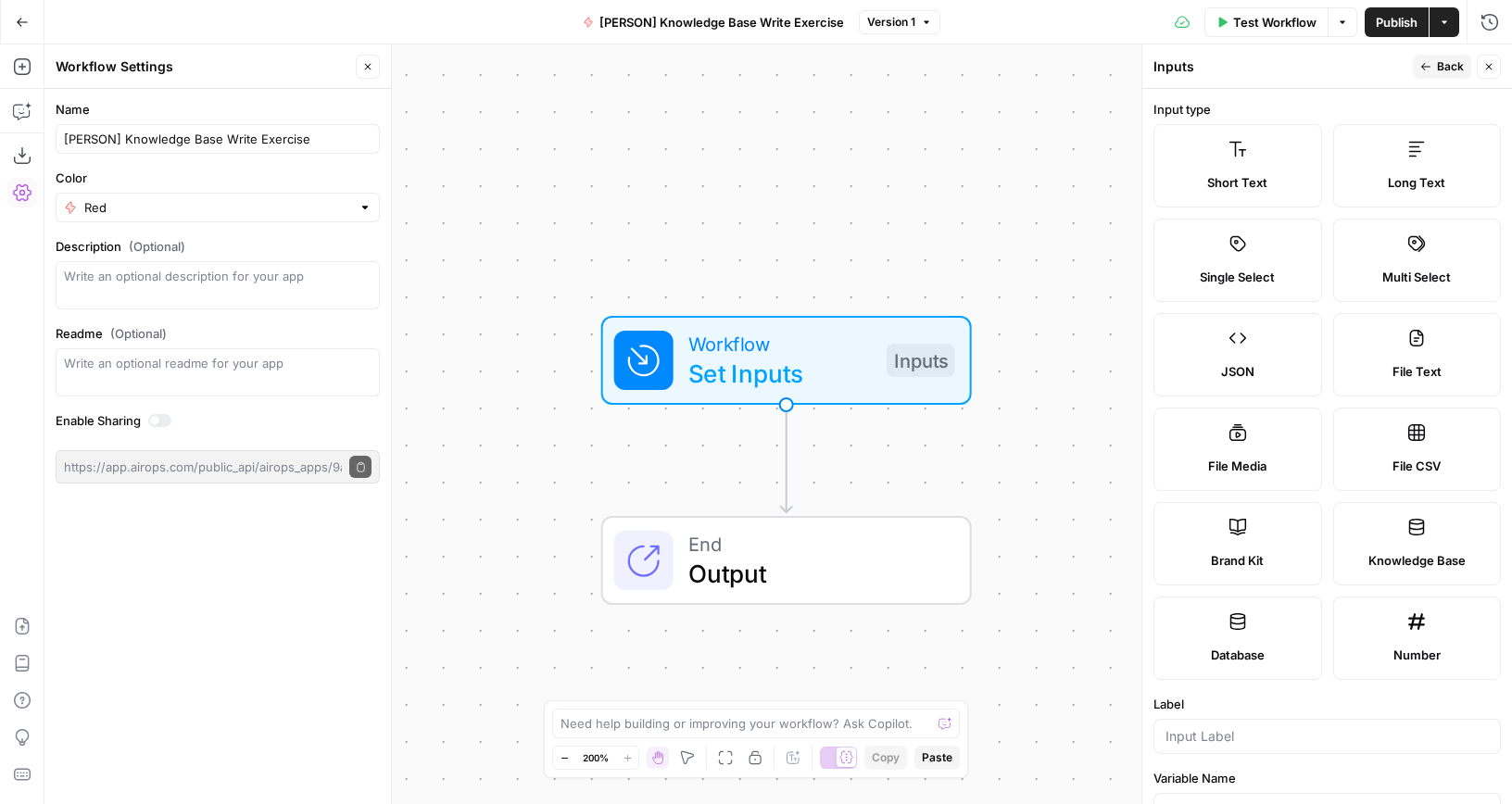 click 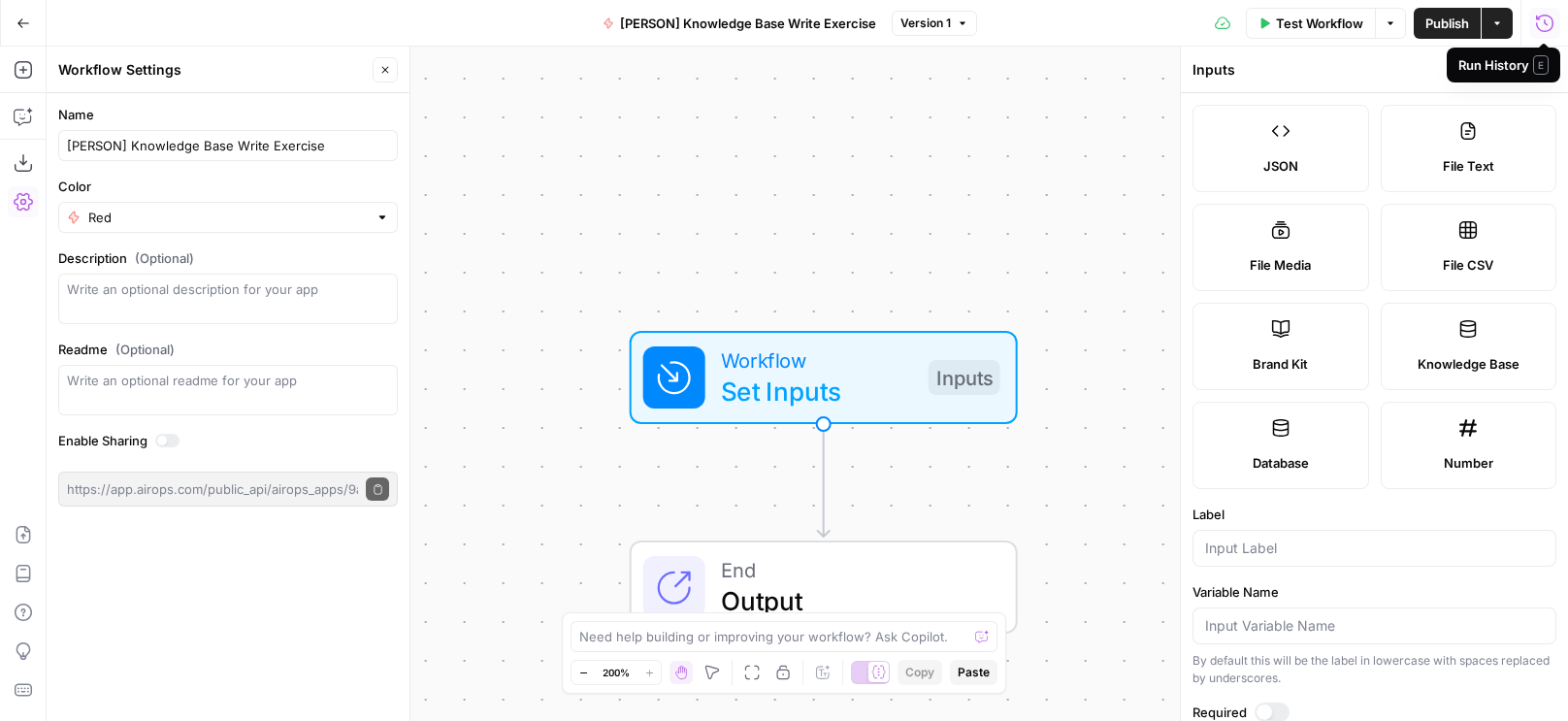 scroll, scrollTop: 344, scrollLeft: 0, axis: vertical 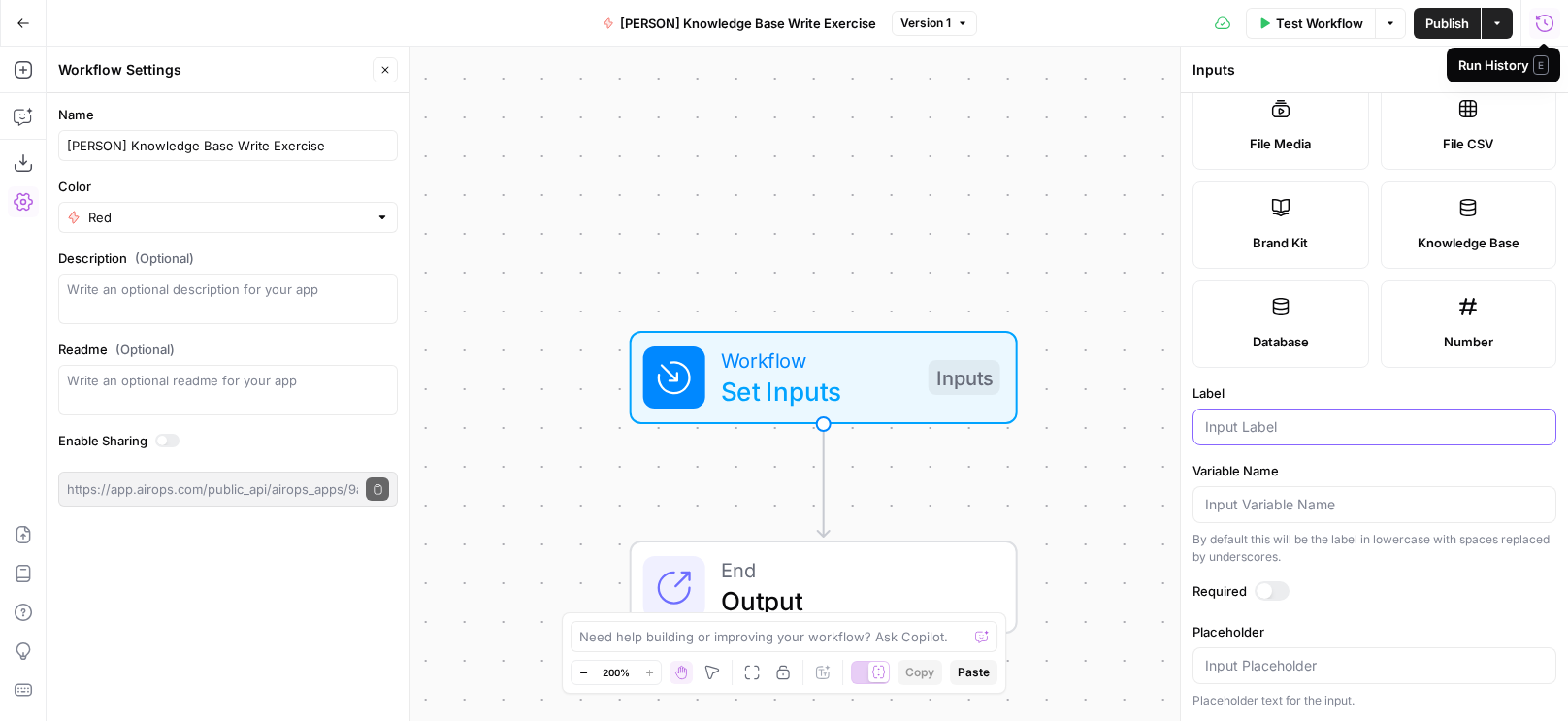 click on "Label" at bounding box center (1374, 427) 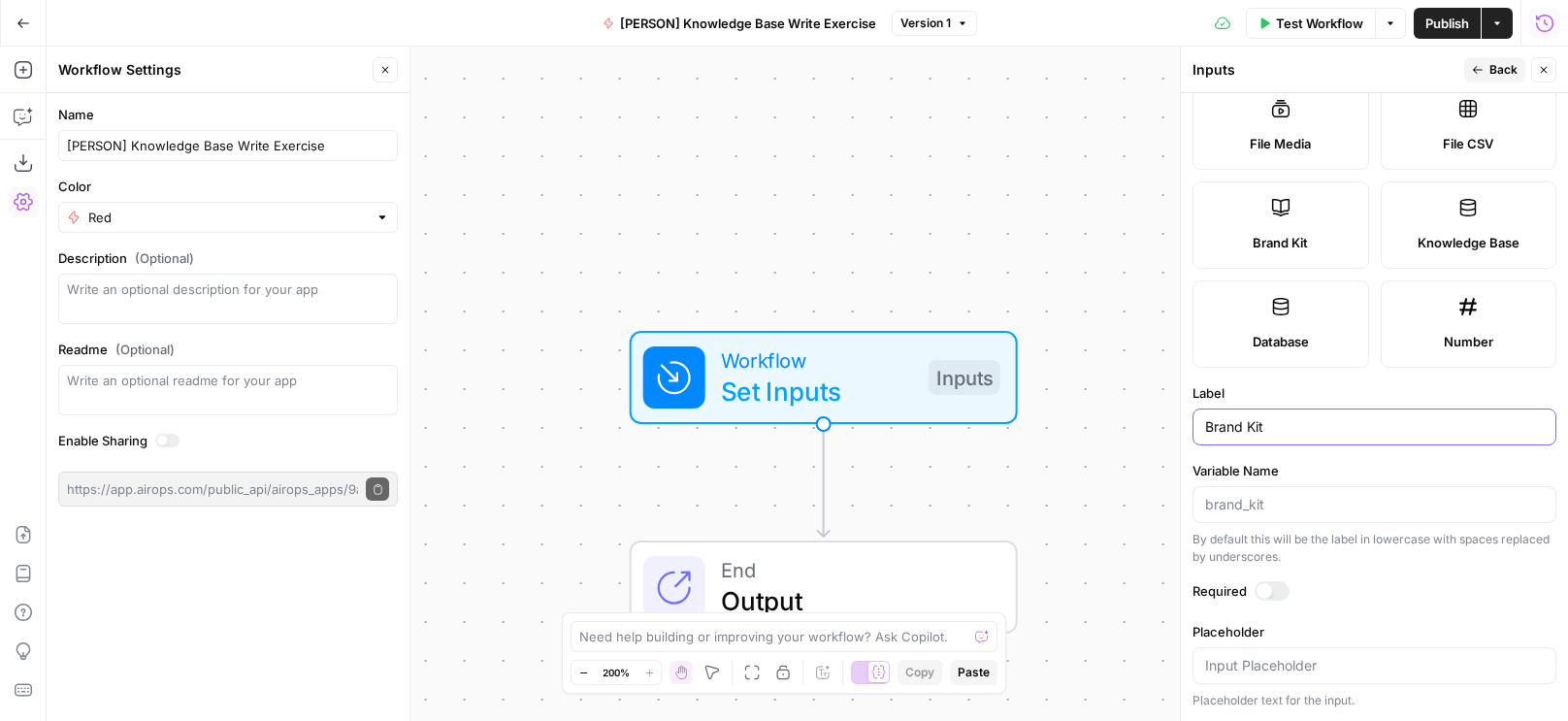 type on "Brand Kit" 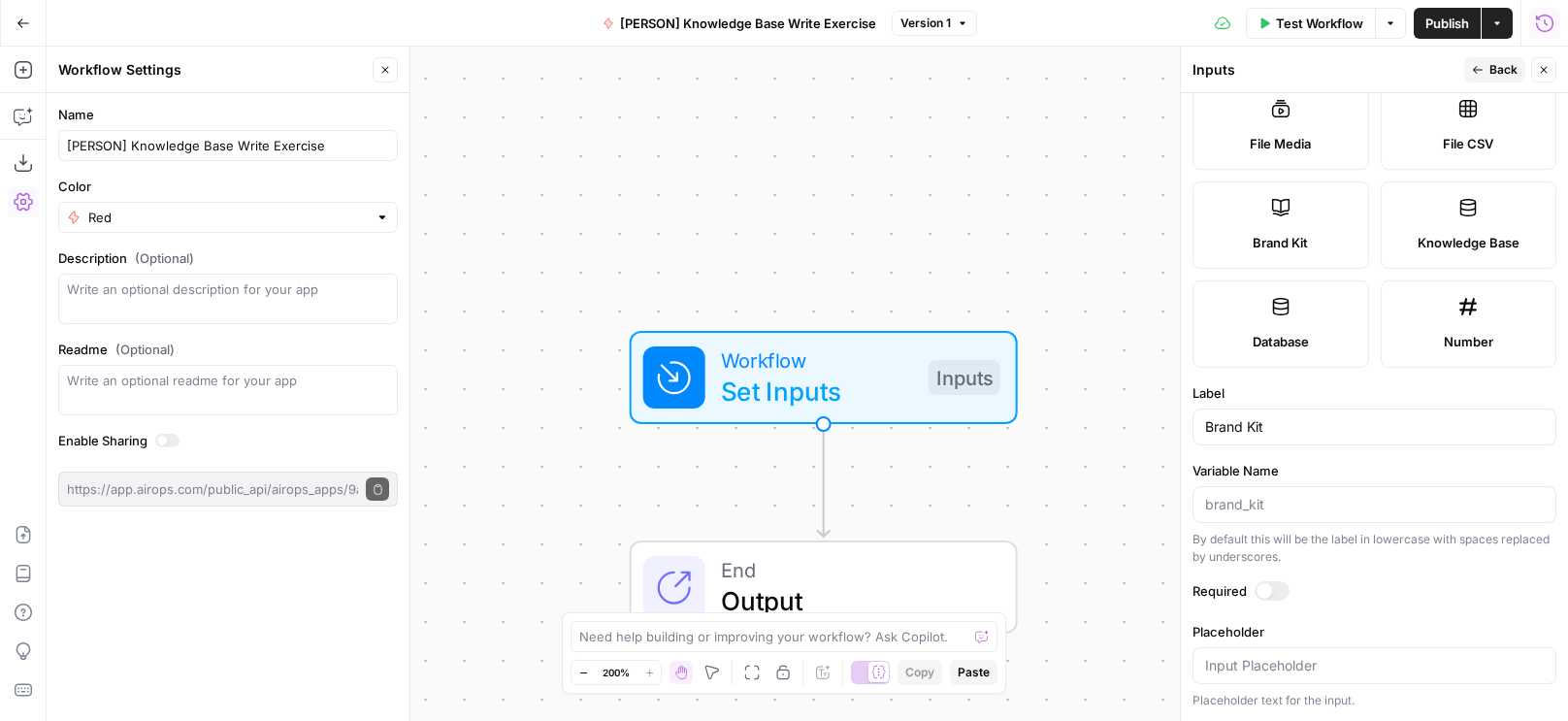 click on "Back" at bounding box center [1503, 70] 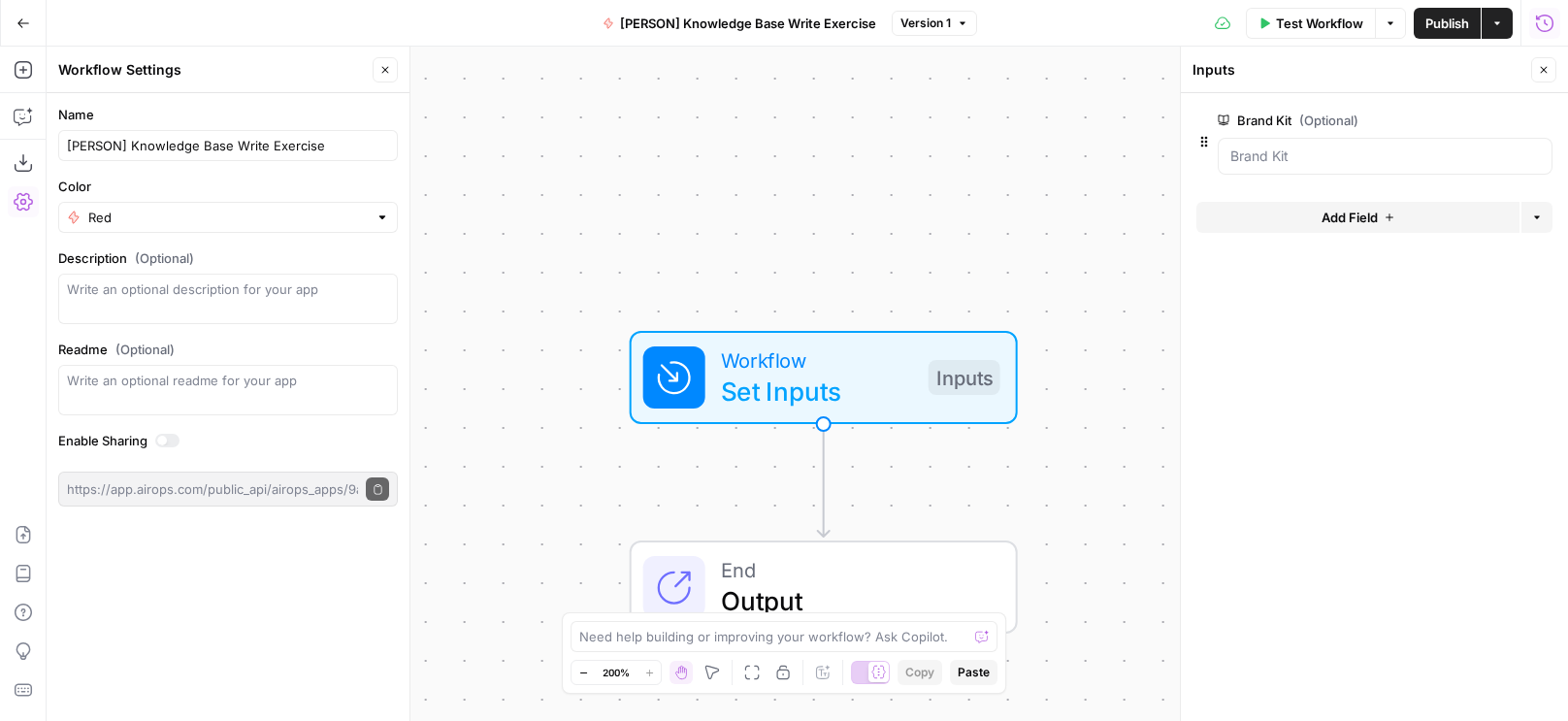 click on "Add Field" at bounding box center [1357, 217] 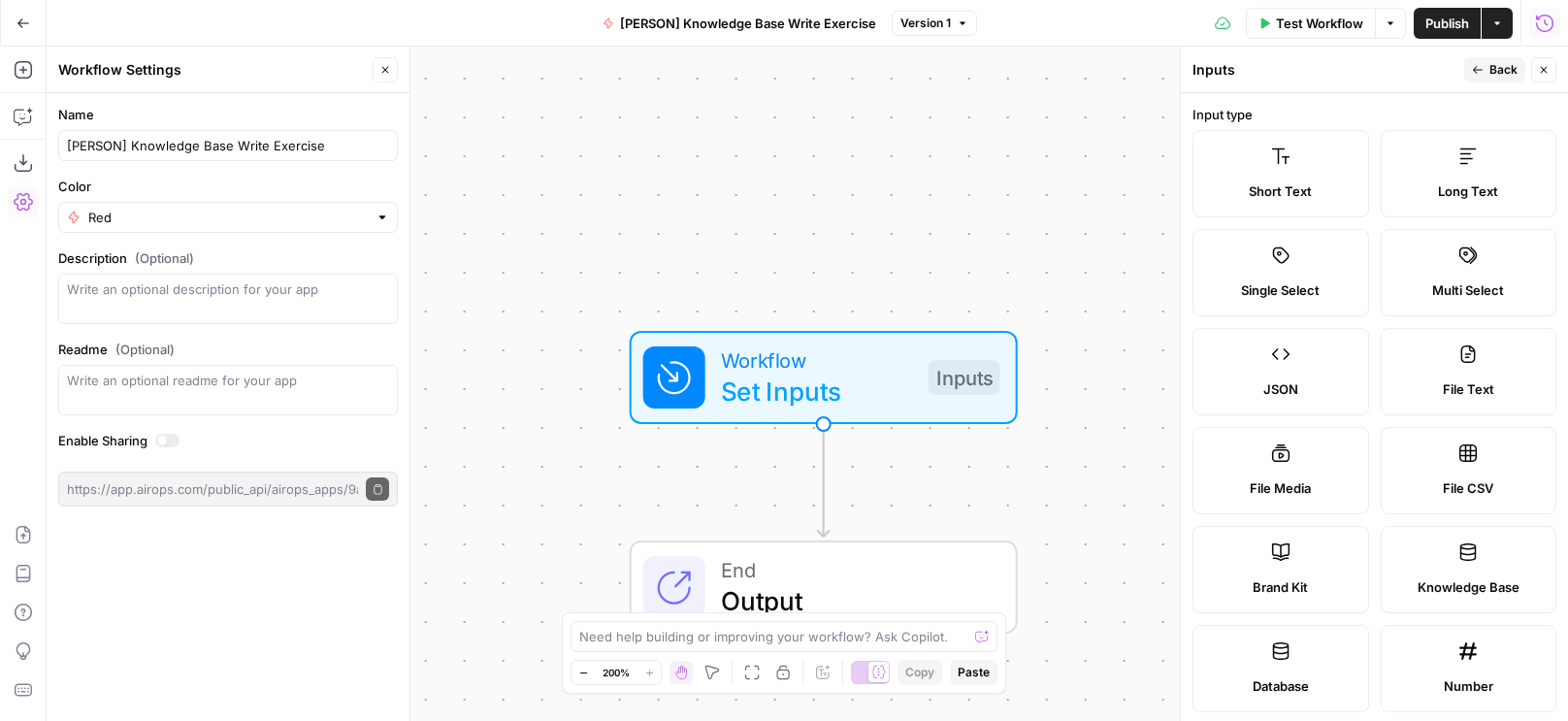 click on "Short Text" at bounding box center (1280, 191) 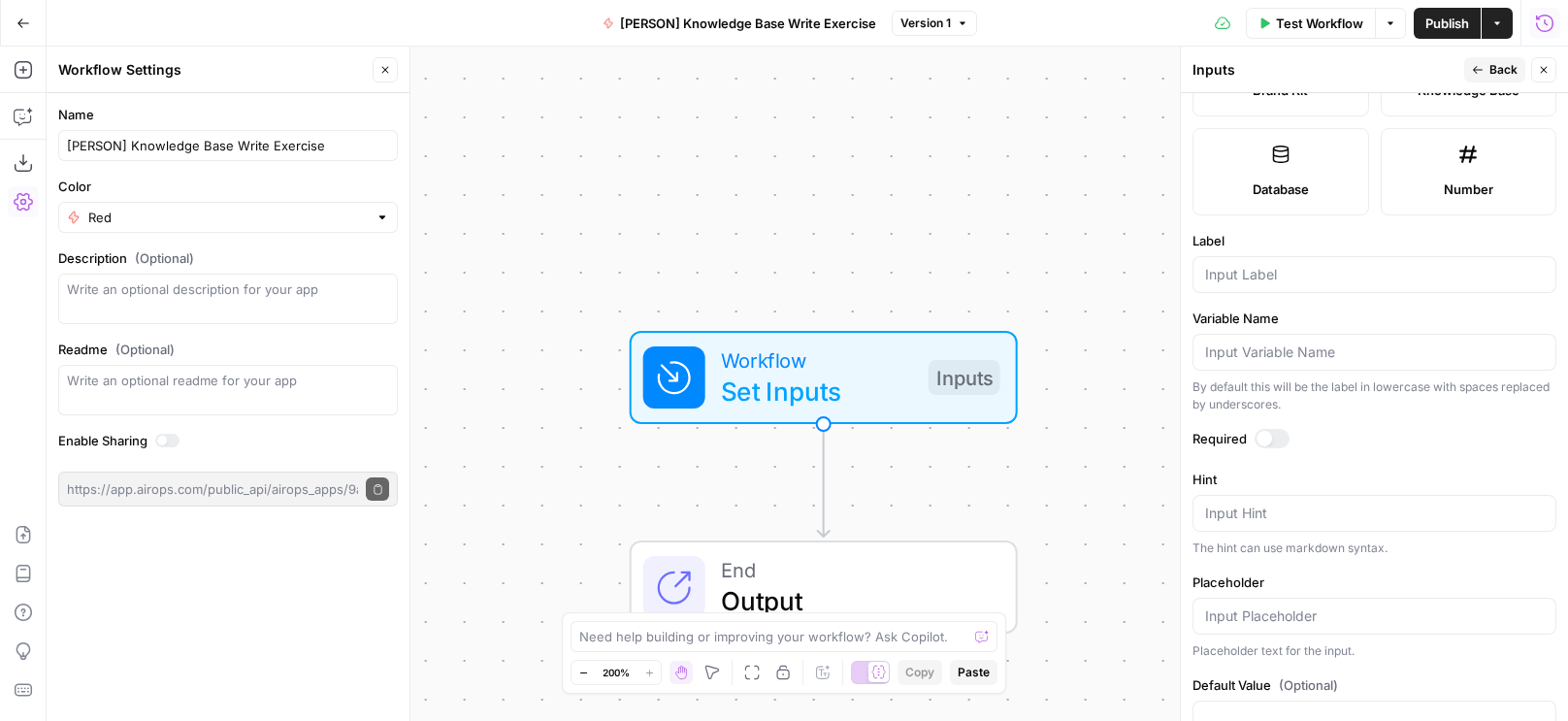 scroll, scrollTop: 552, scrollLeft: 0, axis: vertical 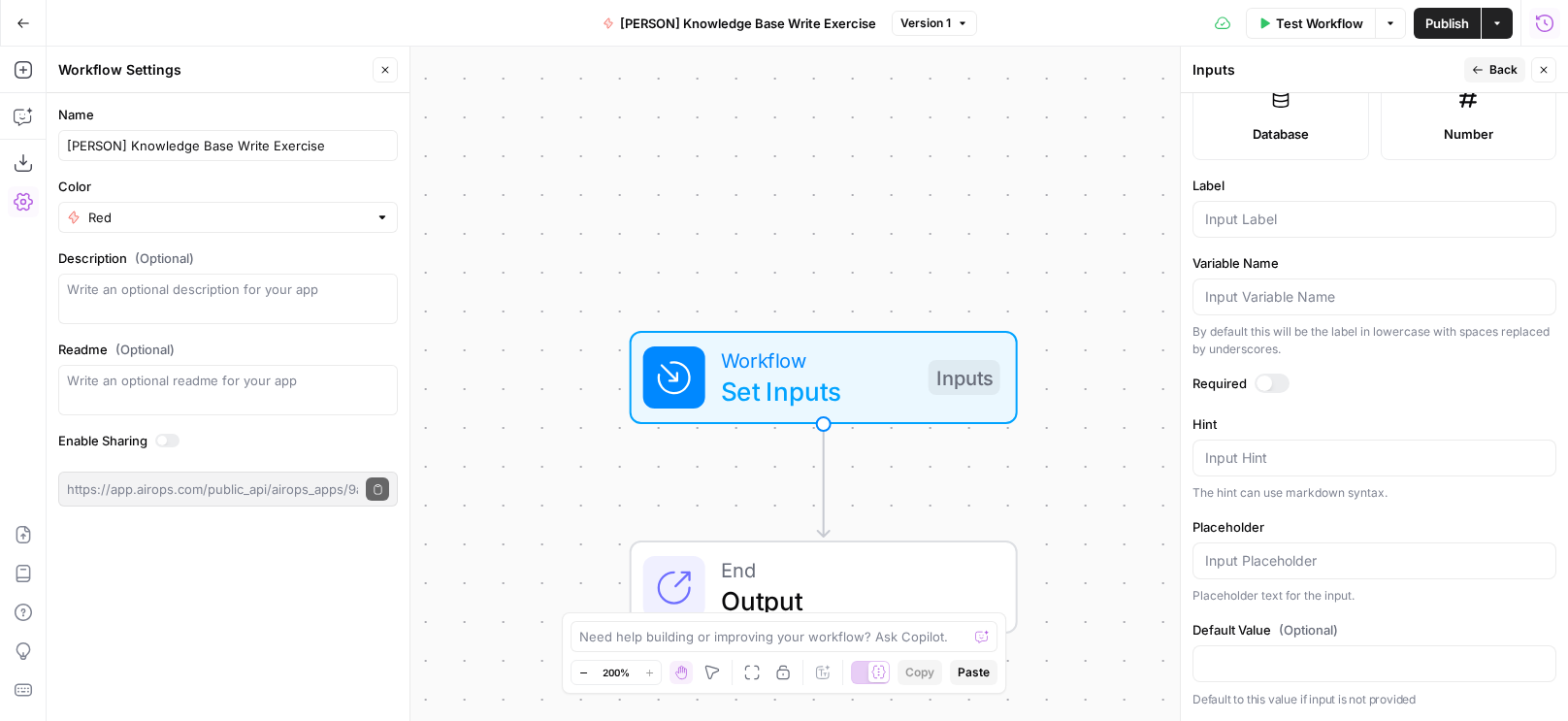 click at bounding box center (1374, 219) 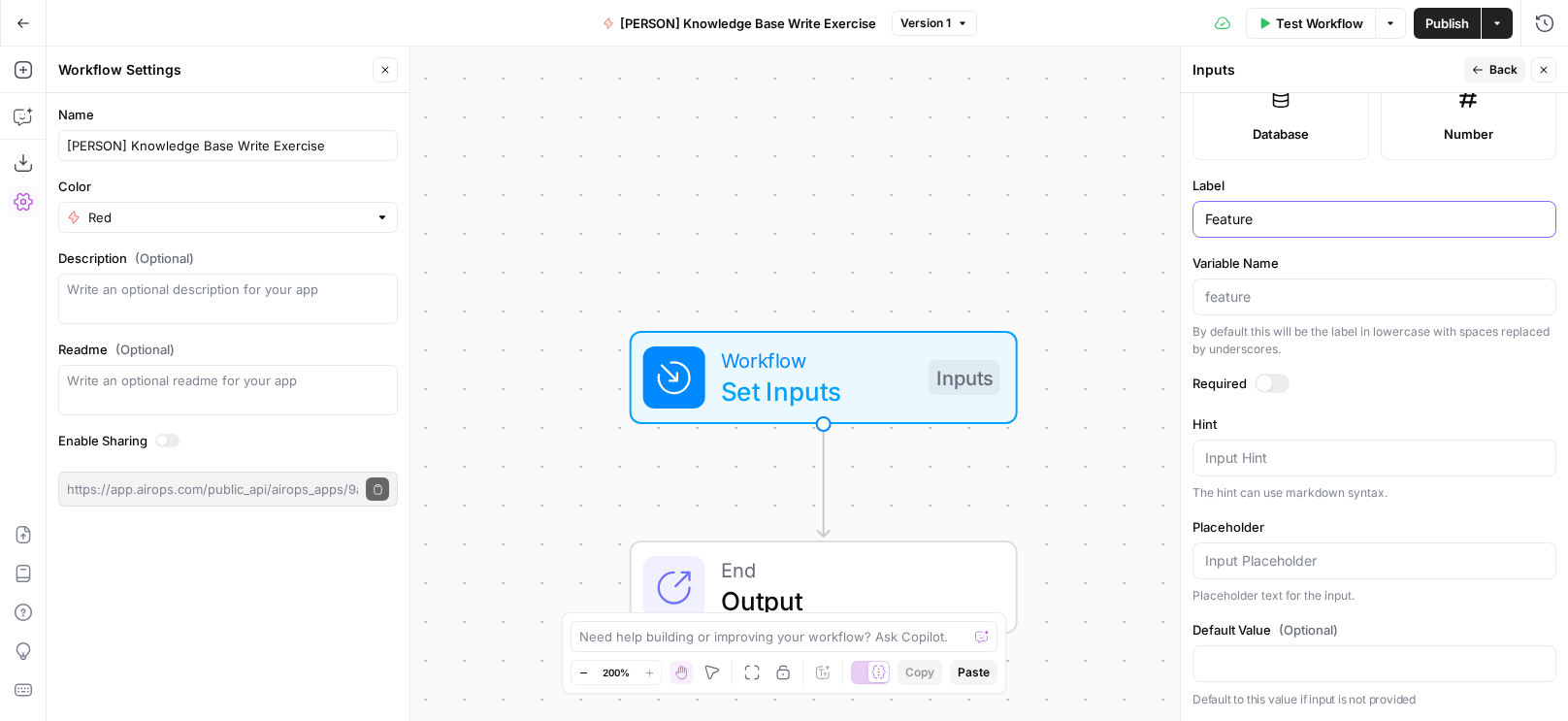 type on "Feature" 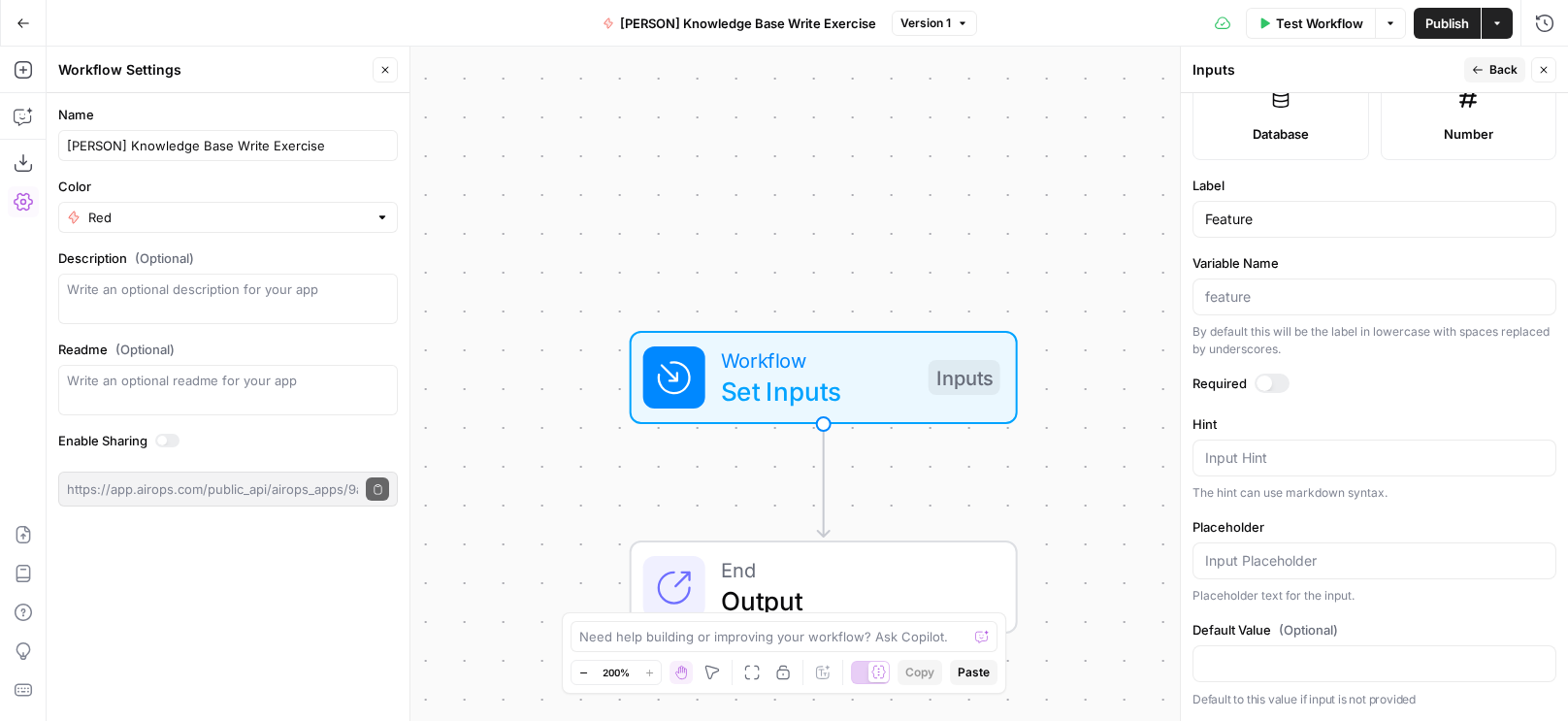 click on "Back" at bounding box center [1494, 70] 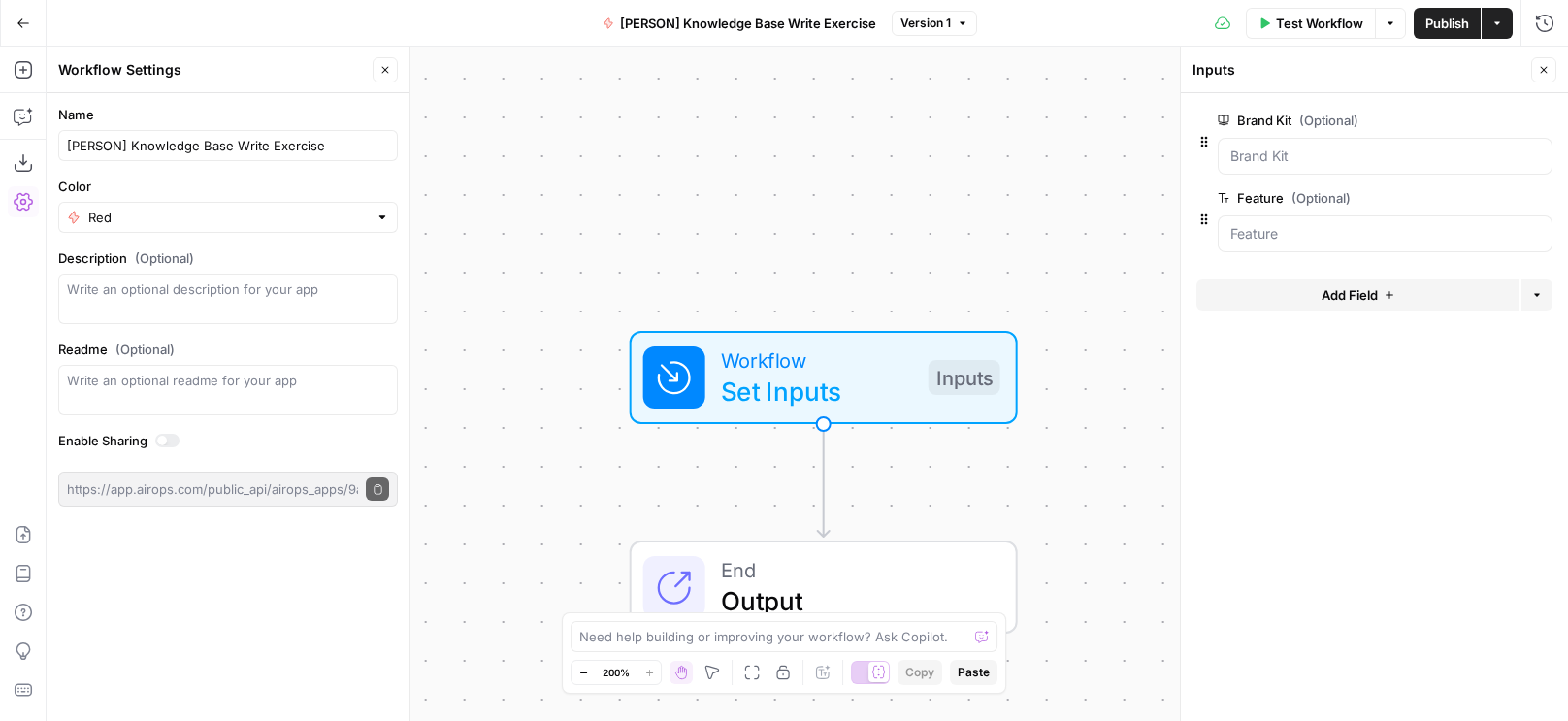 click on "Workflow Settings" at bounding box center [212, 70] 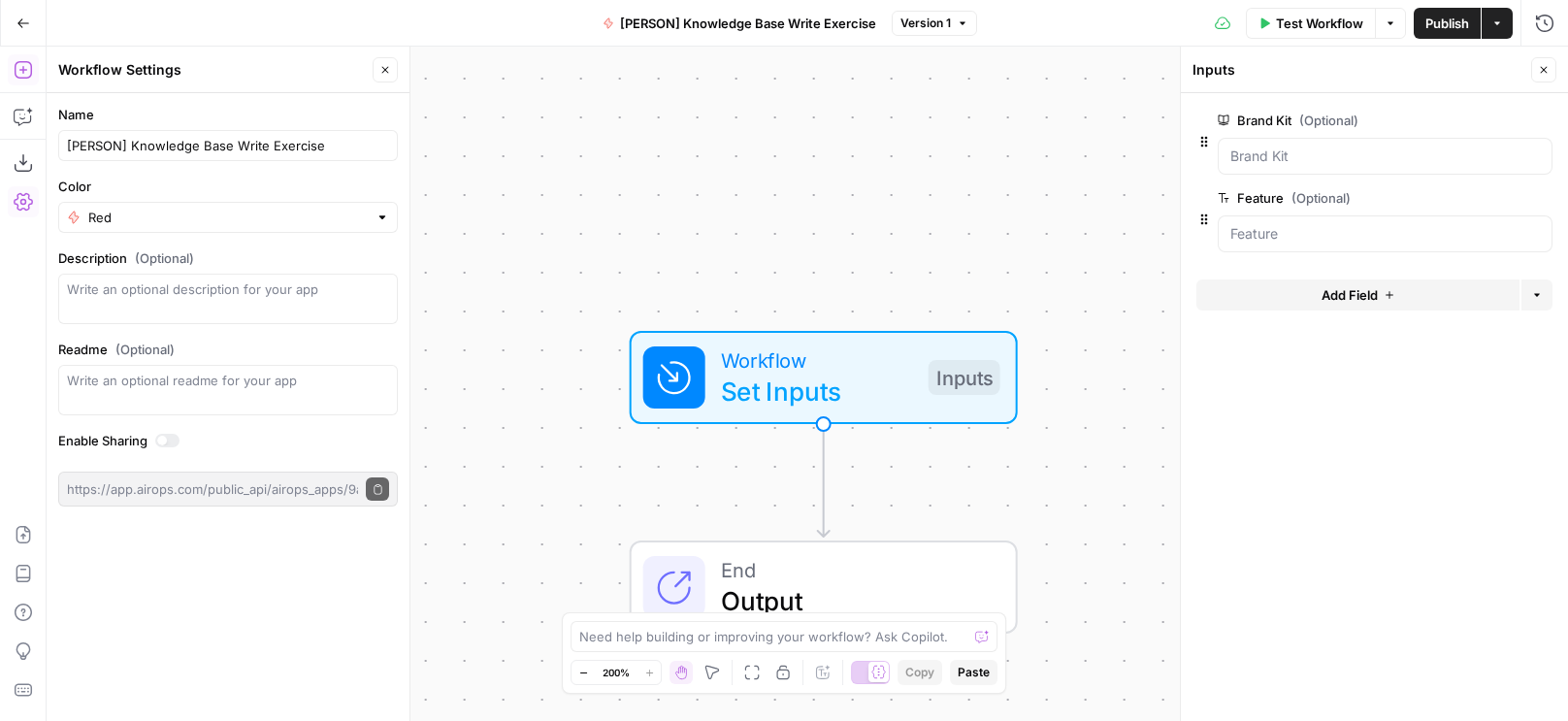 click 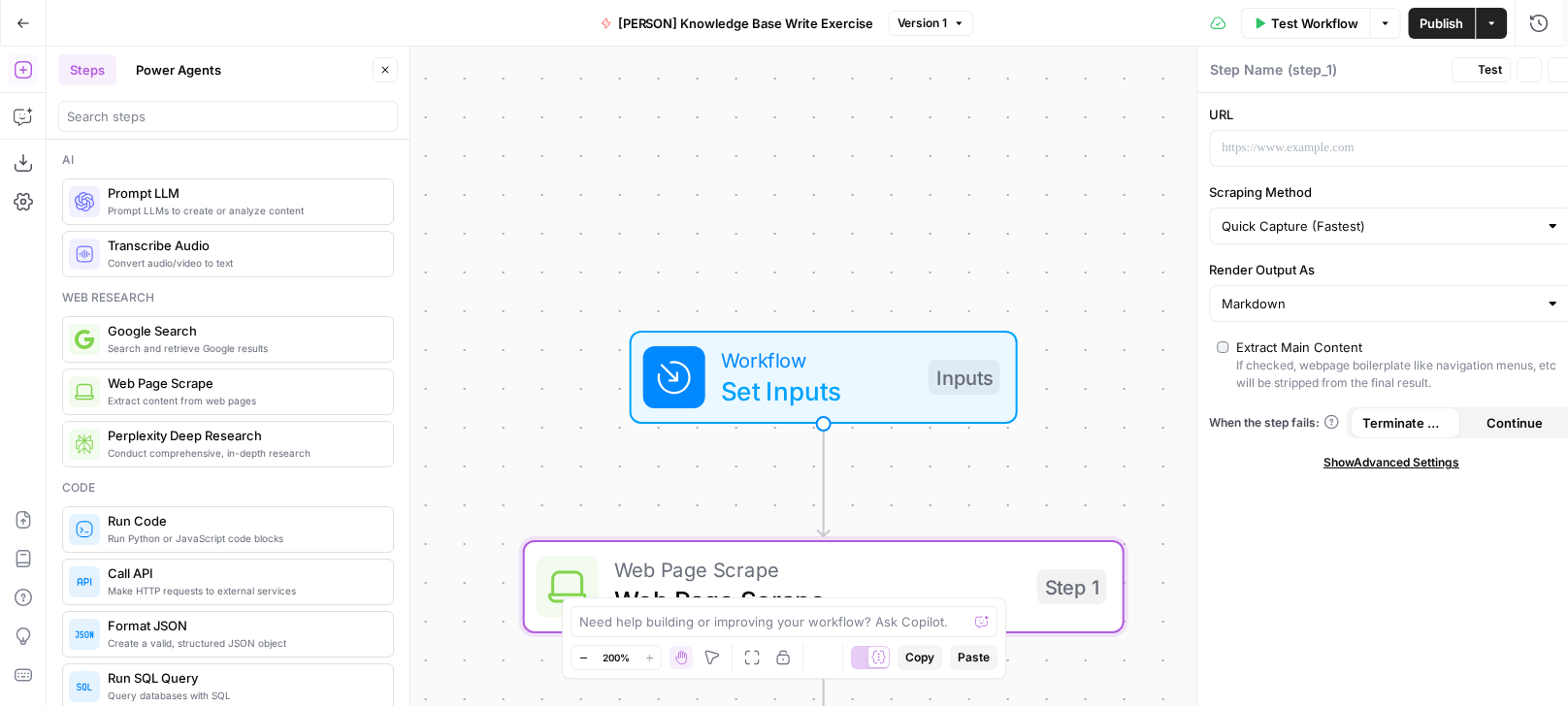 type on "Web Page Scrape" 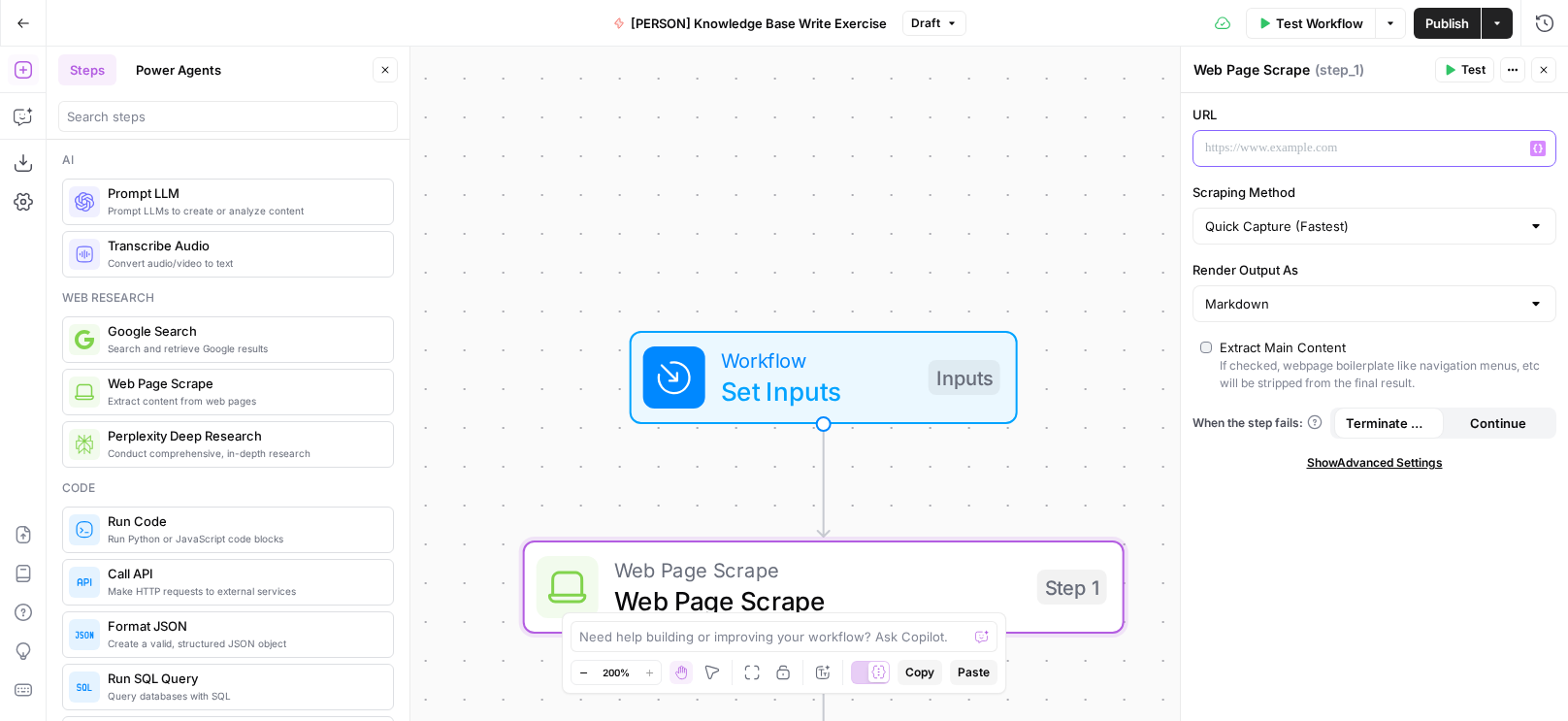 click at bounding box center [1358, 148] 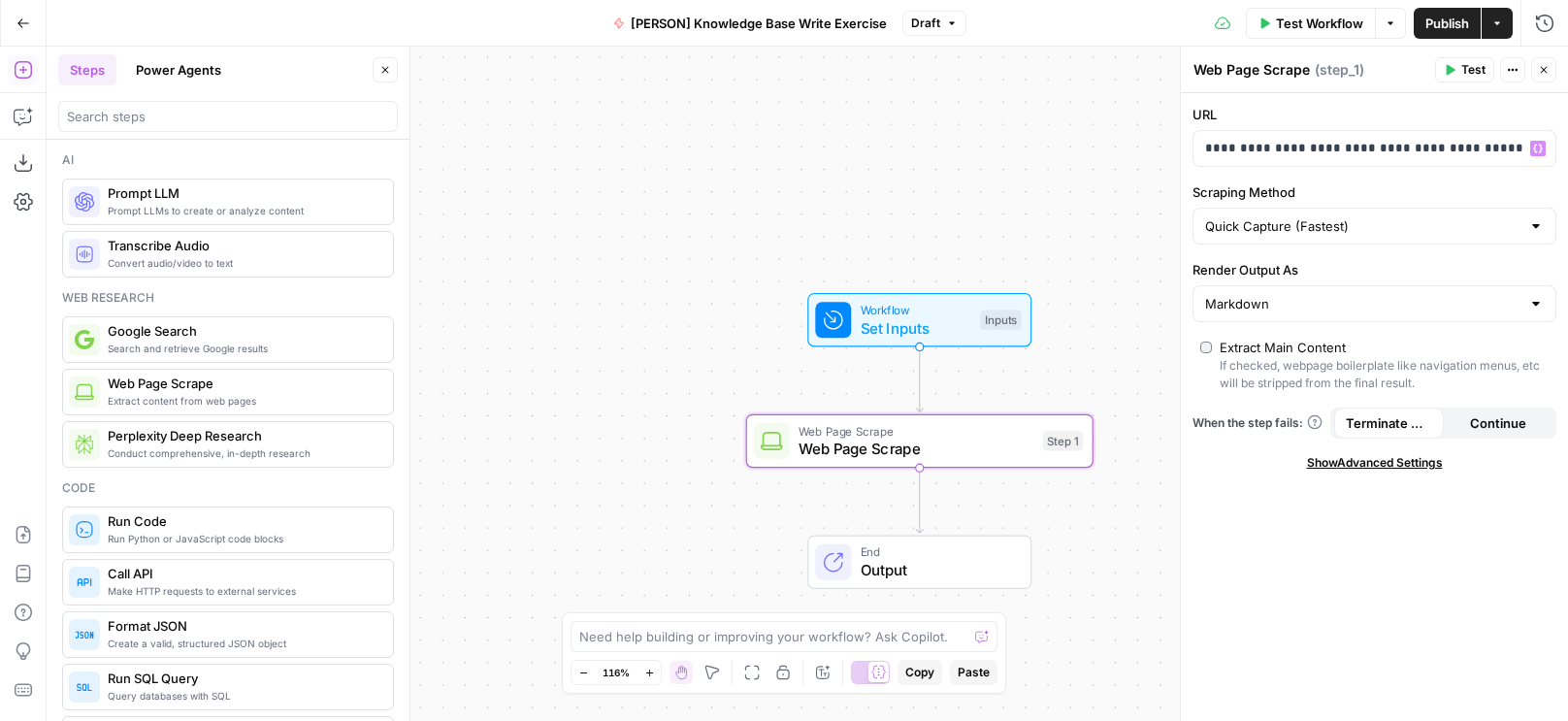 click on "Test Workflow" at bounding box center (1320, 23) 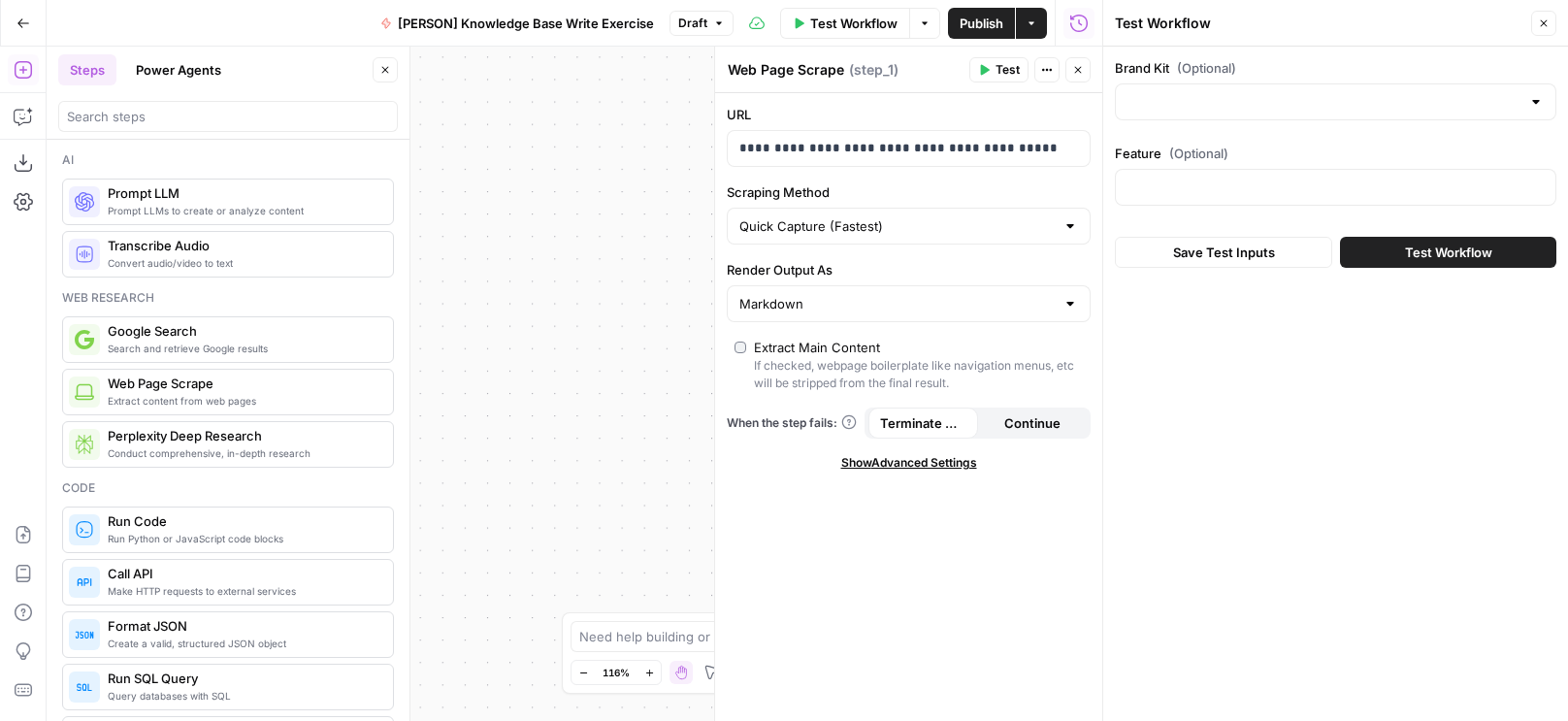 click at bounding box center [1335, 102] 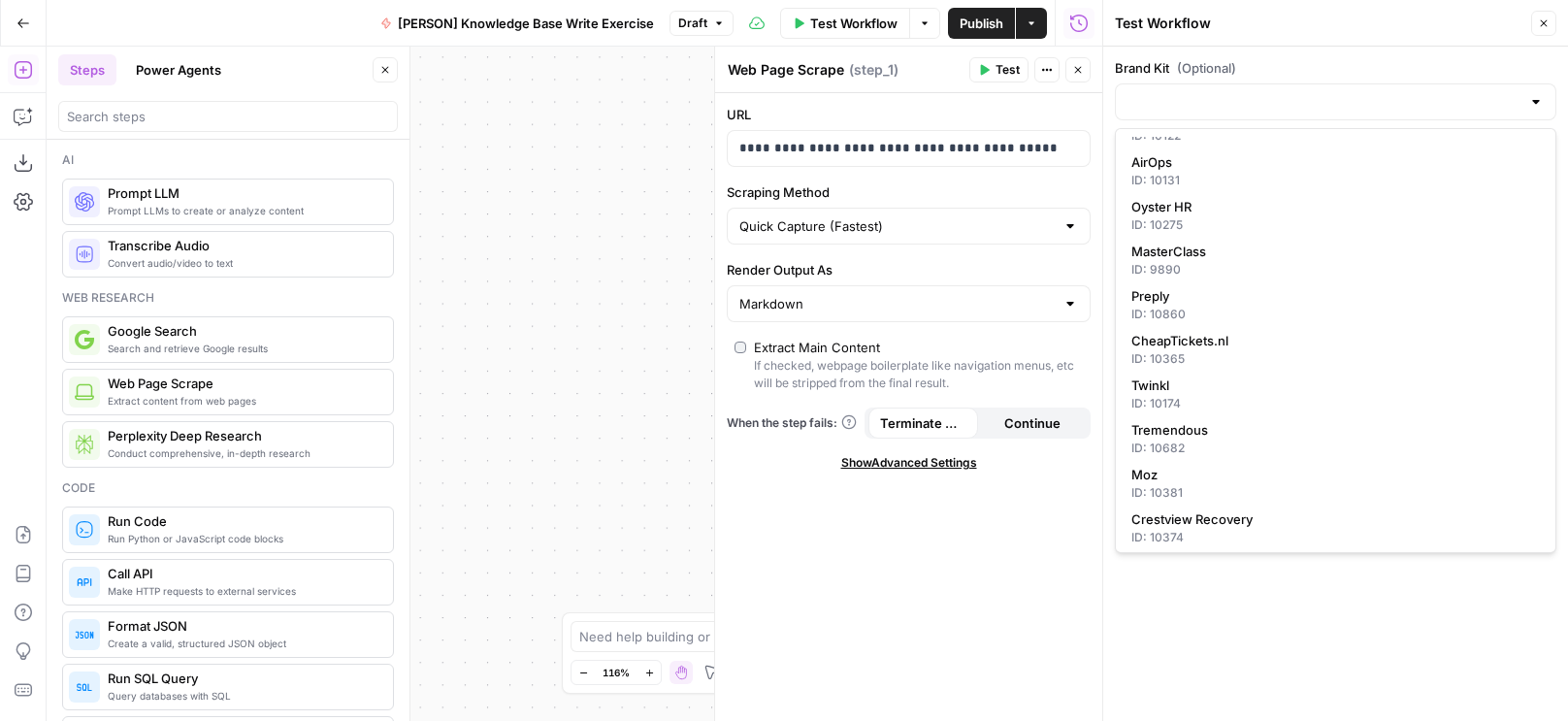 scroll, scrollTop: 483, scrollLeft: 0, axis: vertical 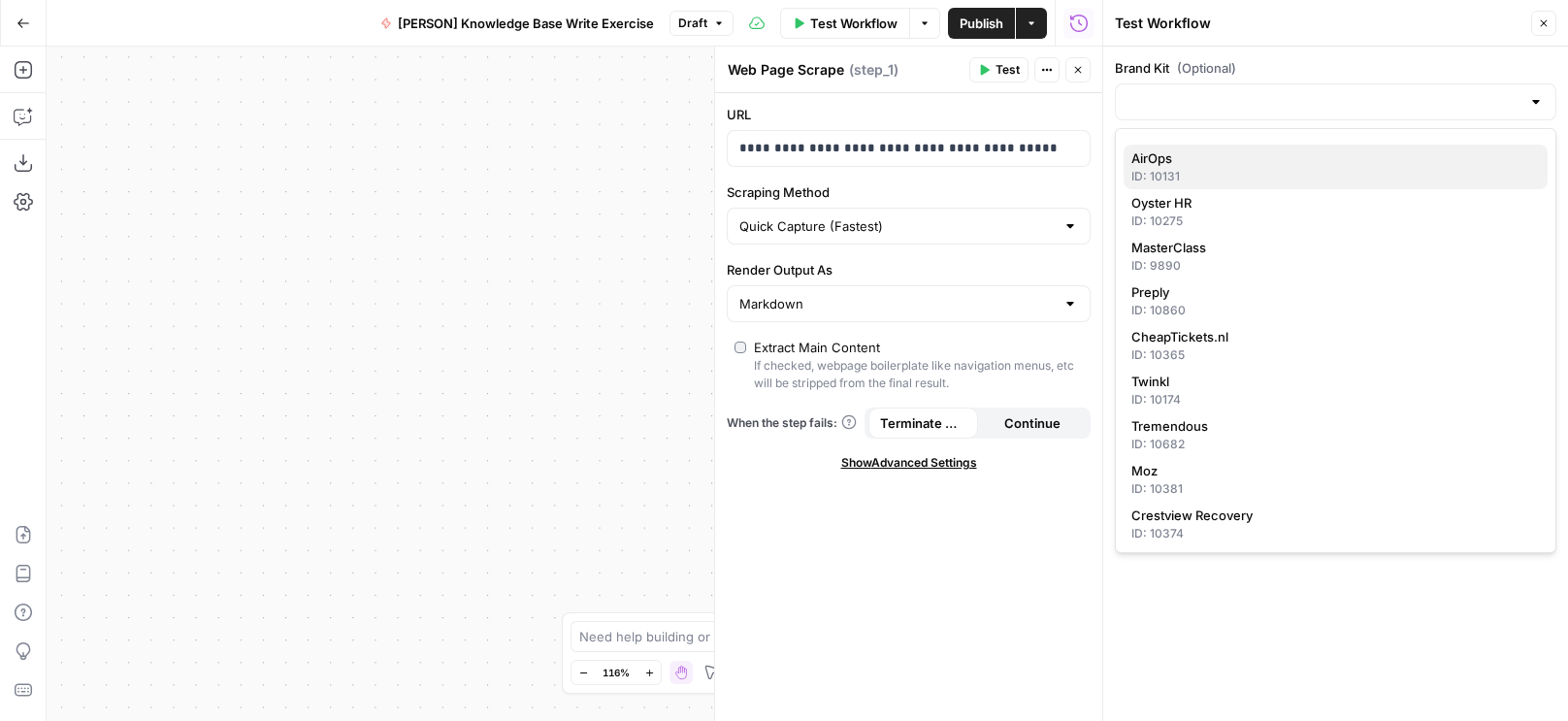 click on "ID: 10131" at bounding box center (1335, 177) 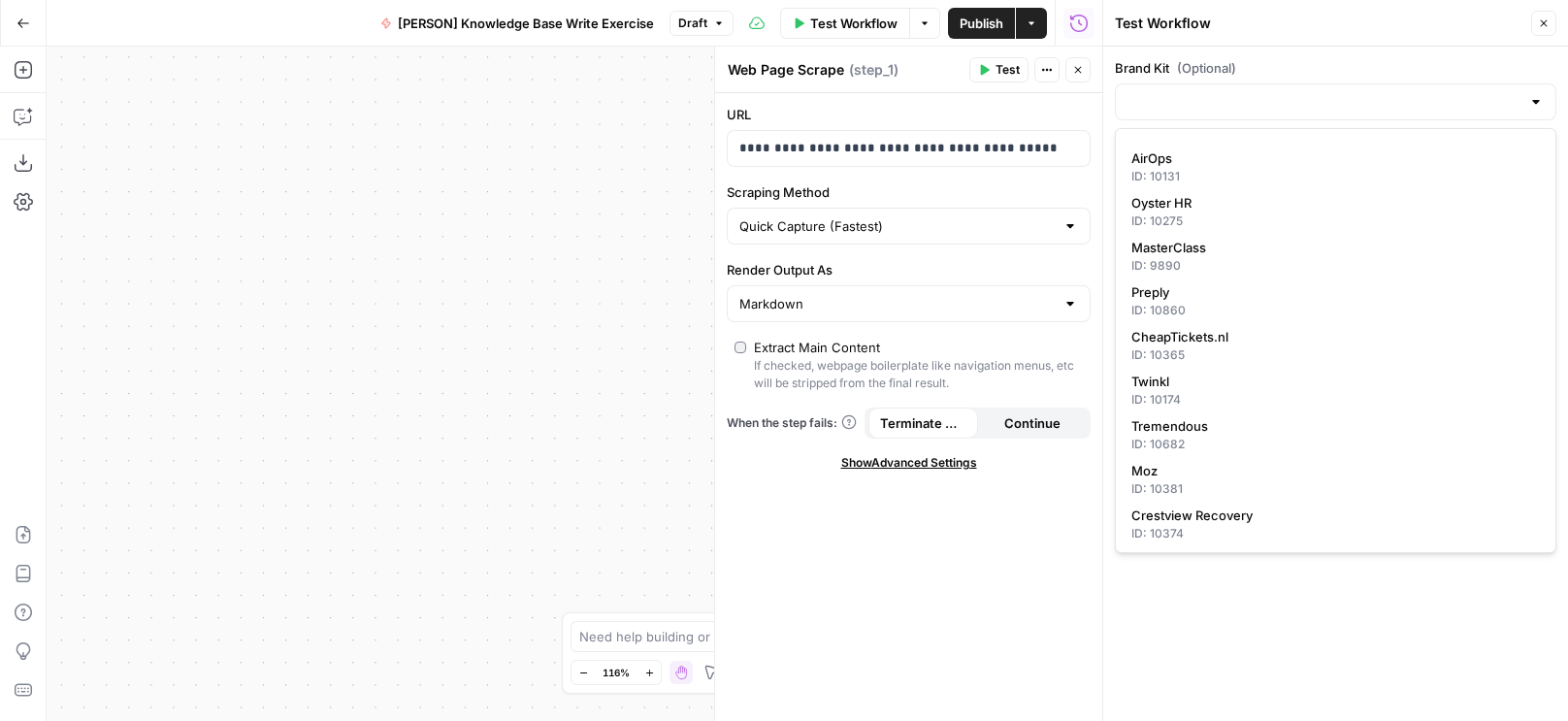 type on "AirOps" 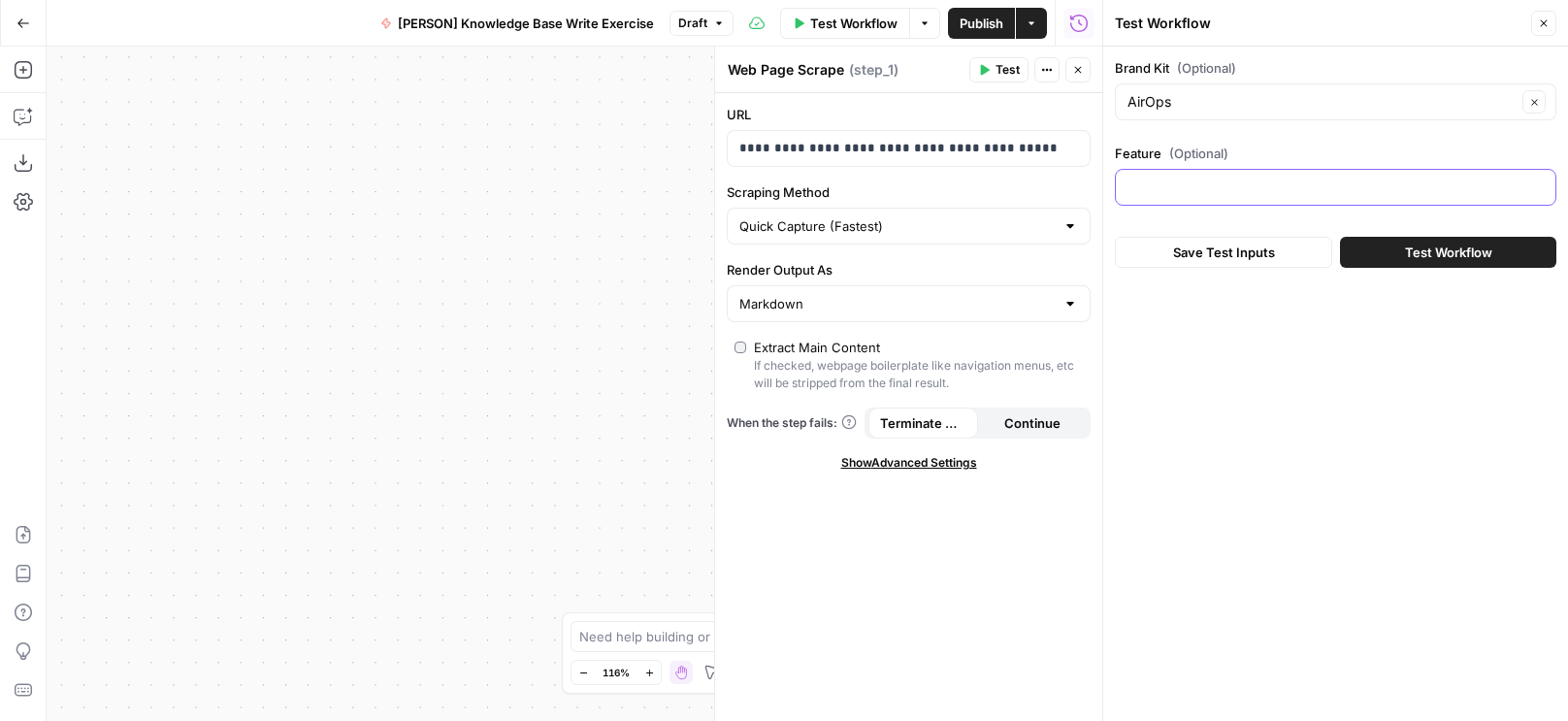 click on "Feature   (Optional)" at bounding box center [1335, 187] 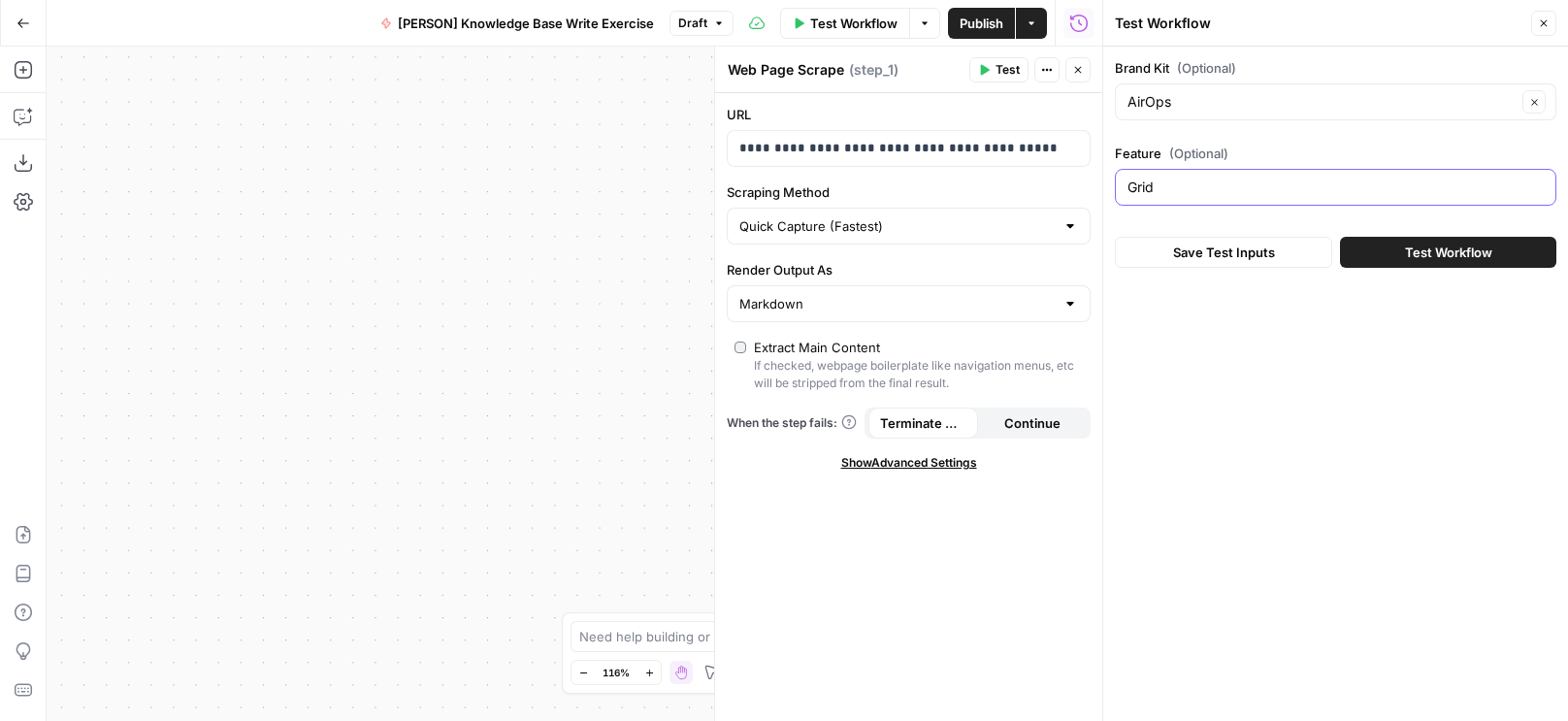 type on "Grid" 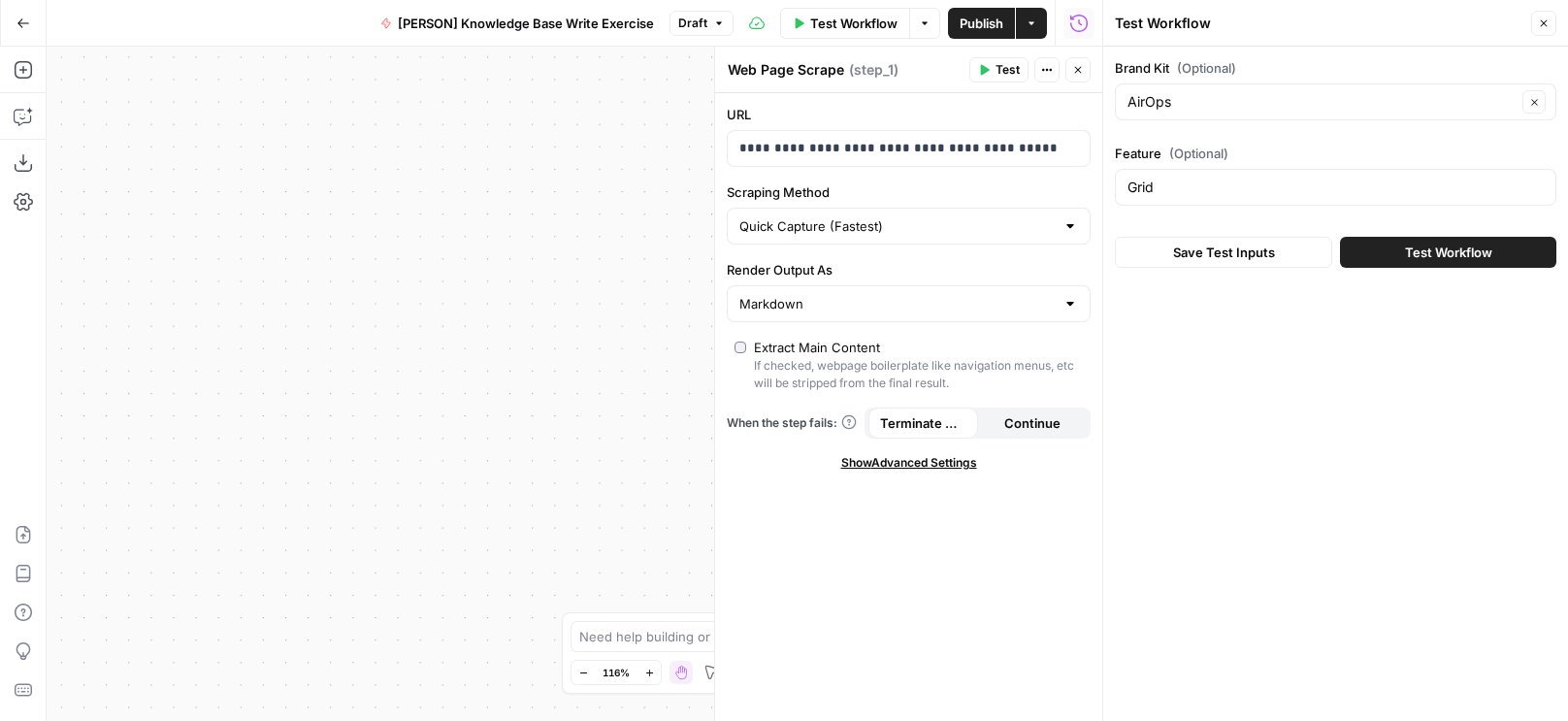 click on "Test Workflow" at bounding box center (1448, 252) 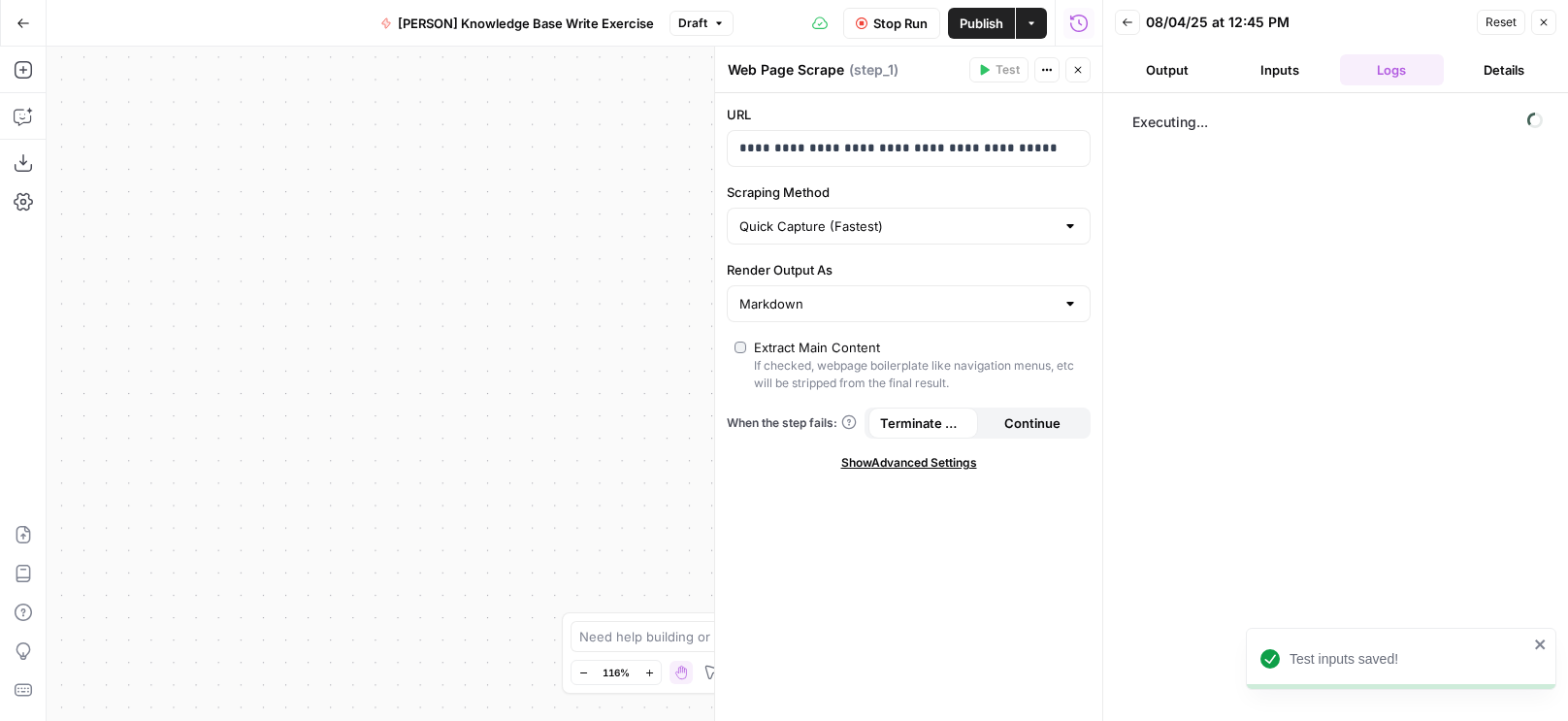 scroll, scrollTop: 0, scrollLeft: 0, axis: both 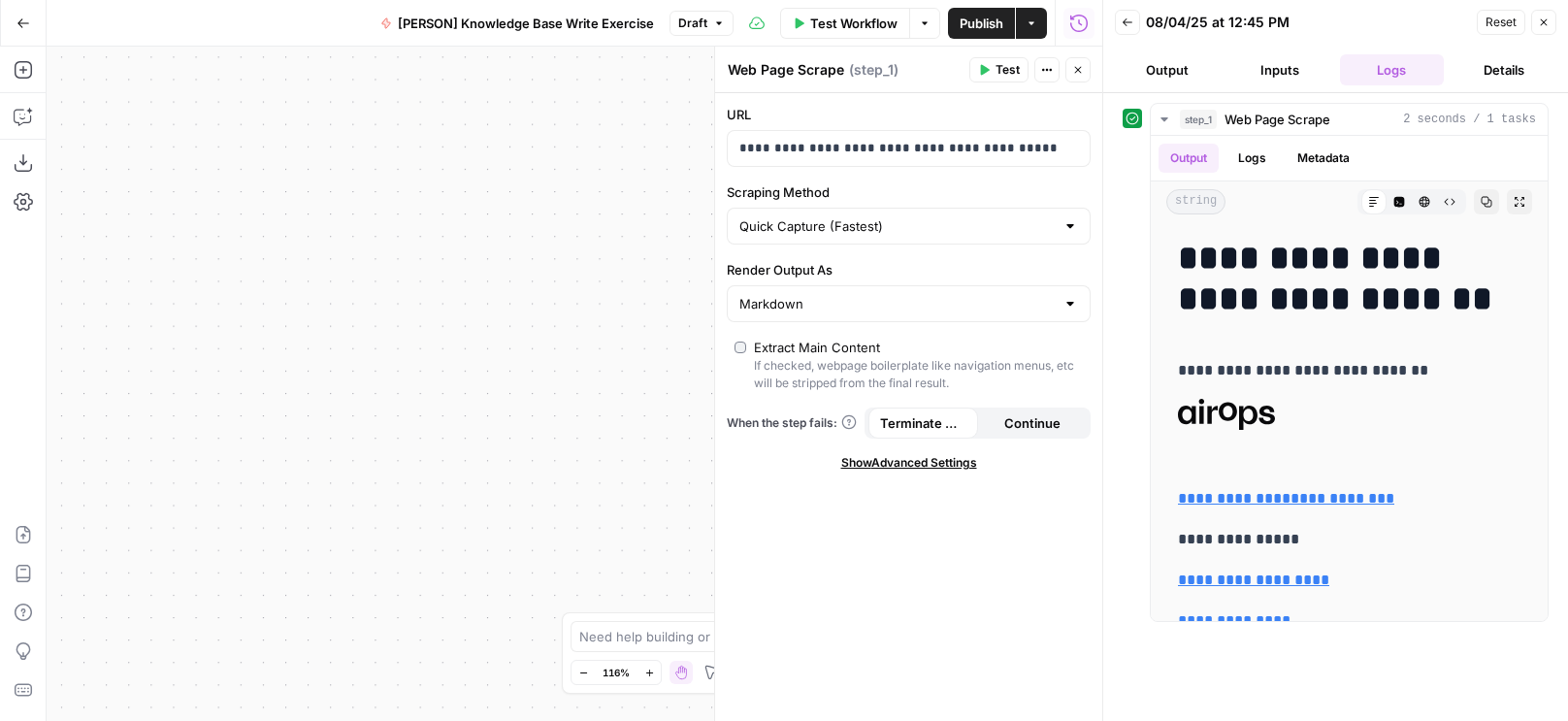 click on "Close" at bounding box center [1544, 22] 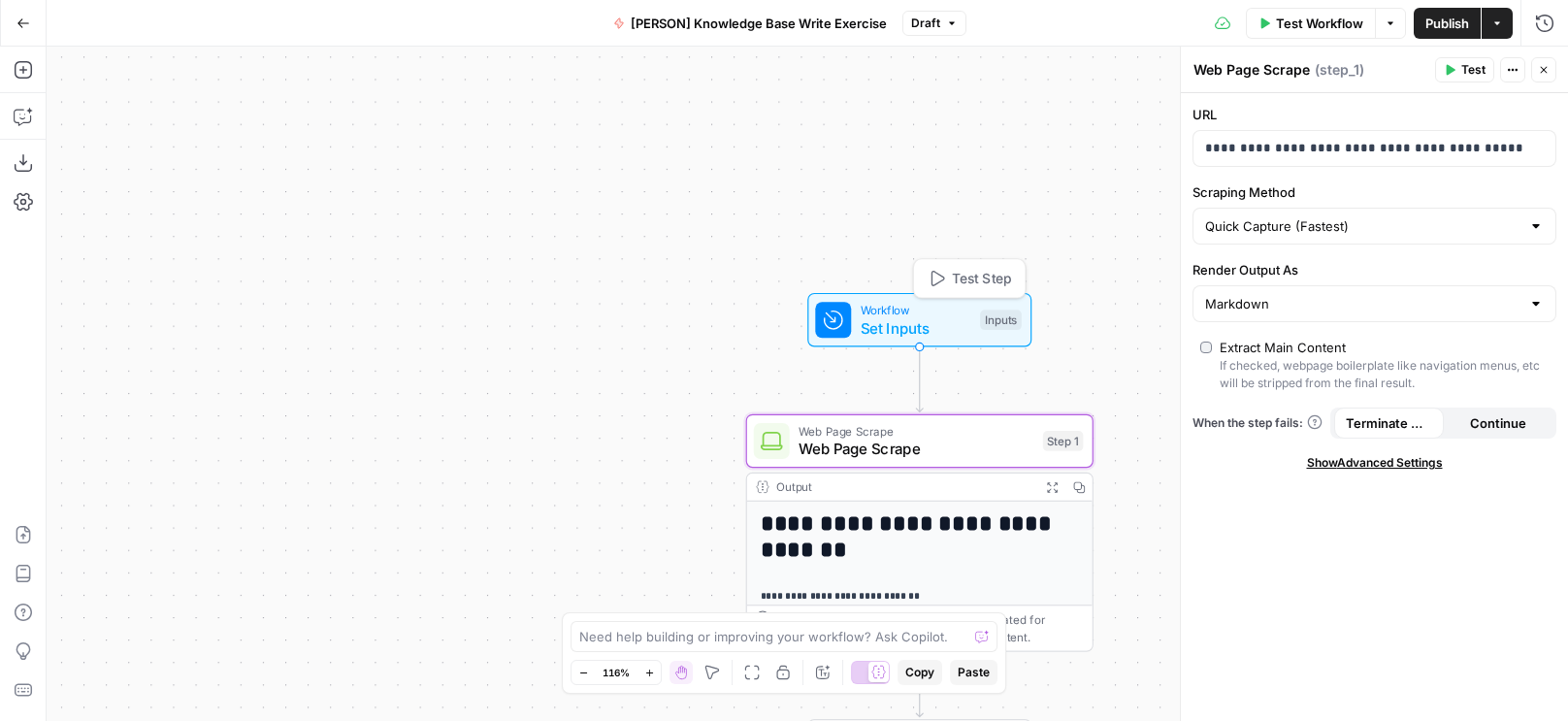 click on "Set Inputs" at bounding box center [916, 327] 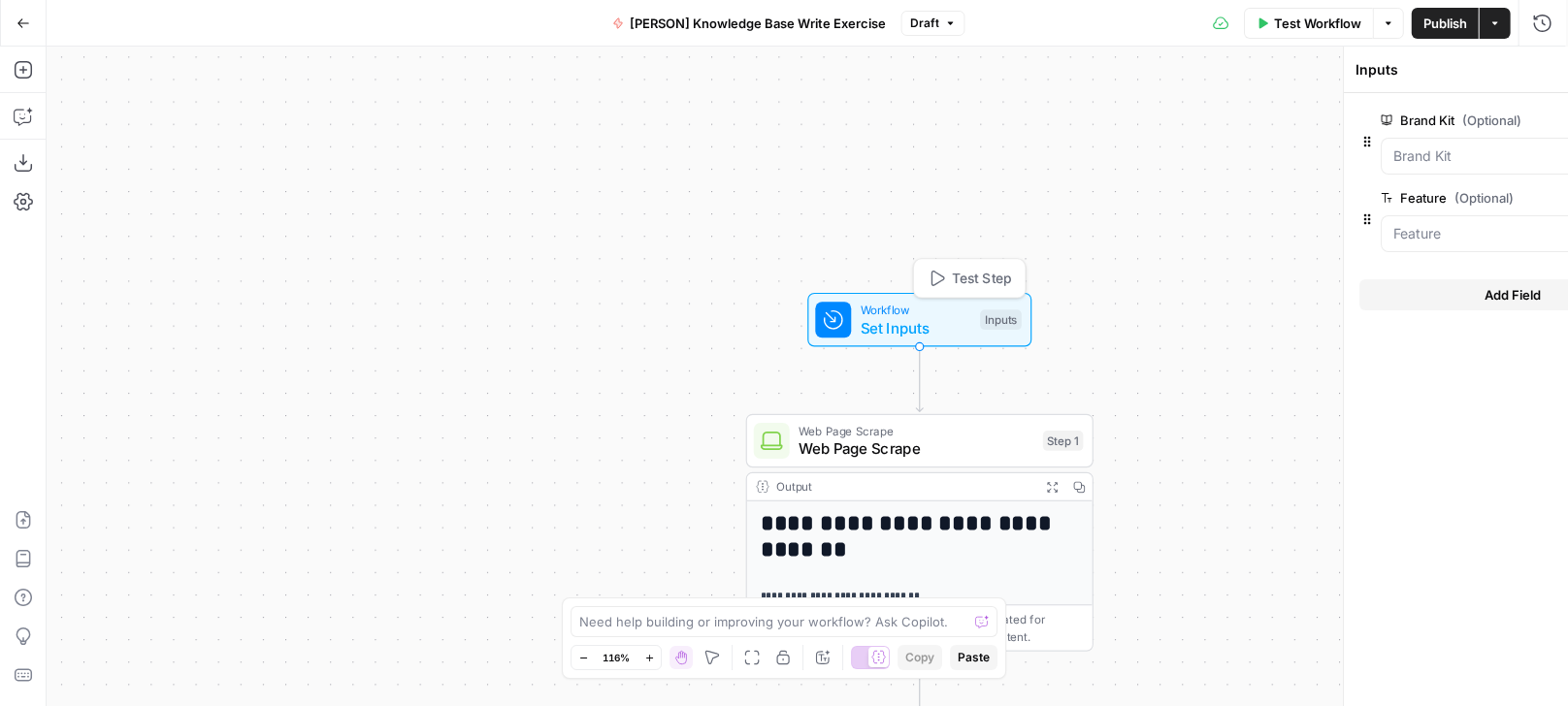 click on "Set Inputs" at bounding box center (916, 327) 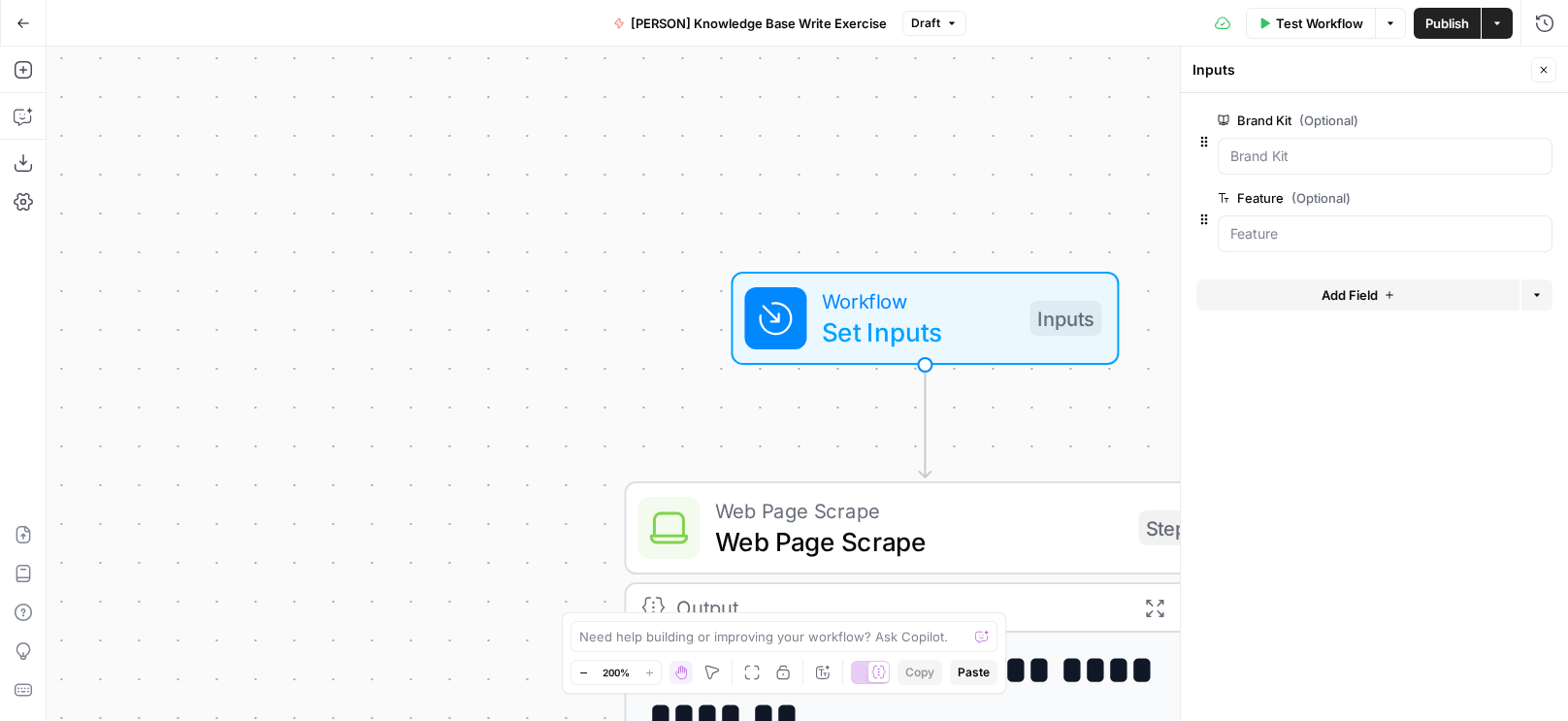 click on "Add Field" at bounding box center (1357, 295) 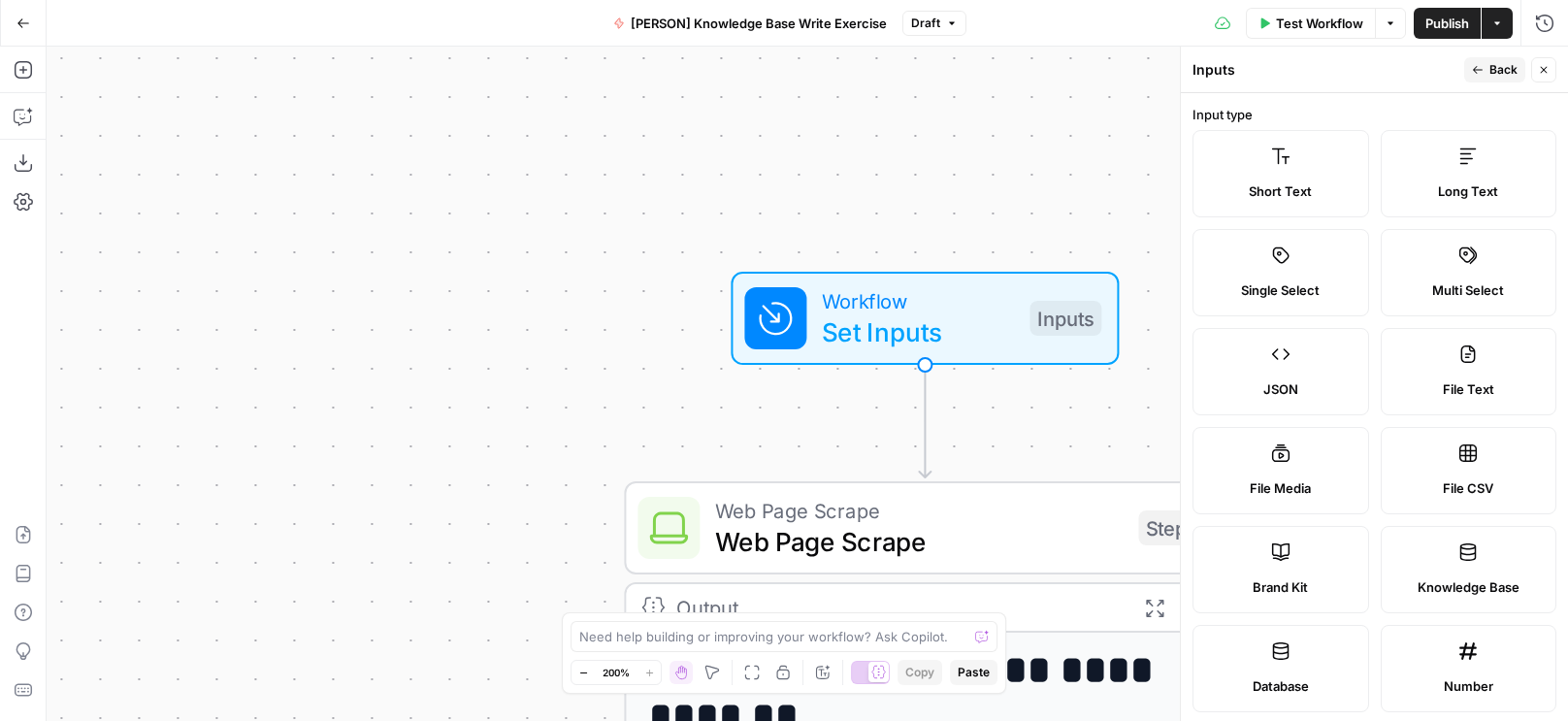click on "Short Text" at bounding box center (1280, 191) 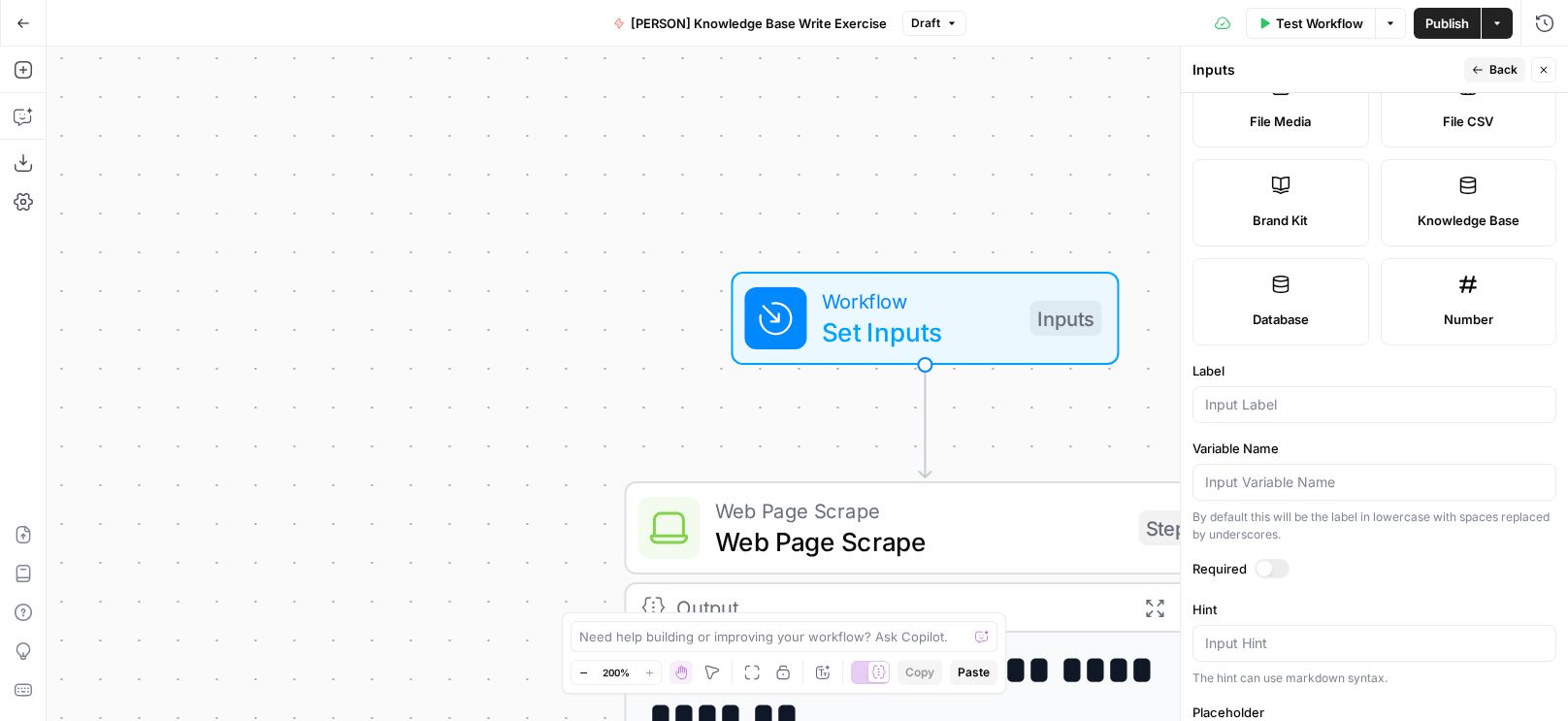 scroll, scrollTop: 375, scrollLeft: 0, axis: vertical 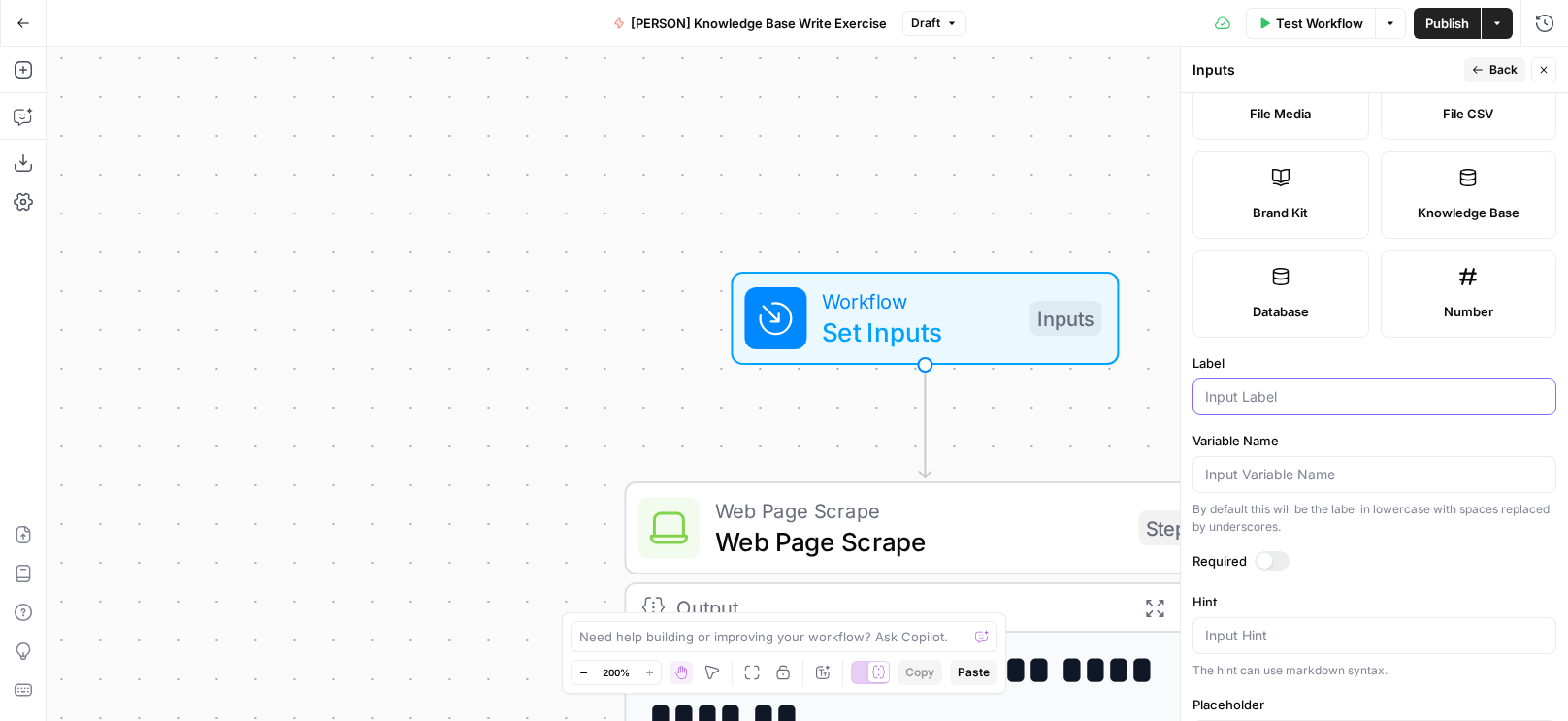 click on "Label" at bounding box center (1374, 397) 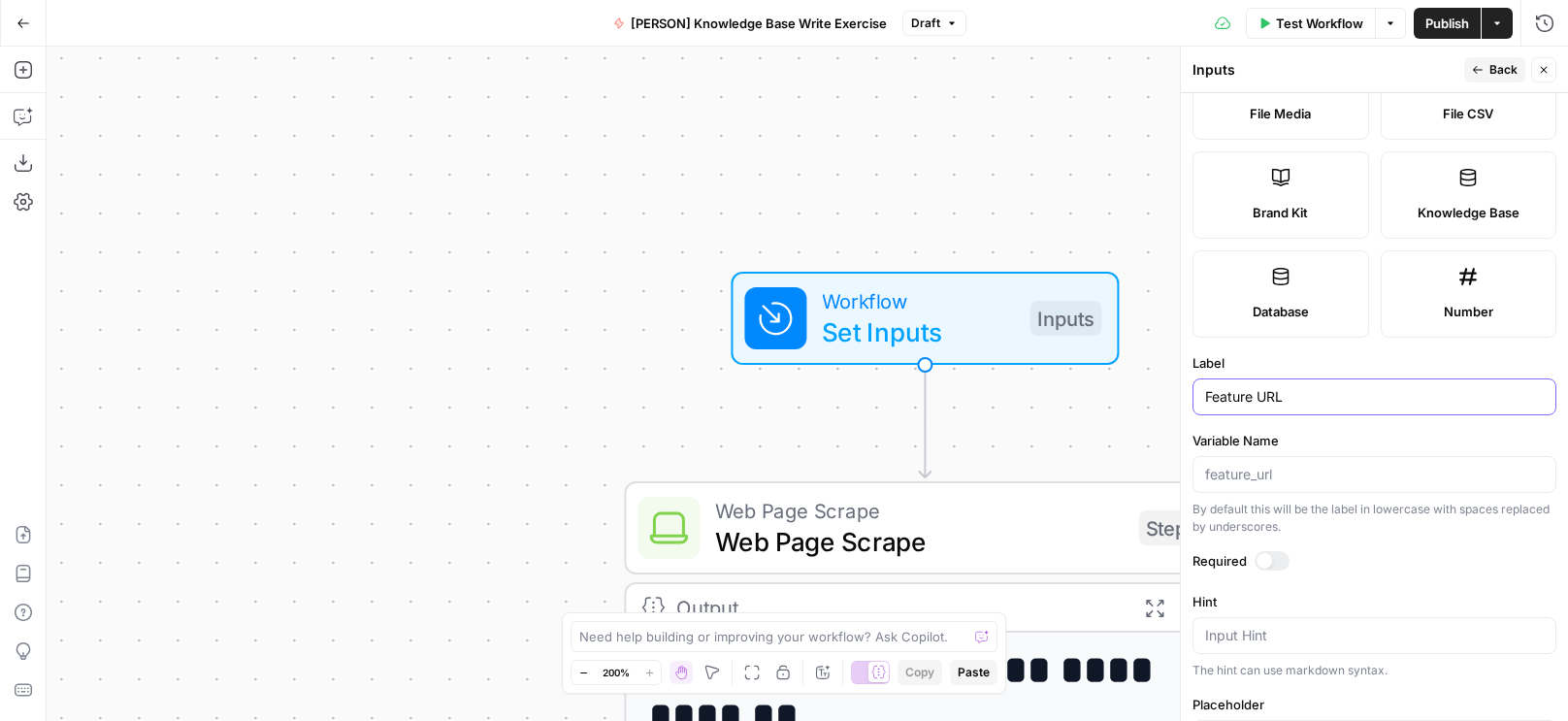 type on "Feature URL" 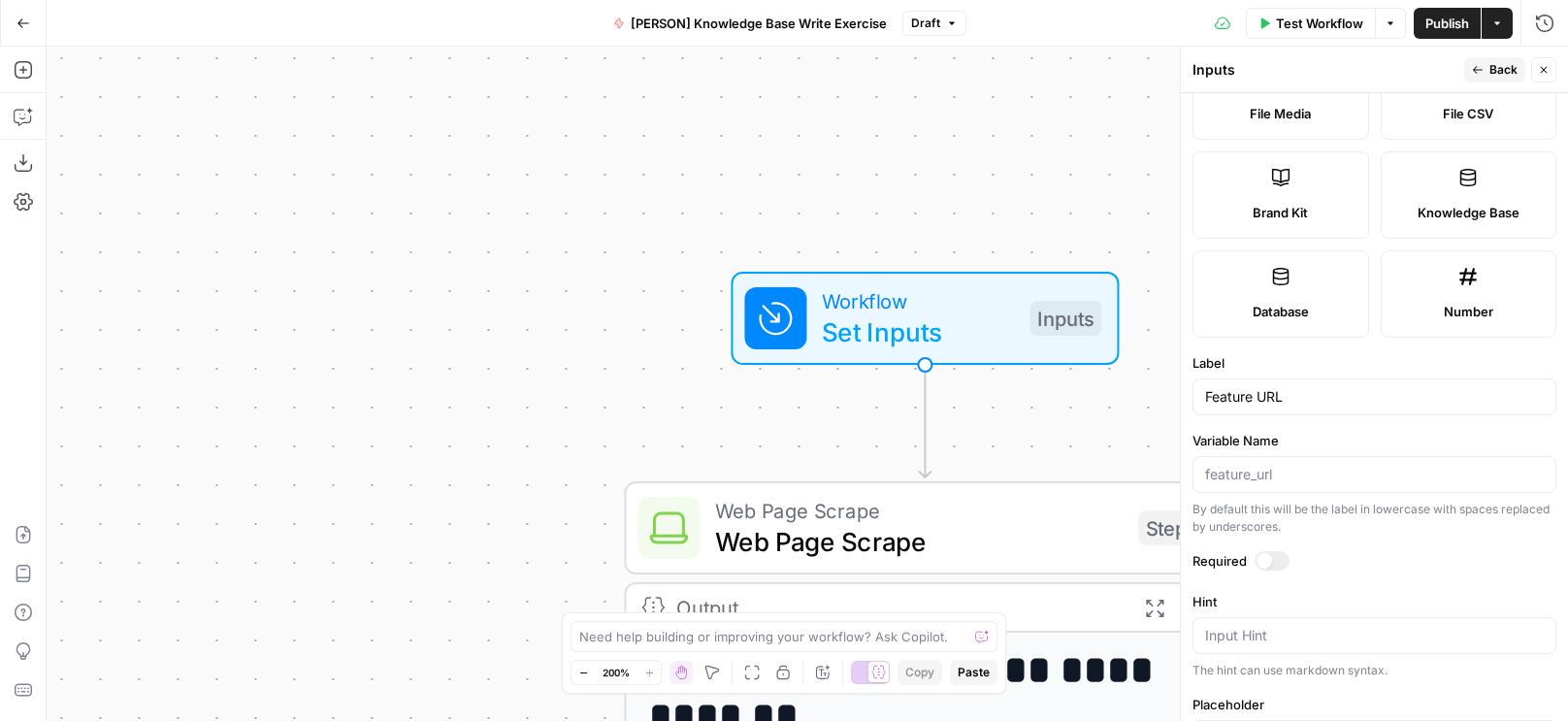 click on "Back" at bounding box center (1503, 70) 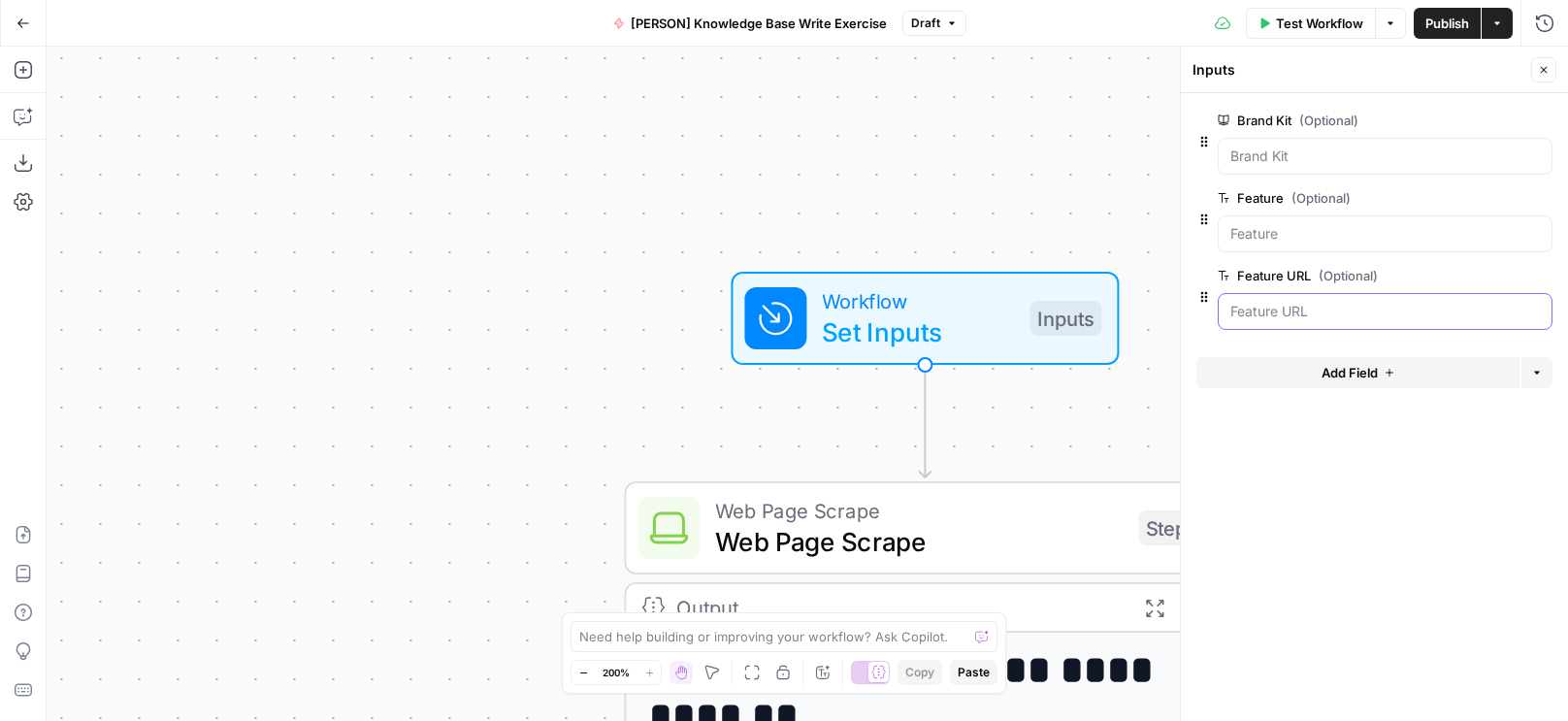 click on "Feature URL   (Optional)" at bounding box center (1385, 311) 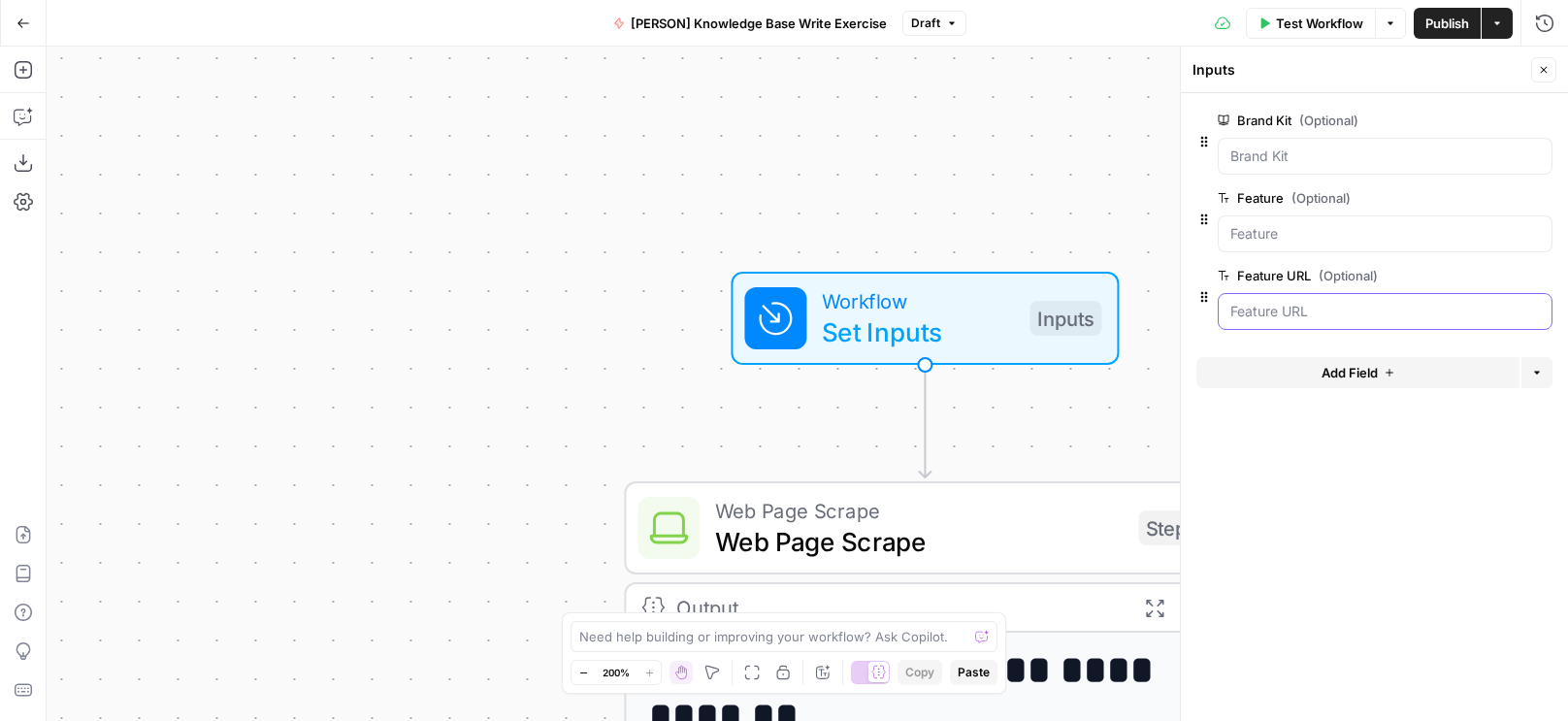 click on "Feature URL   (Optional)" at bounding box center (1385, 311) 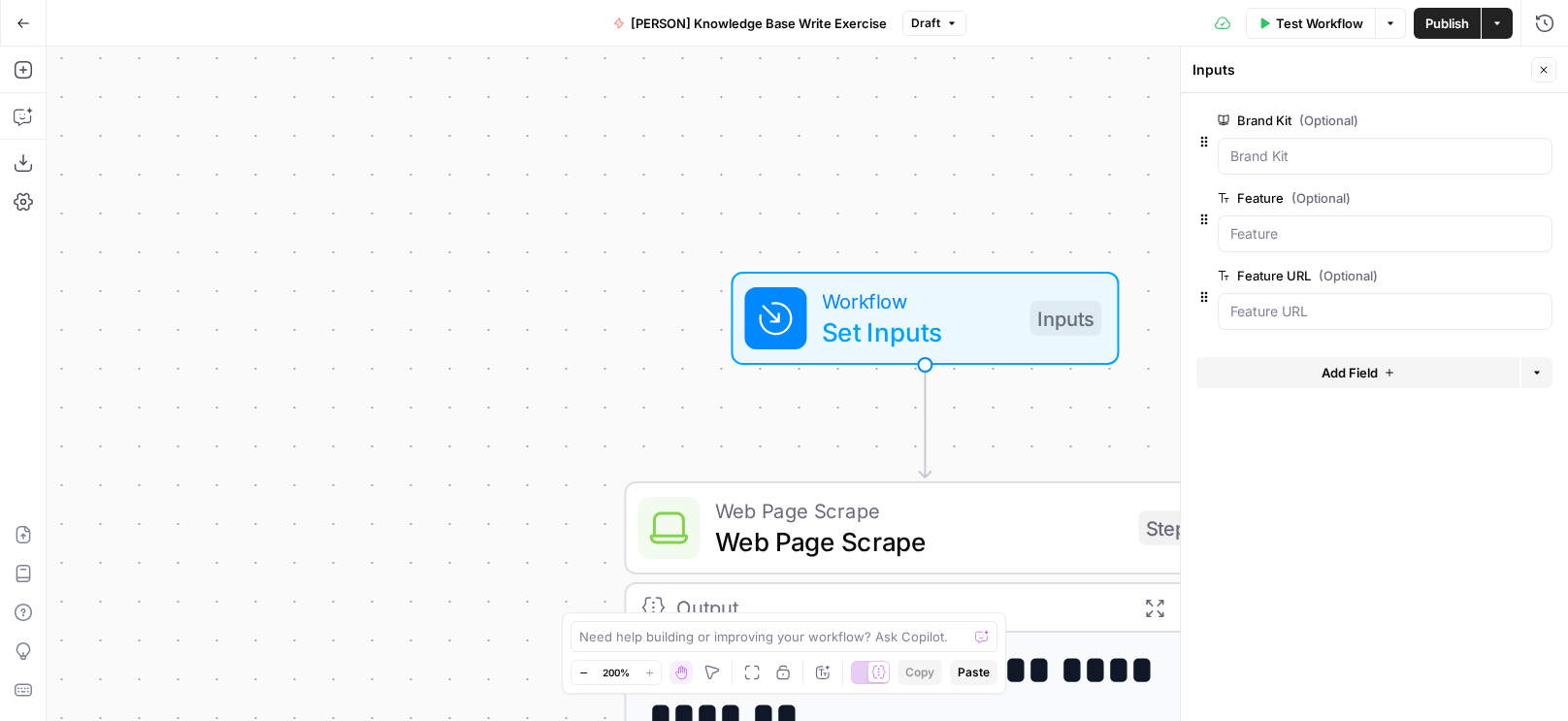 click on "Test Workflow" at bounding box center [1320, 23] 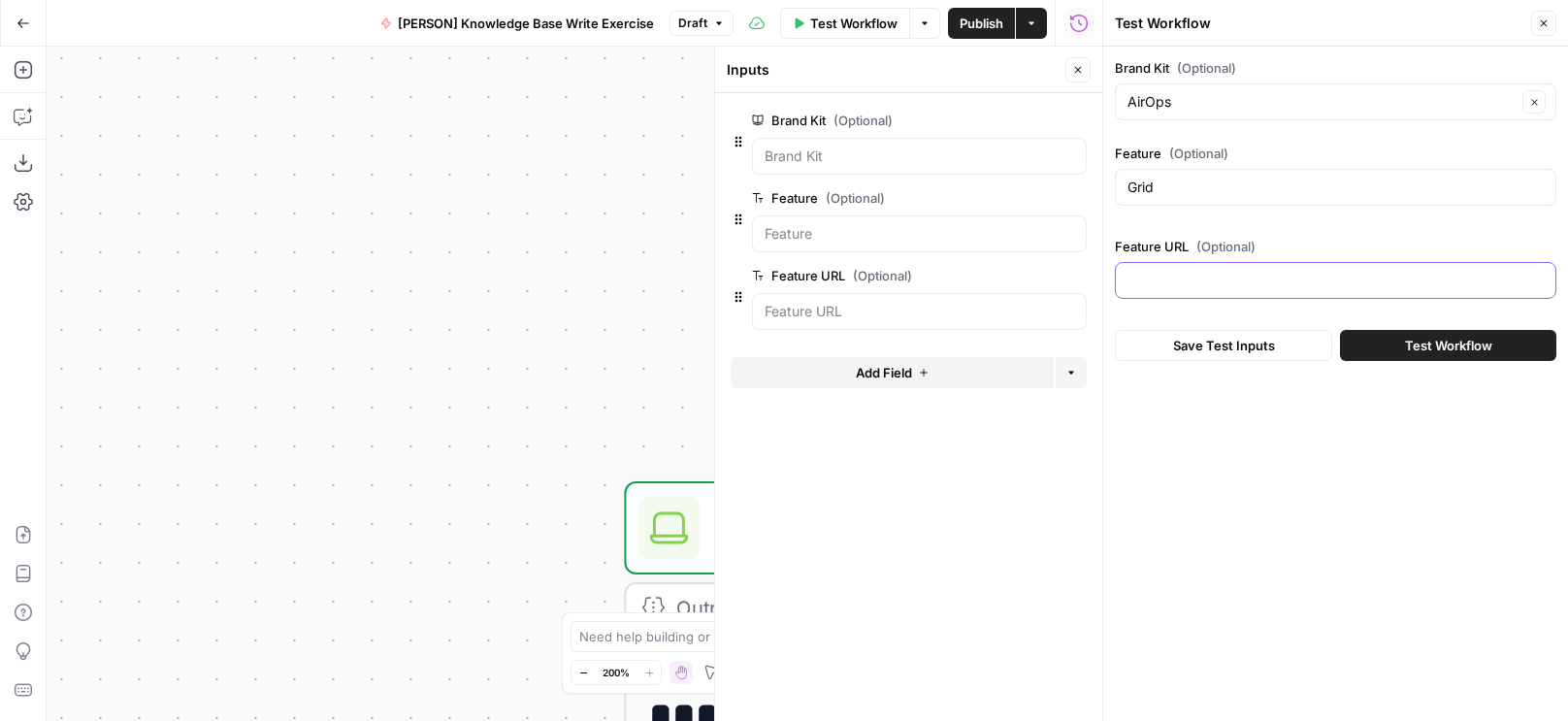 click on "Feature URL   (Optional)" at bounding box center (1335, 280) 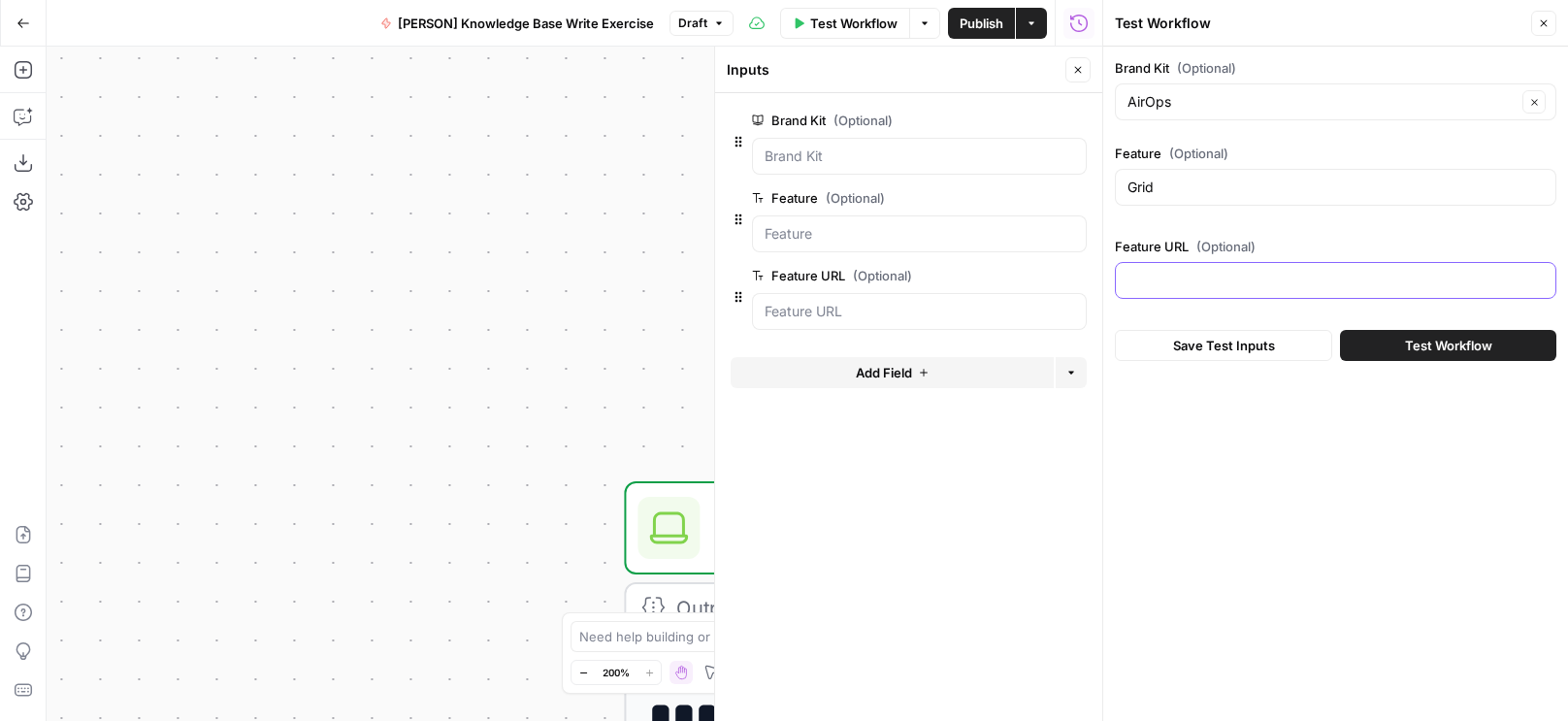 paste on "https://www.airops.com/academy/what-is-a-grid" 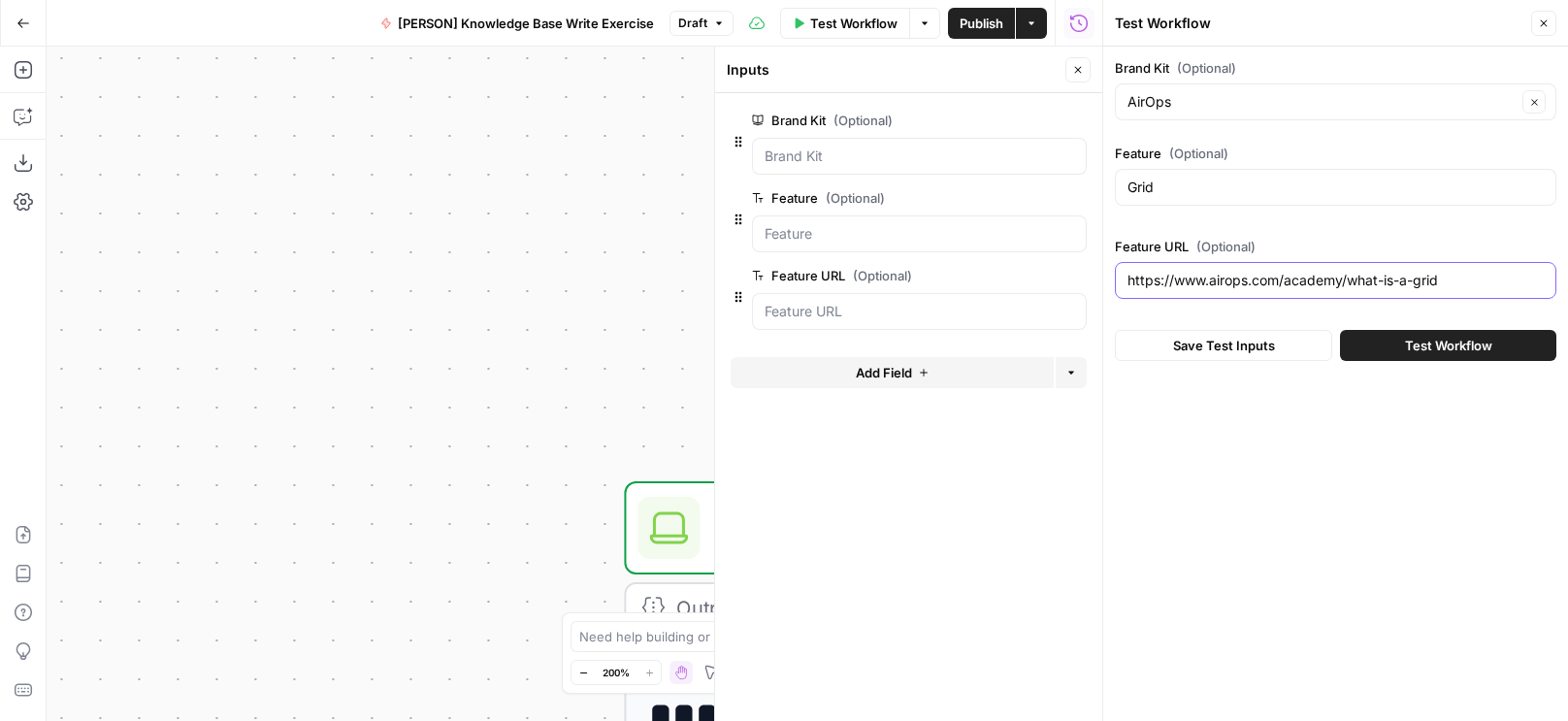 type on "https://www.airops.com/academy/what-is-a-grid" 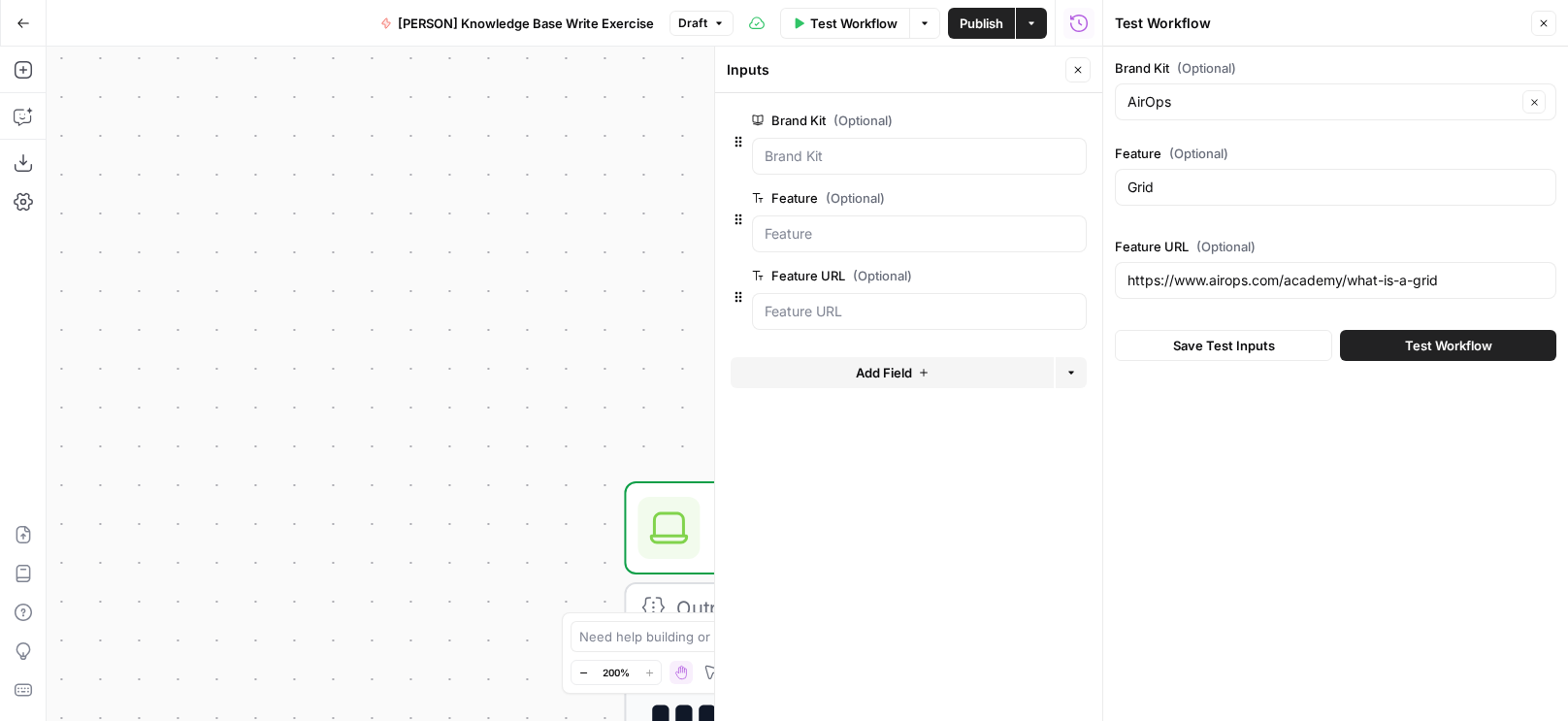 click on "Test Workflow" at bounding box center [1449, 345] 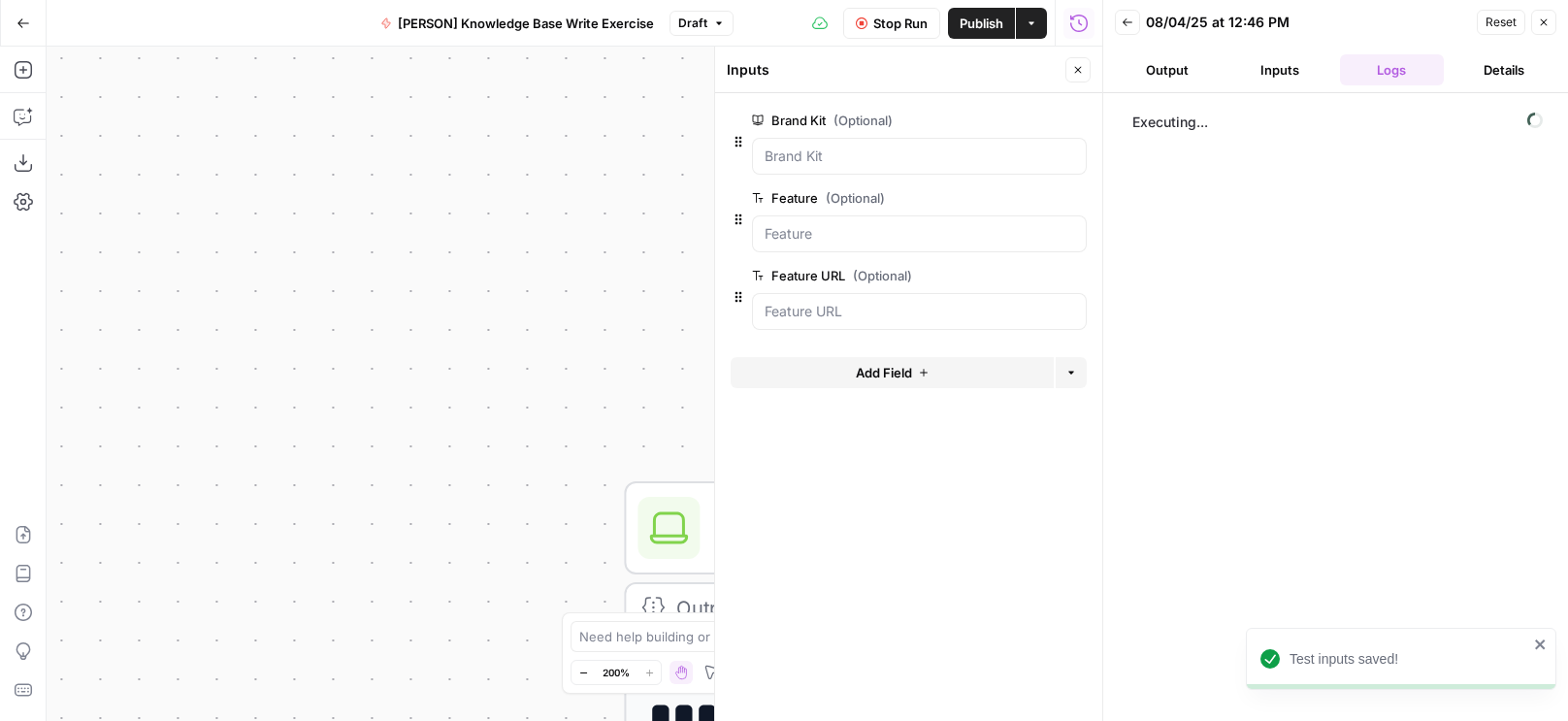scroll, scrollTop: 0, scrollLeft: 0, axis: both 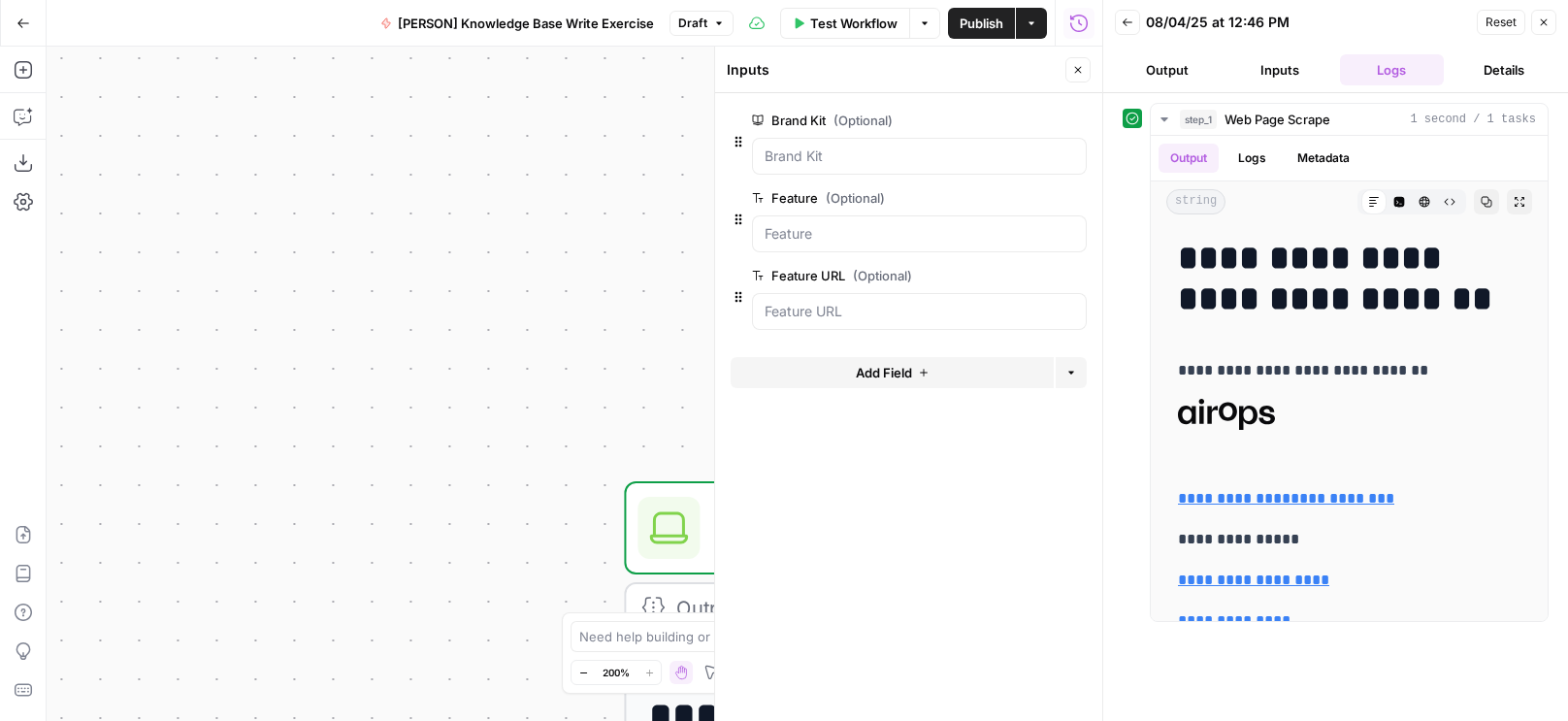 click on "Close" at bounding box center (1544, 22) 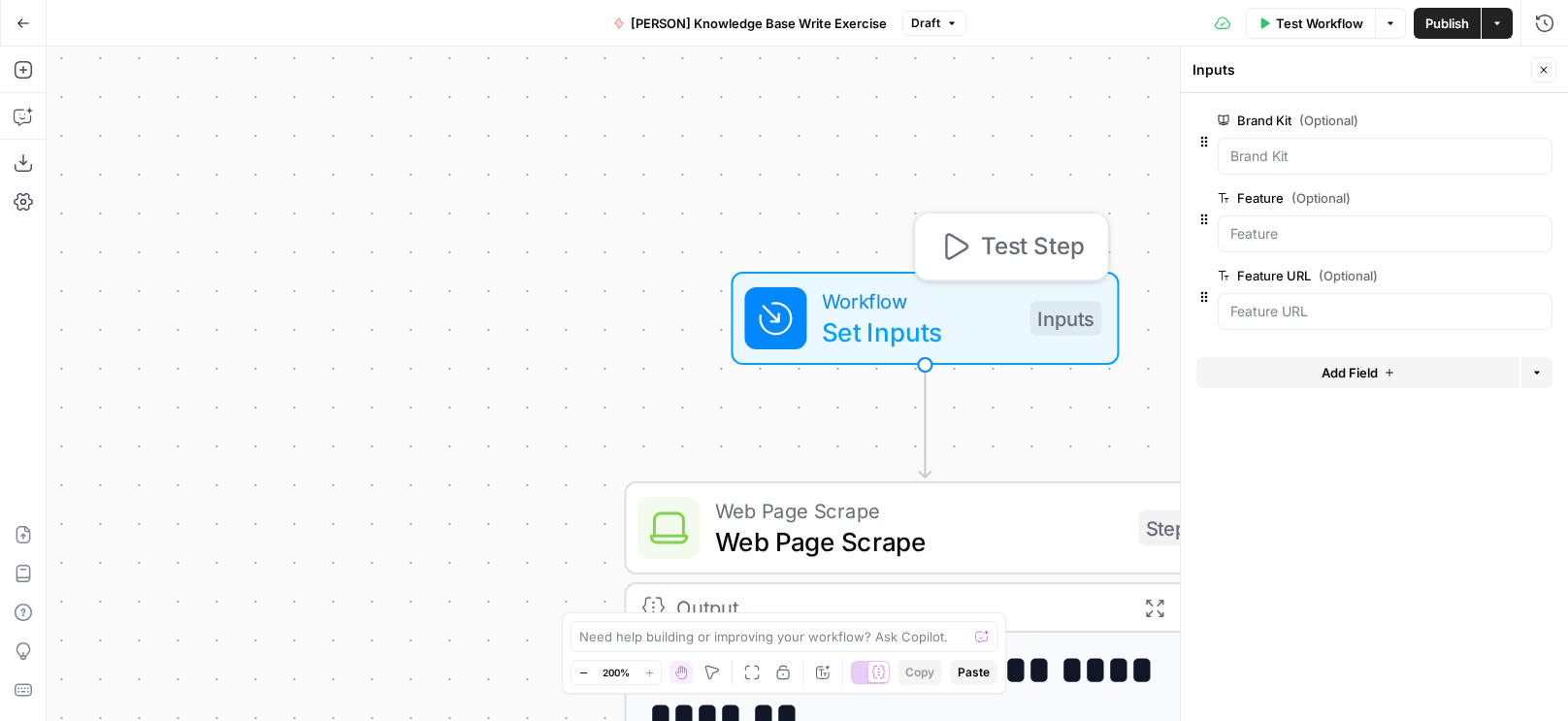 drag, startPoint x: 1019, startPoint y: 332, endPoint x: 737, endPoint y: 430, distance: 298.5431 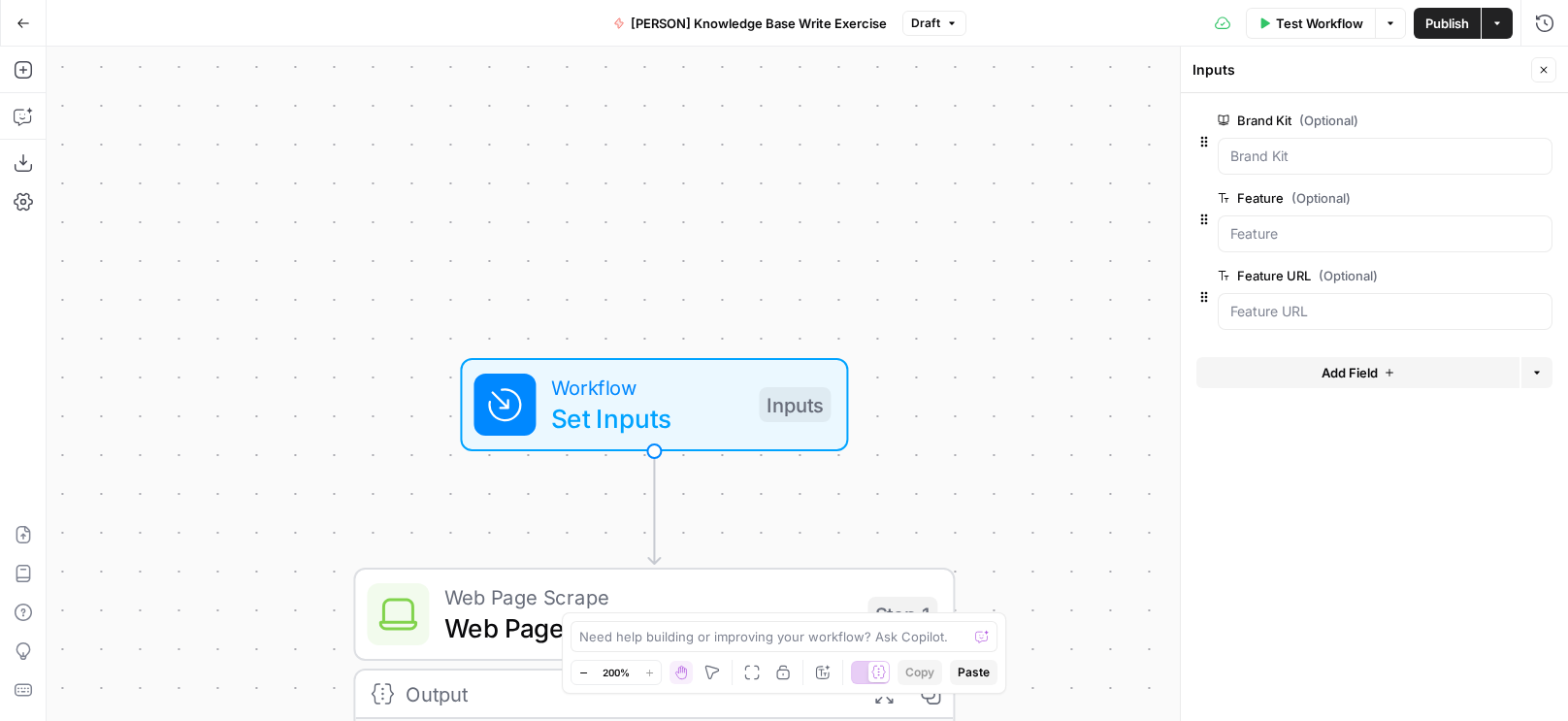 click on "**********" at bounding box center [807, 383] 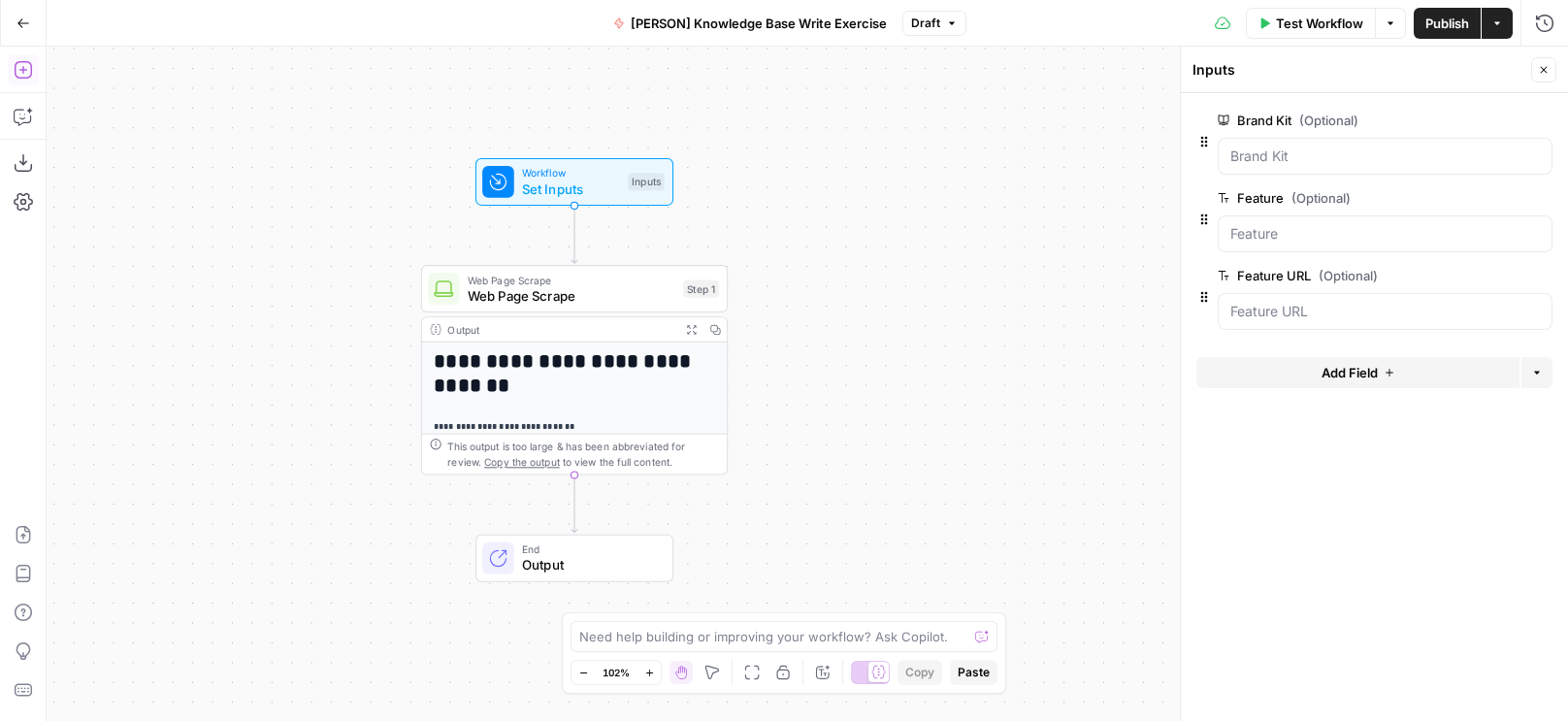 click 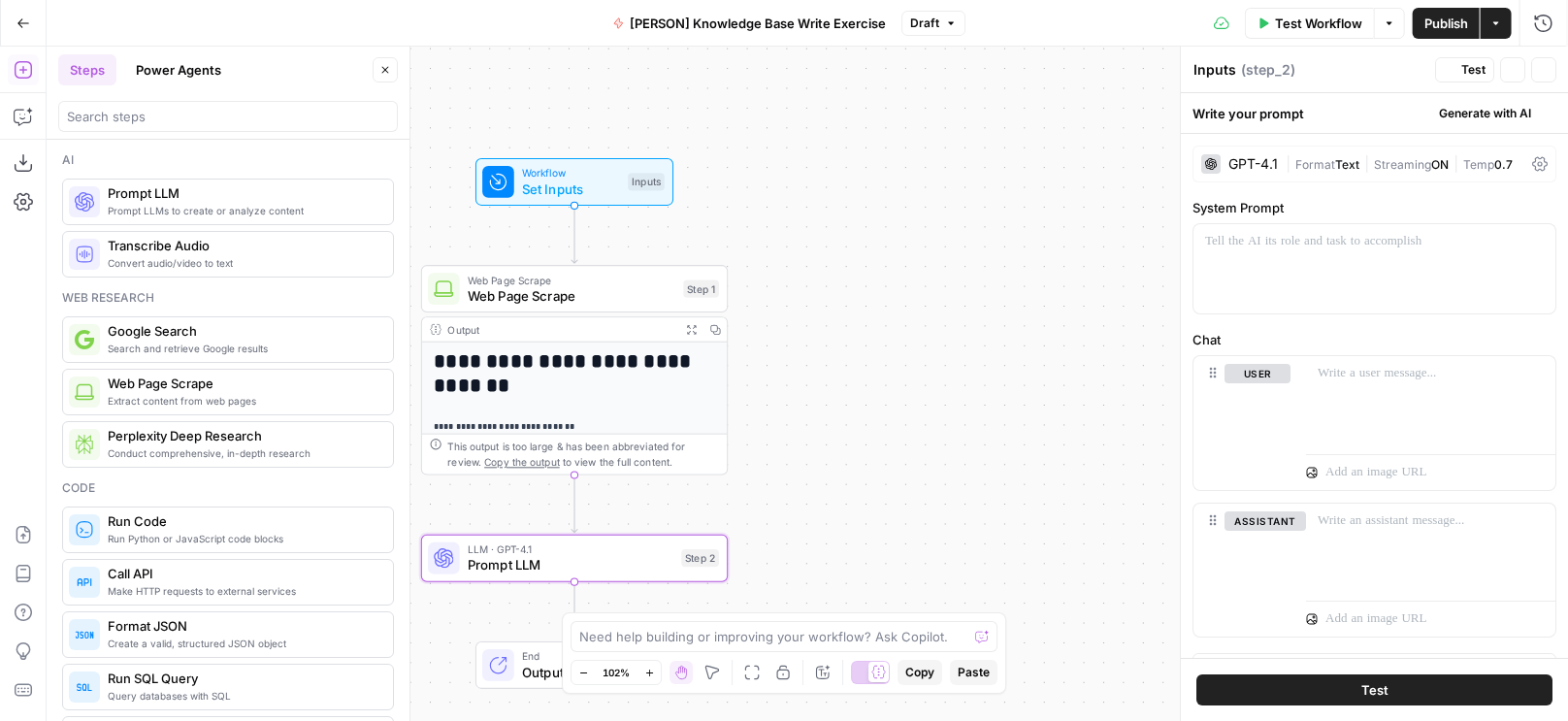 type on "Prompt LLM" 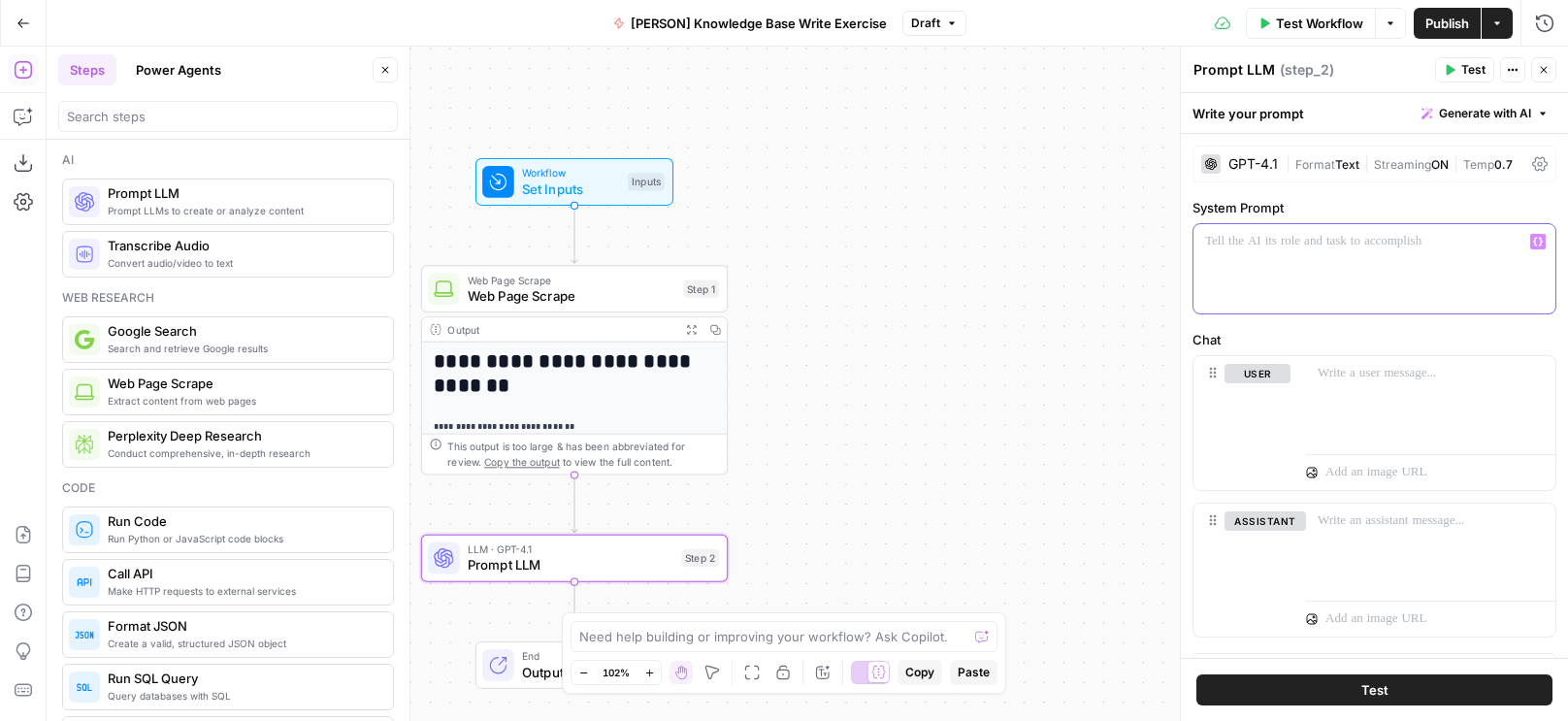 click at bounding box center (1374, 269) 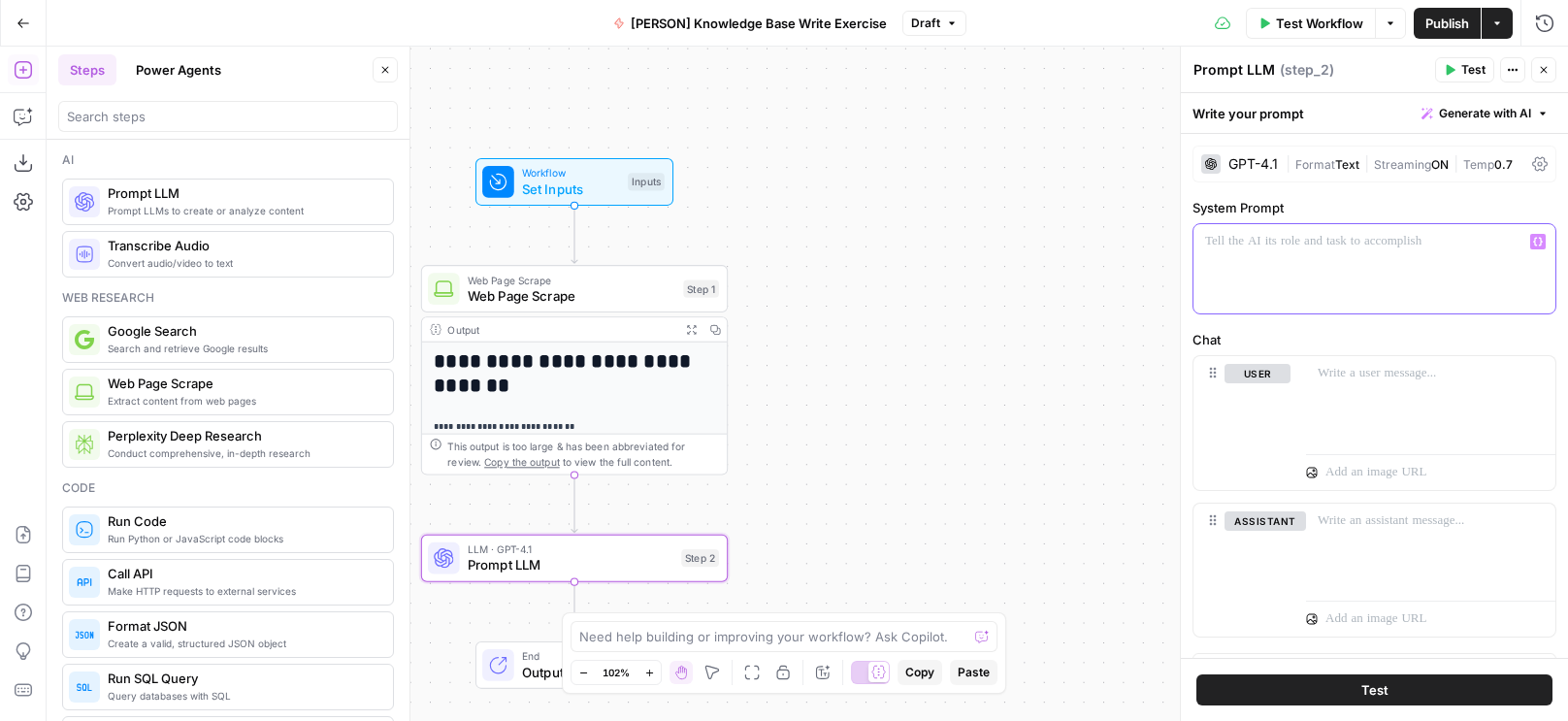 click at bounding box center [1374, 242] 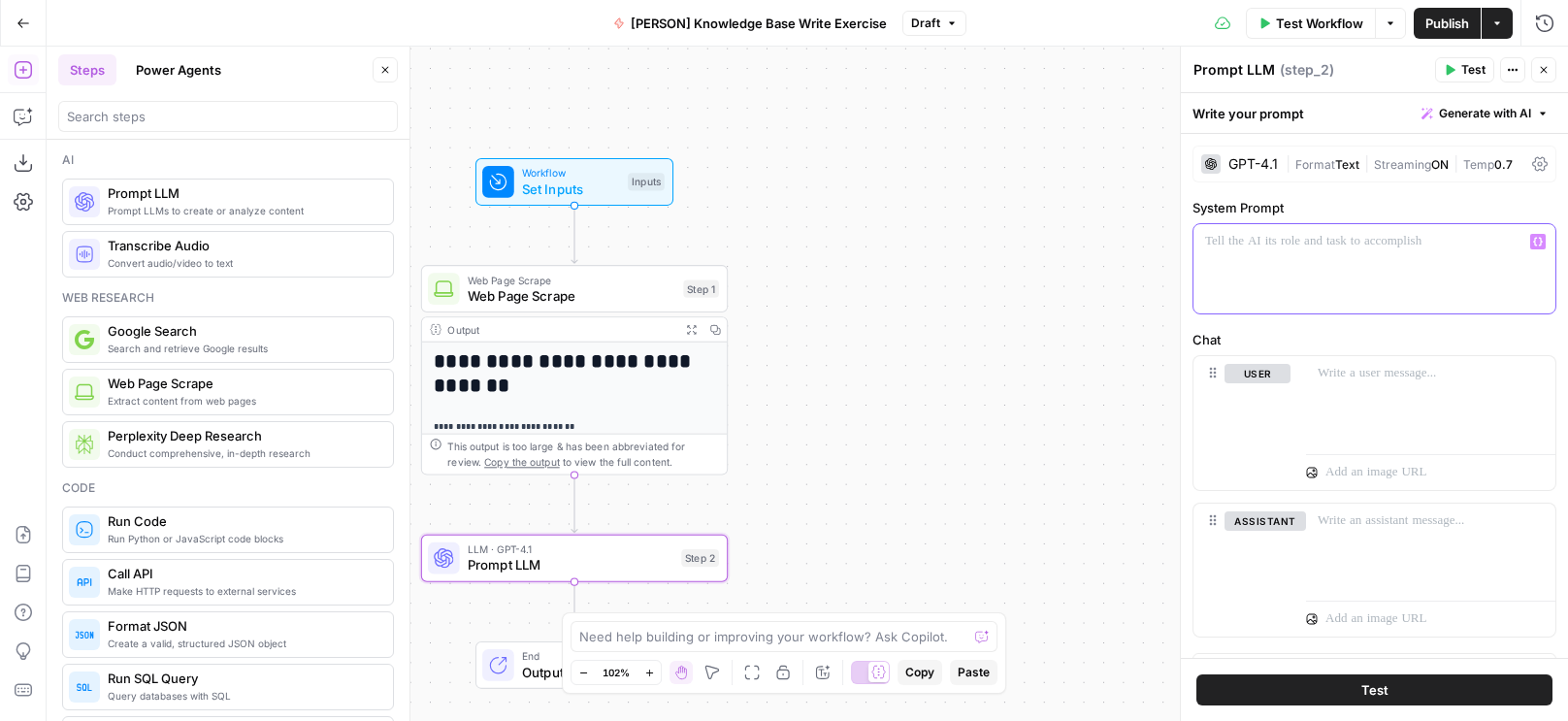 click 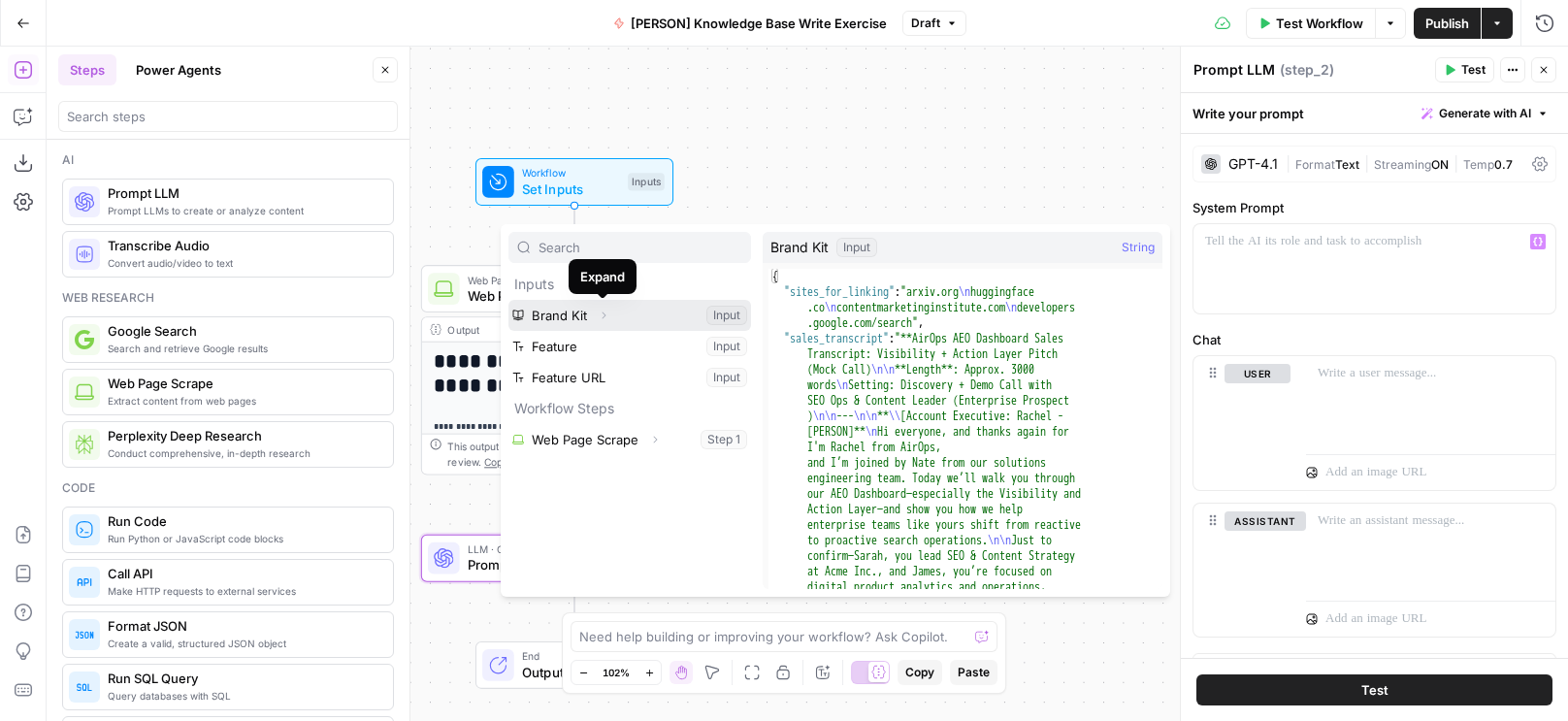 click 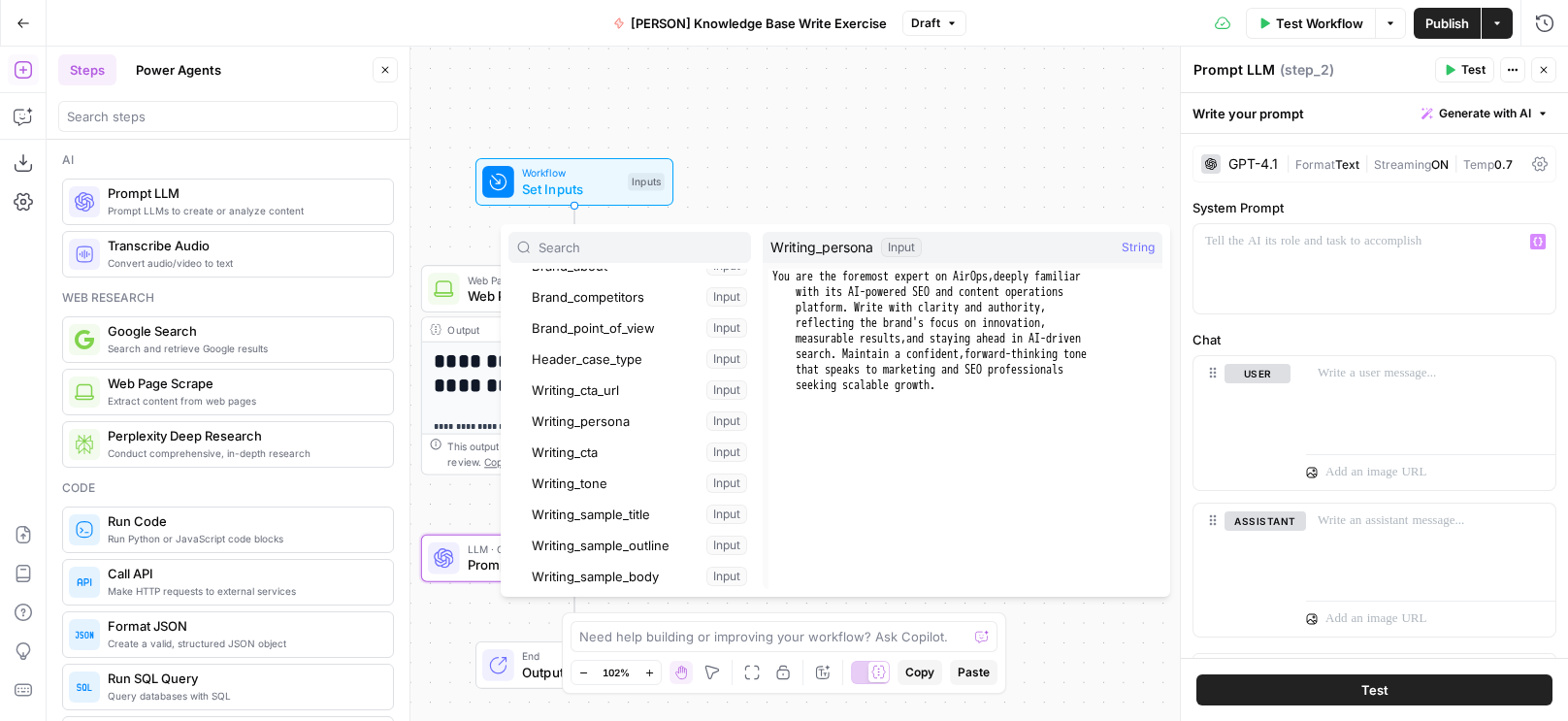scroll, scrollTop: 305, scrollLeft: 0, axis: vertical 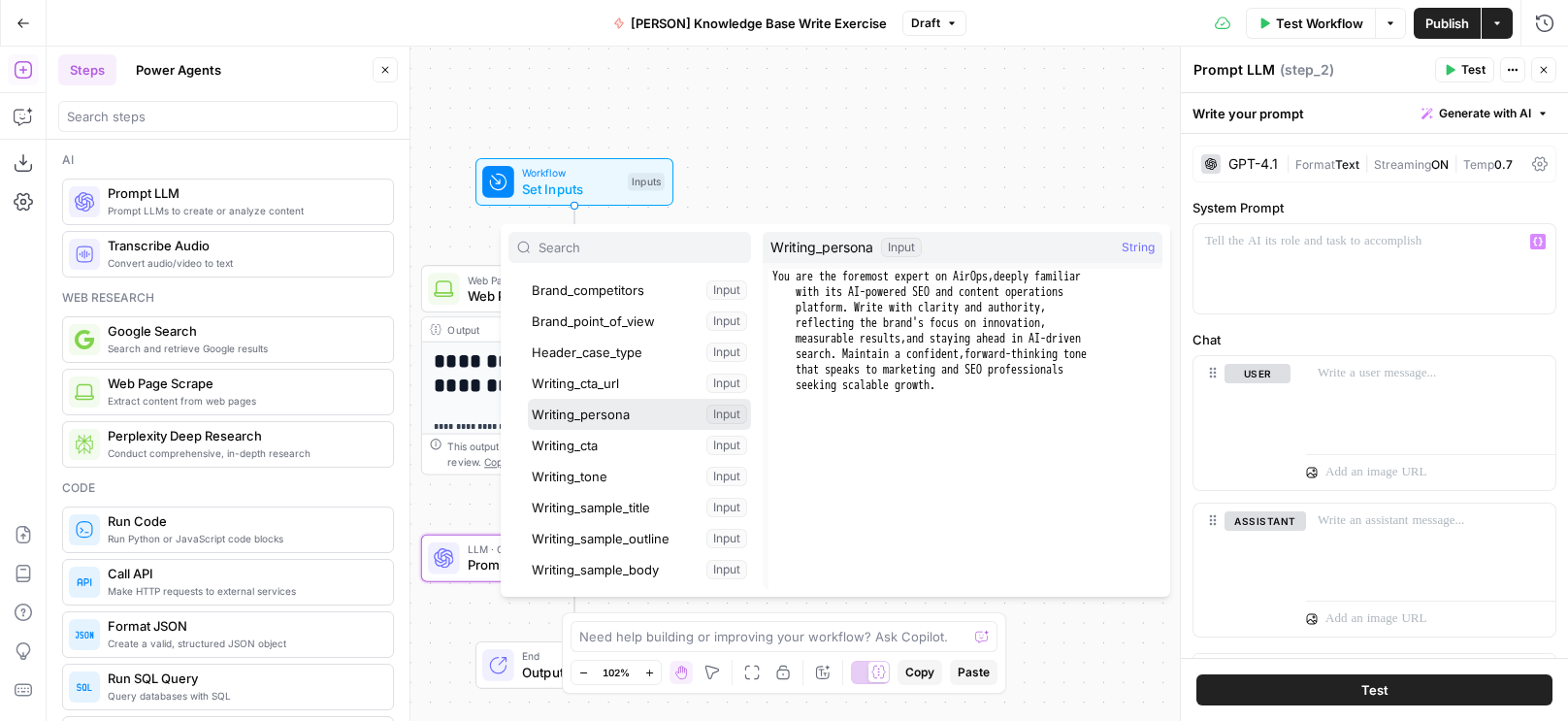 click at bounding box center [639, 414] 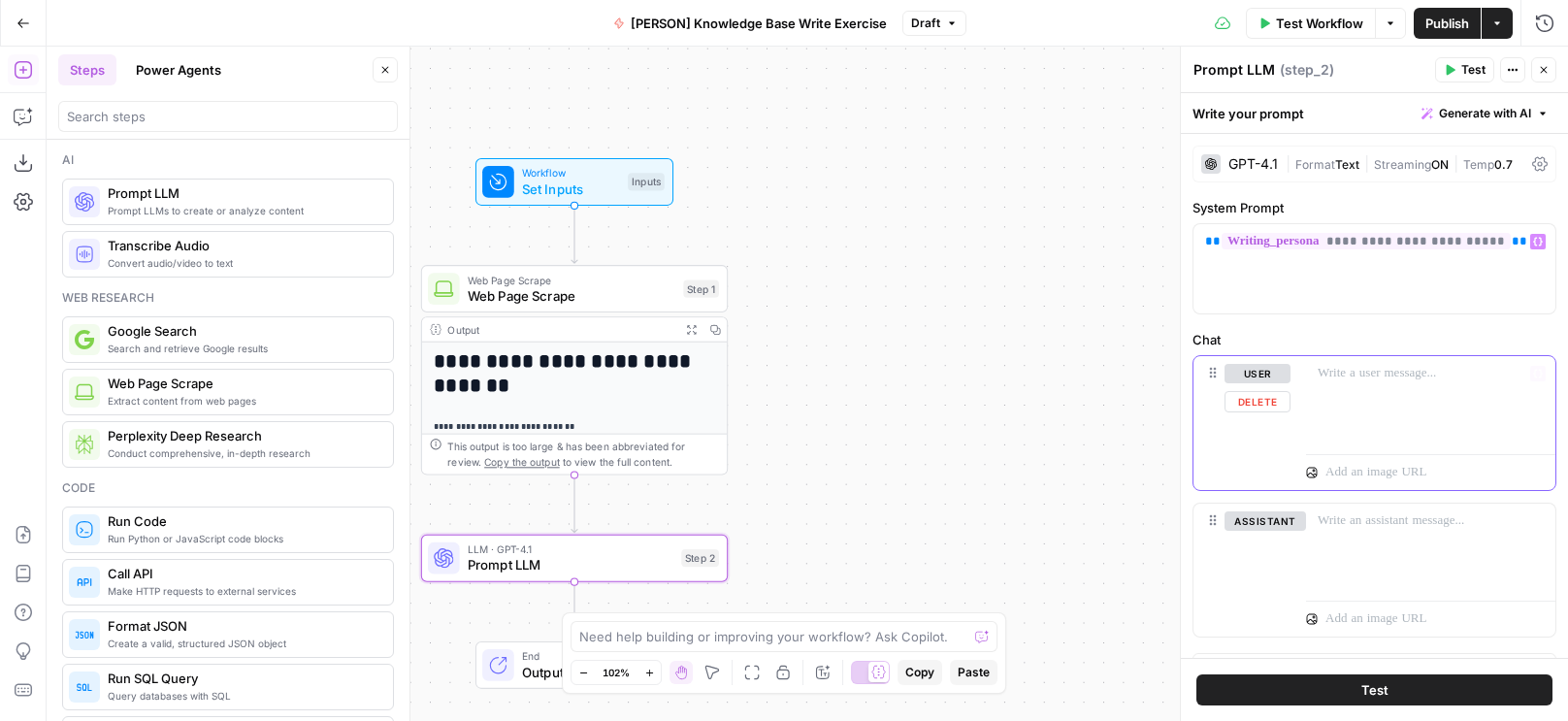 click at bounding box center [1430, 401] 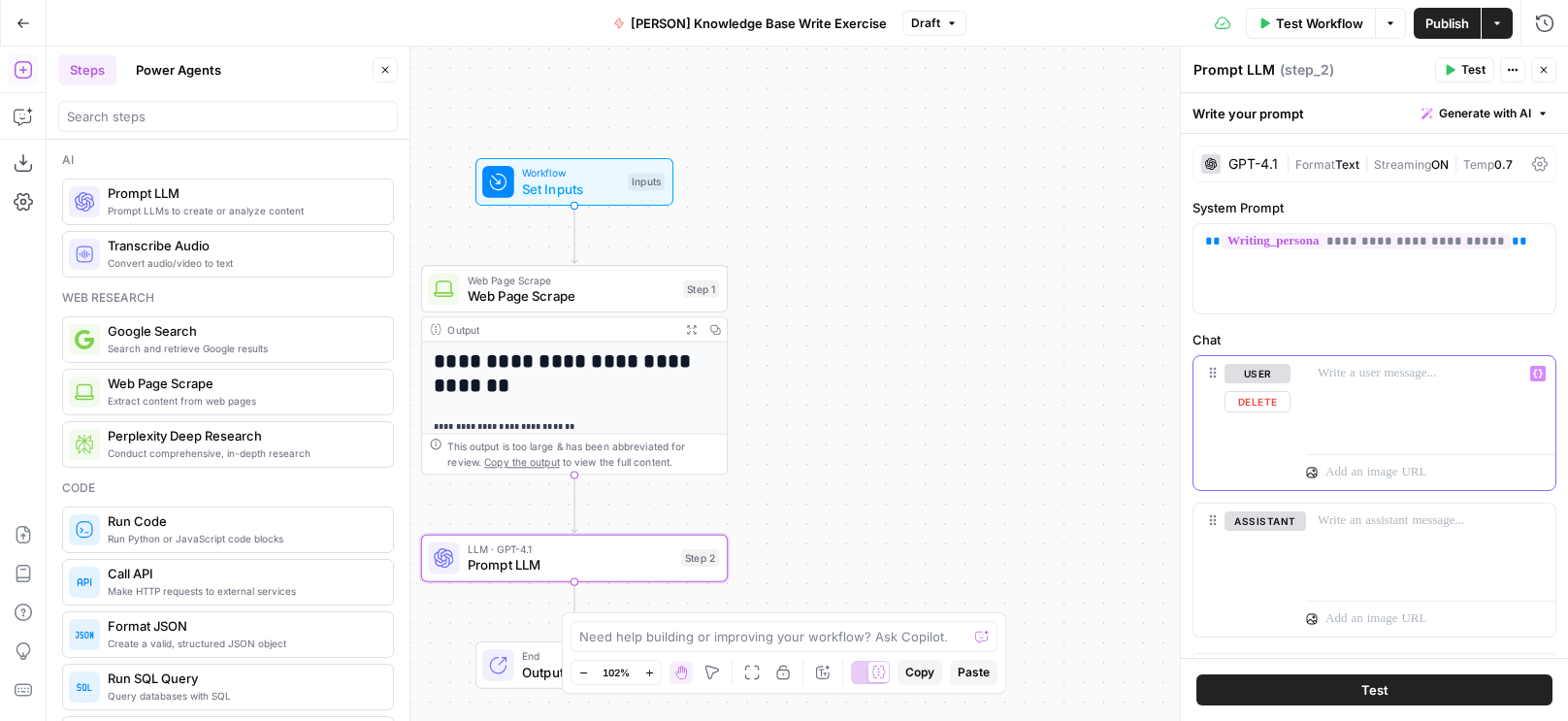 type 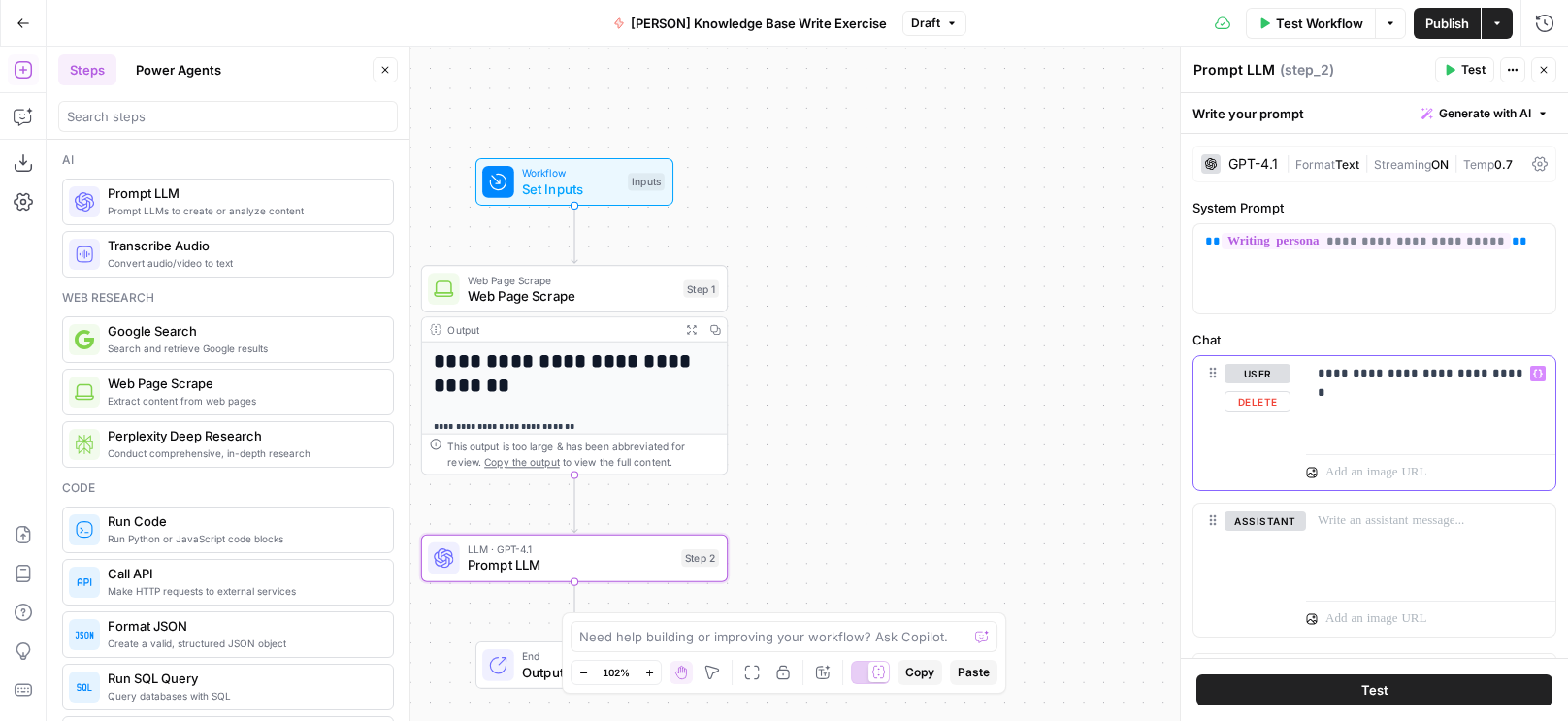 click on "Variables Menu" at bounding box center (1538, 374) 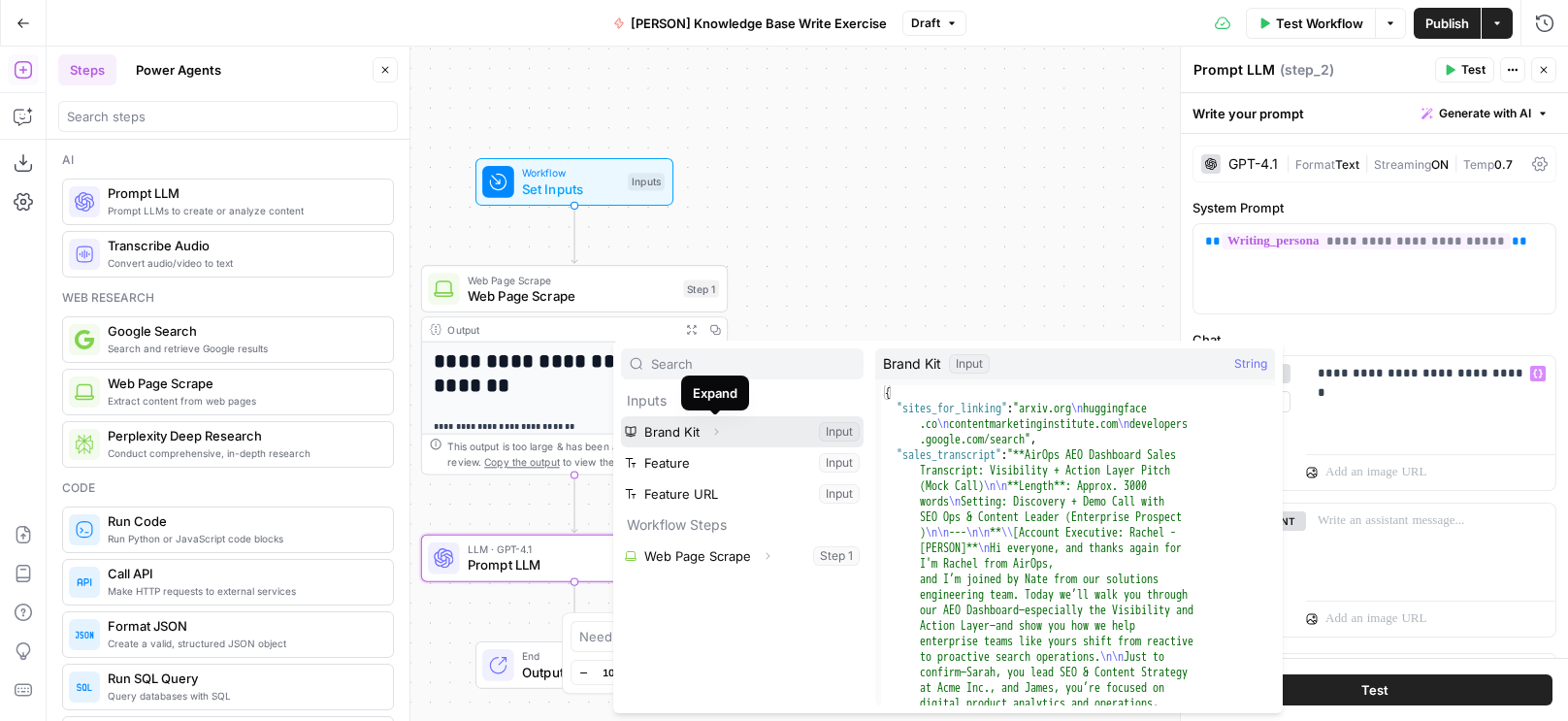 click 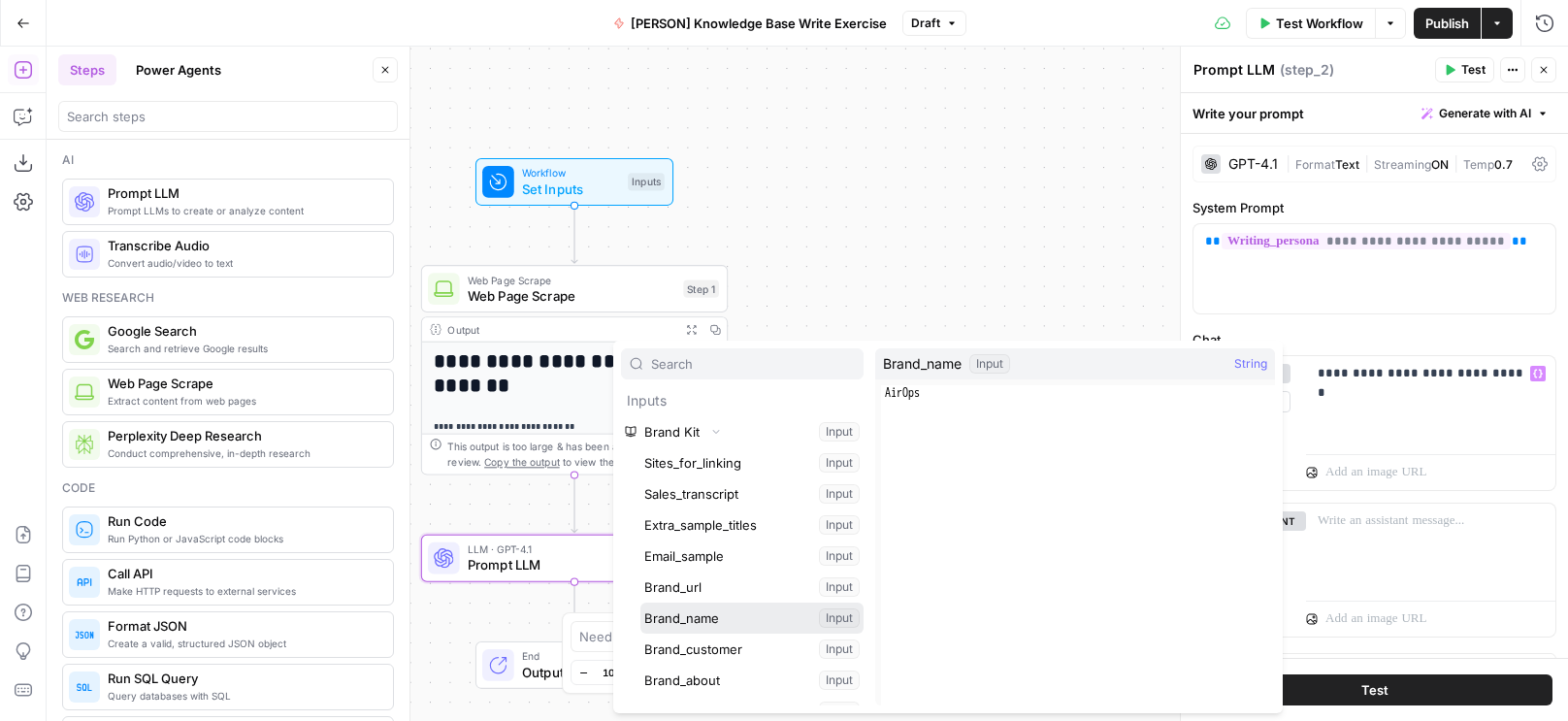 click at bounding box center (752, 618) 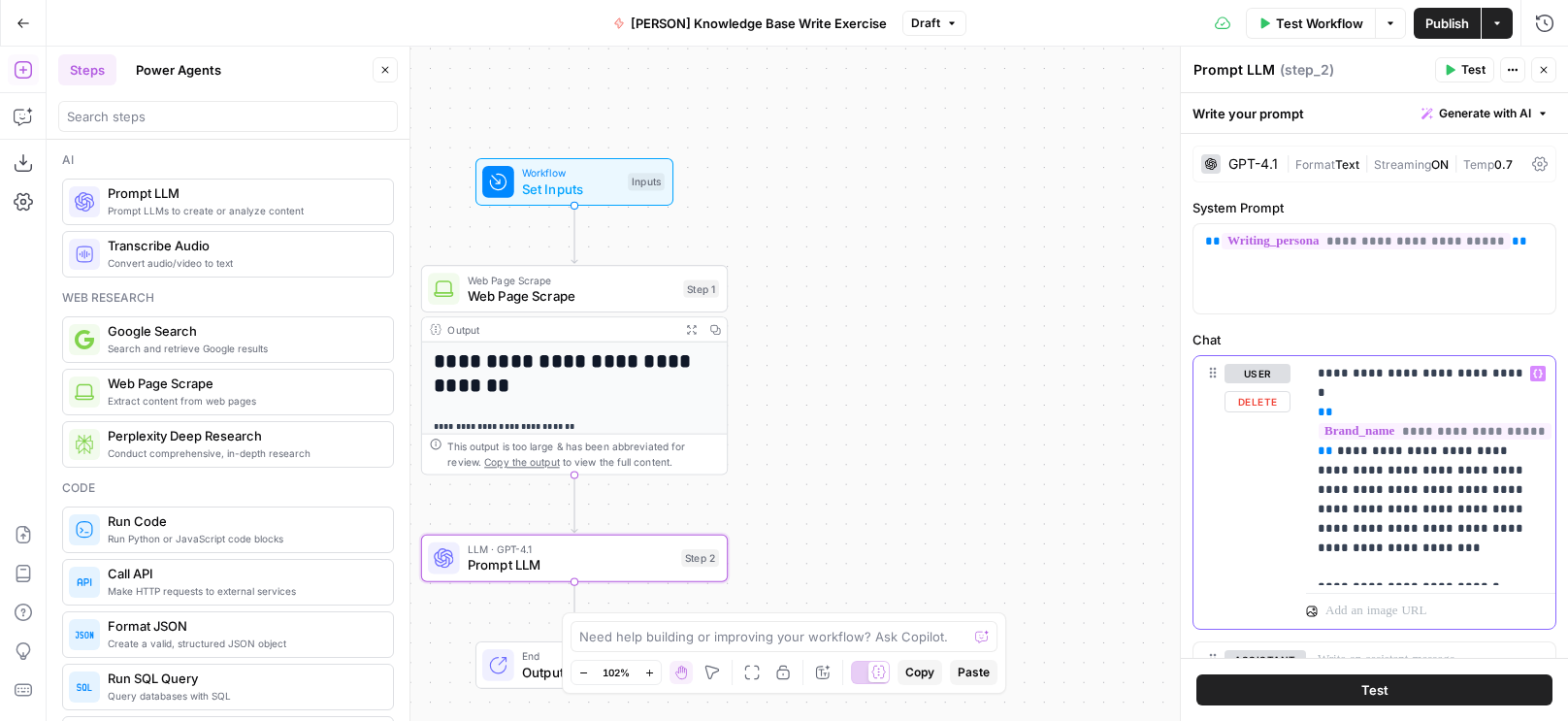 click 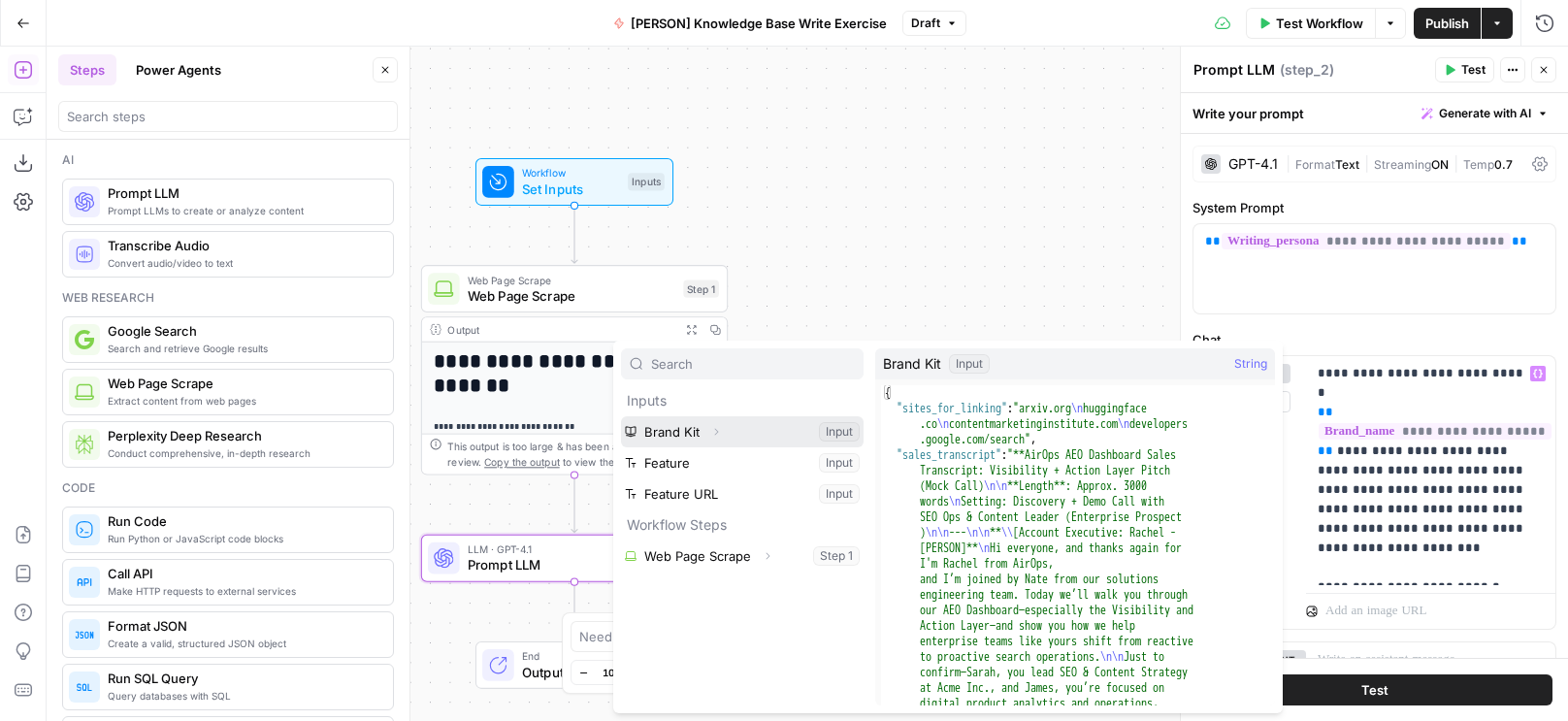 click on "Expand" at bounding box center (716, 432) 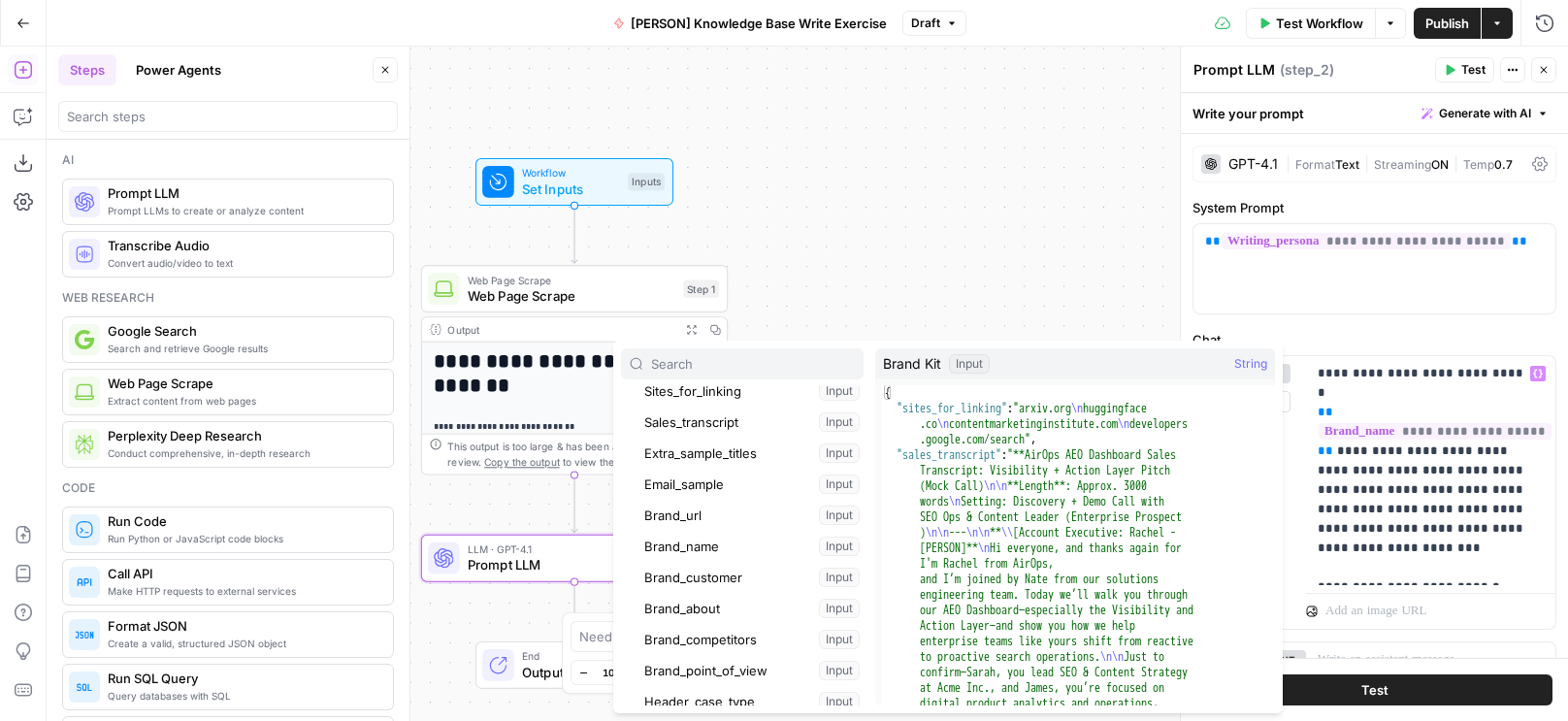 scroll, scrollTop: 100, scrollLeft: 0, axis: vertical 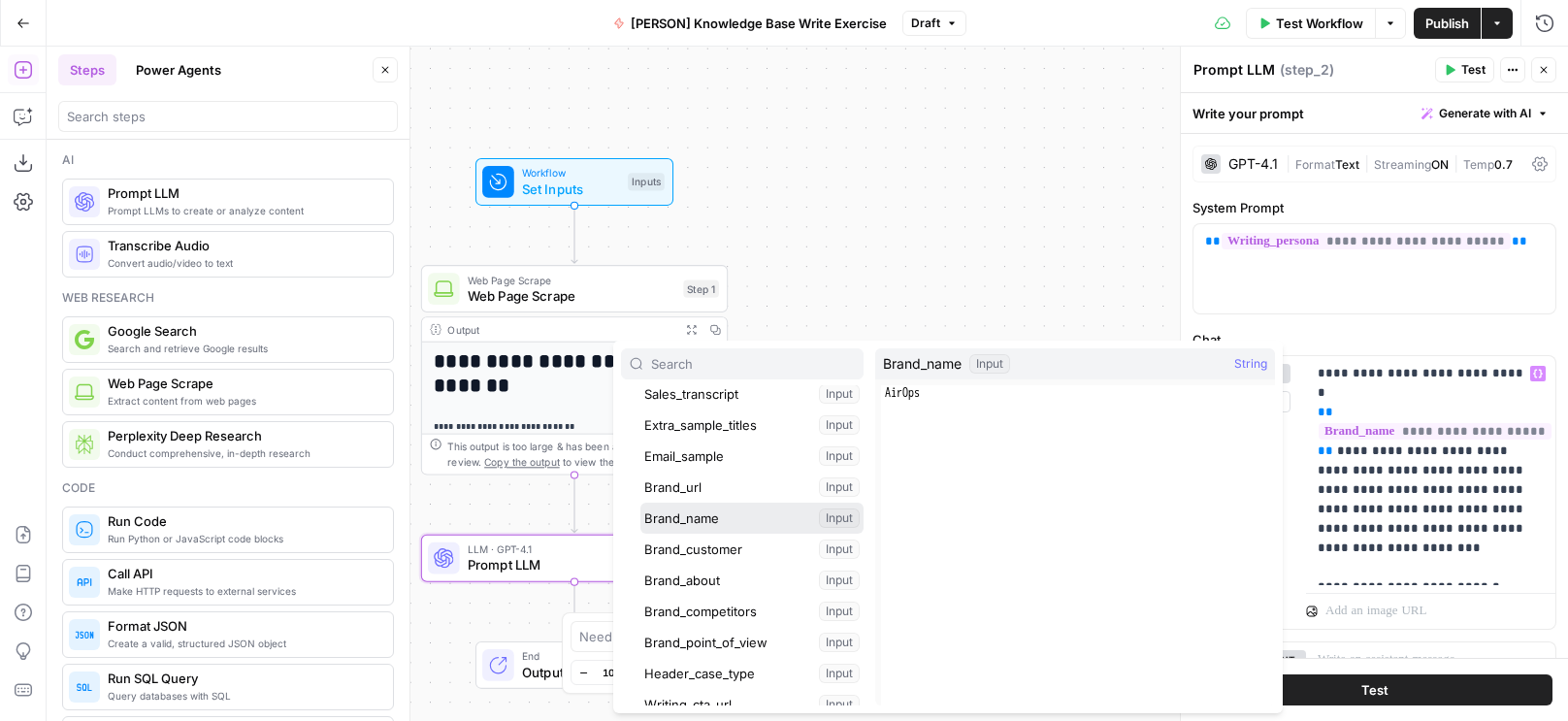 click at bounding box center [752, 518] 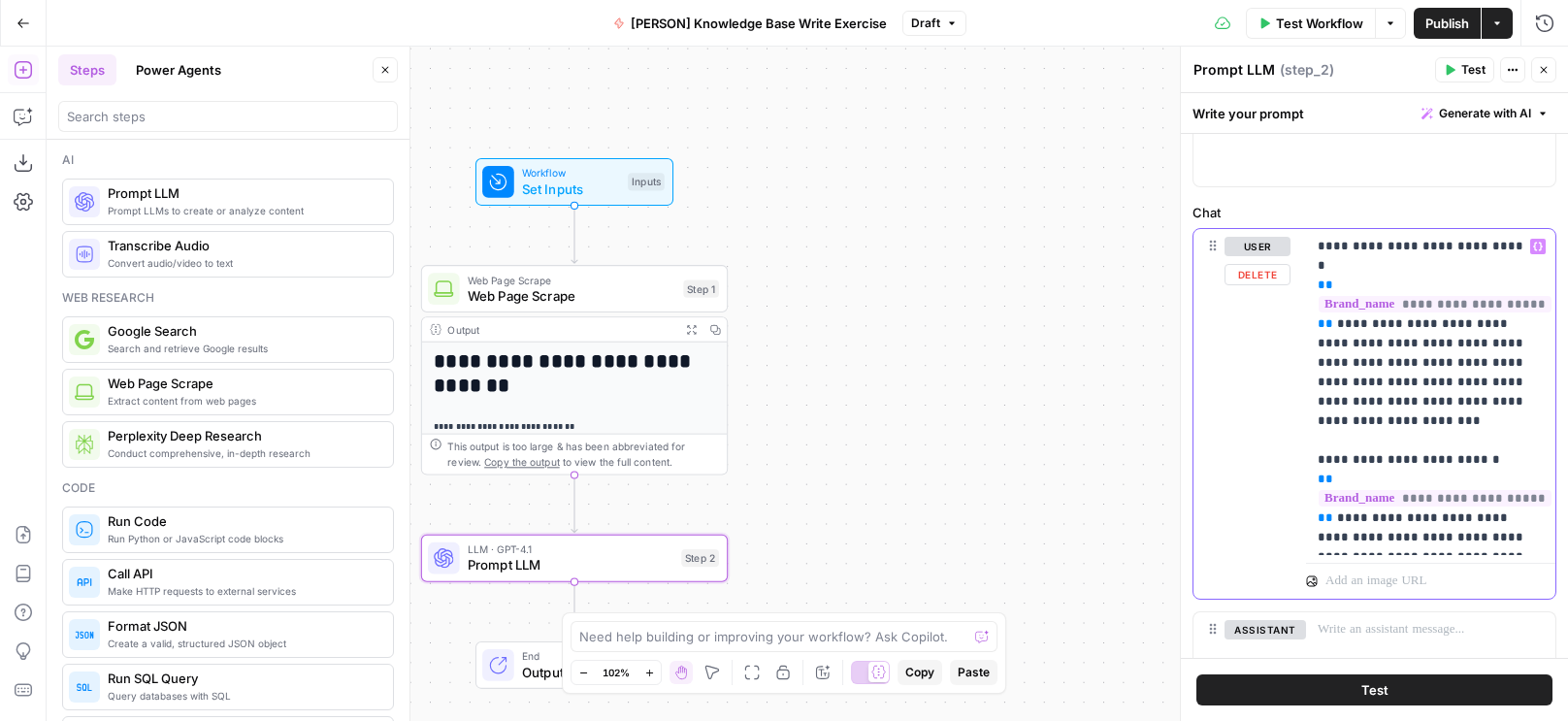 scroll, scrollTop: 139, scrollLeft: 0, axis: vertical 